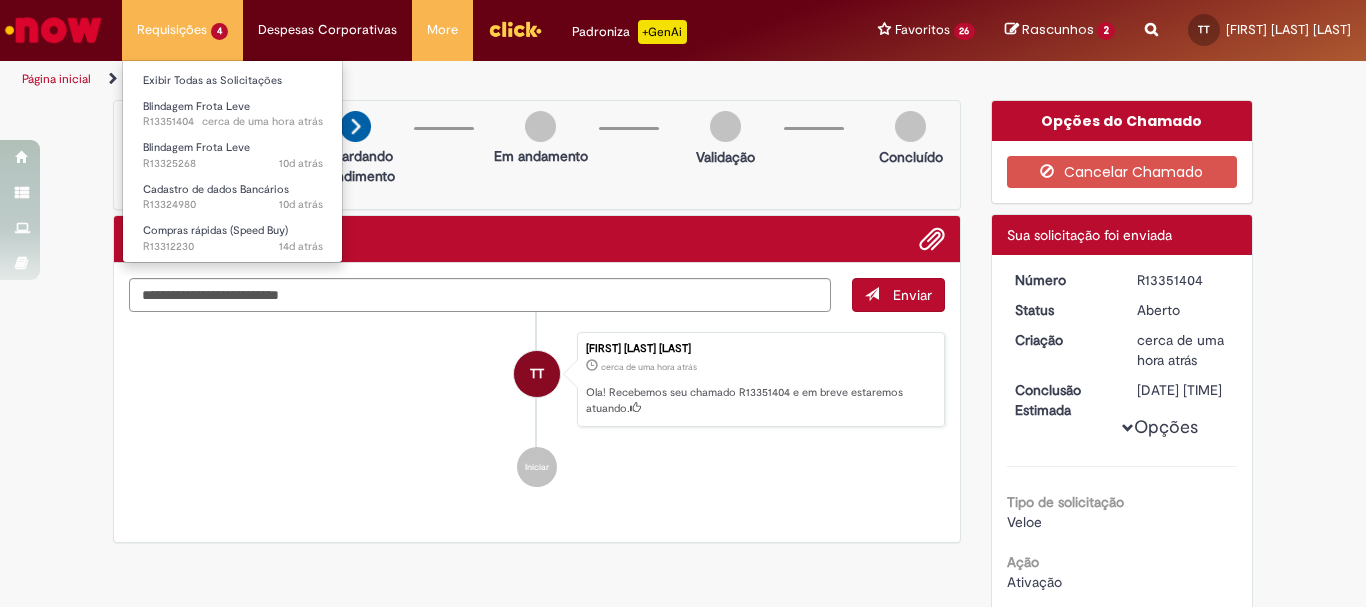 scroll, scrollTop: 0, scrollLeft: 0, axis: both 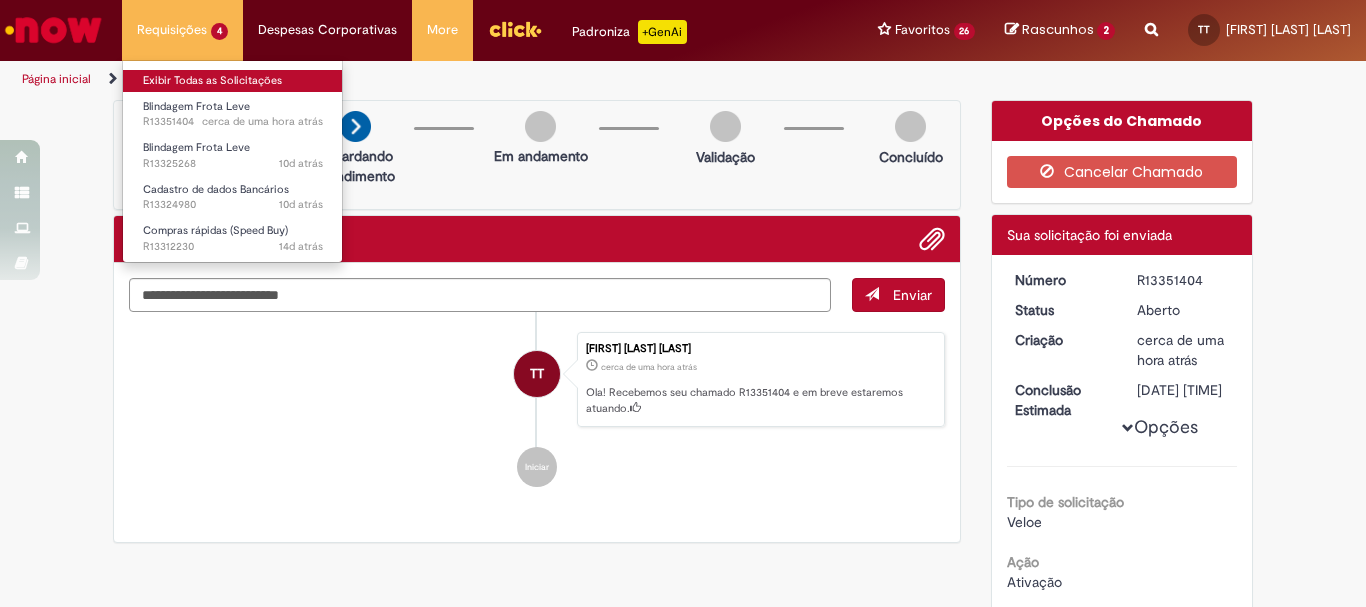 click on "Exibir Todas as Solicitações" at bounding box center [233, 81] 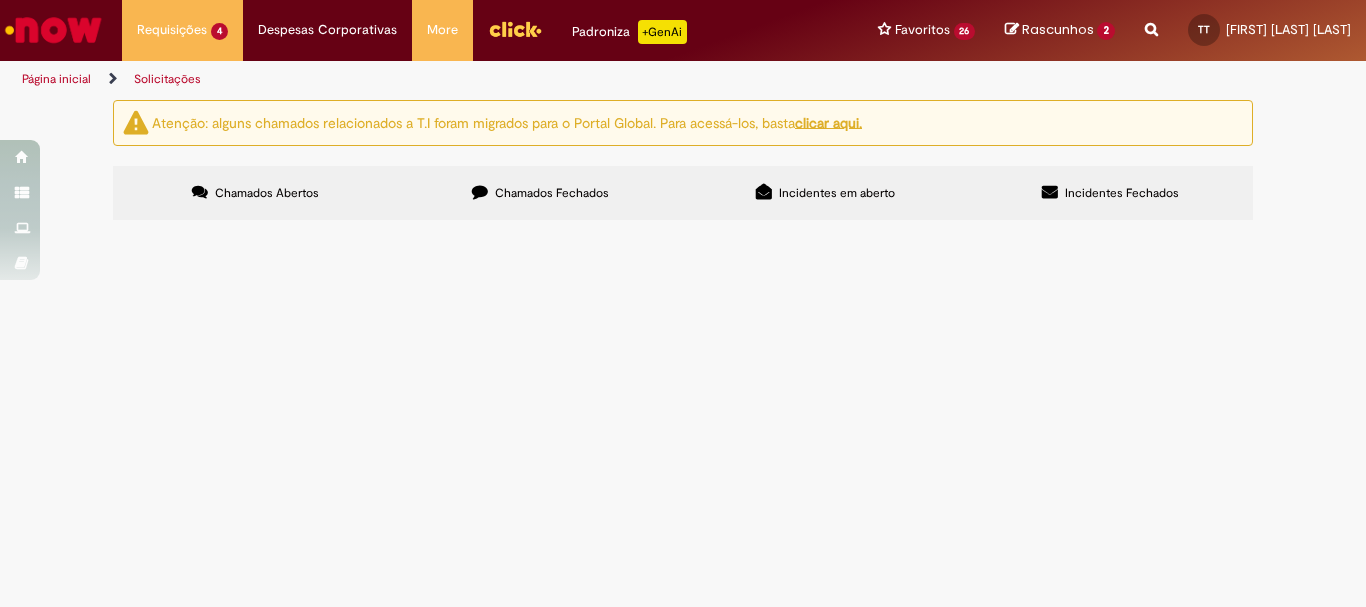 click on "Chamados Fechados" at bounding box center [540, 193] 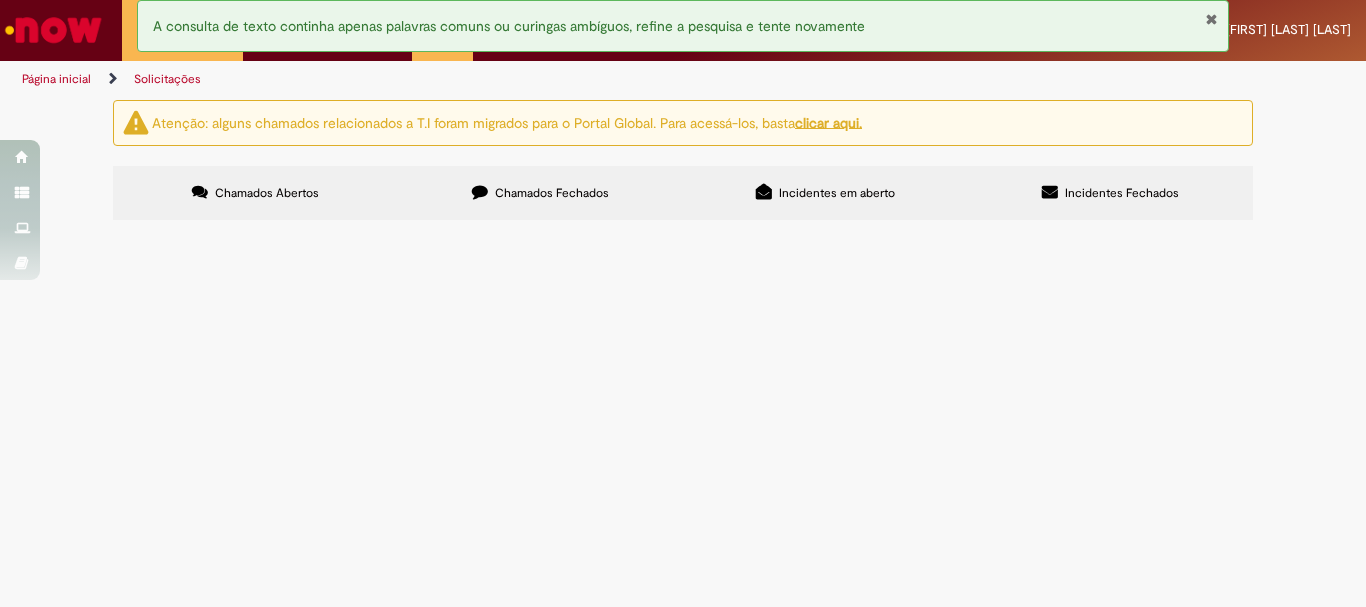 click at bounding box center (0, 0) 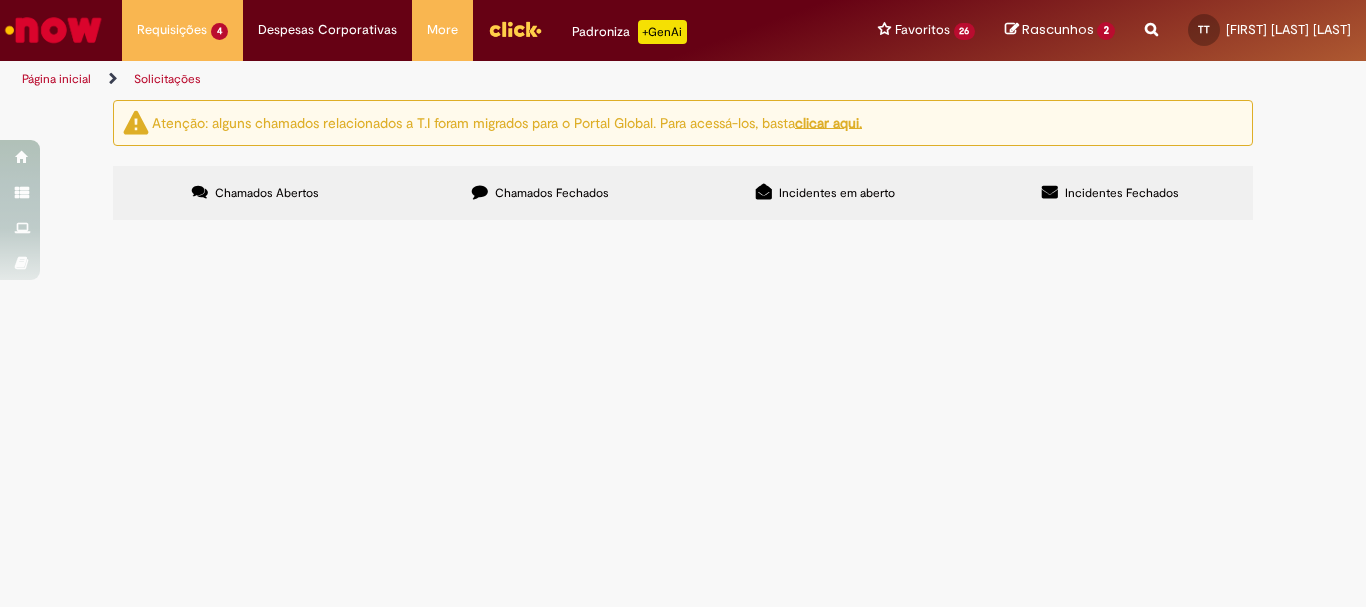 click on "Chamados Fechados" at bounding box center [552, 193] 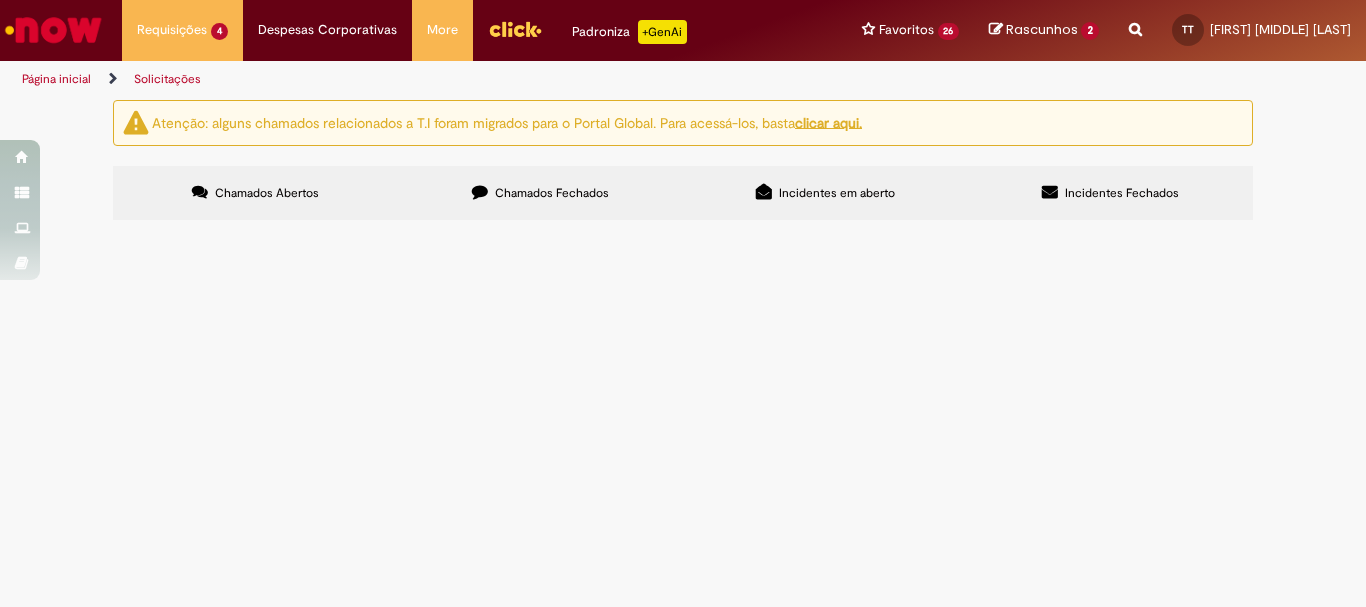 scroll, scrollTop: 0, scrollLeft: 0, axis: both 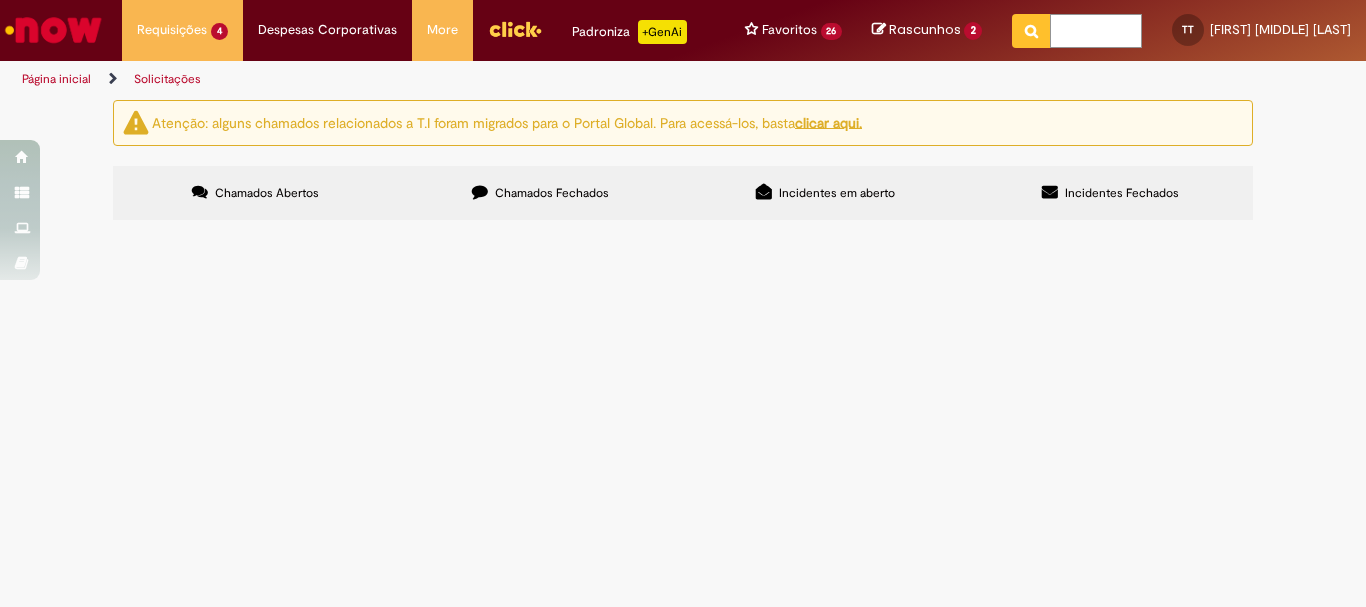 click at bounding box center (1096, 31) 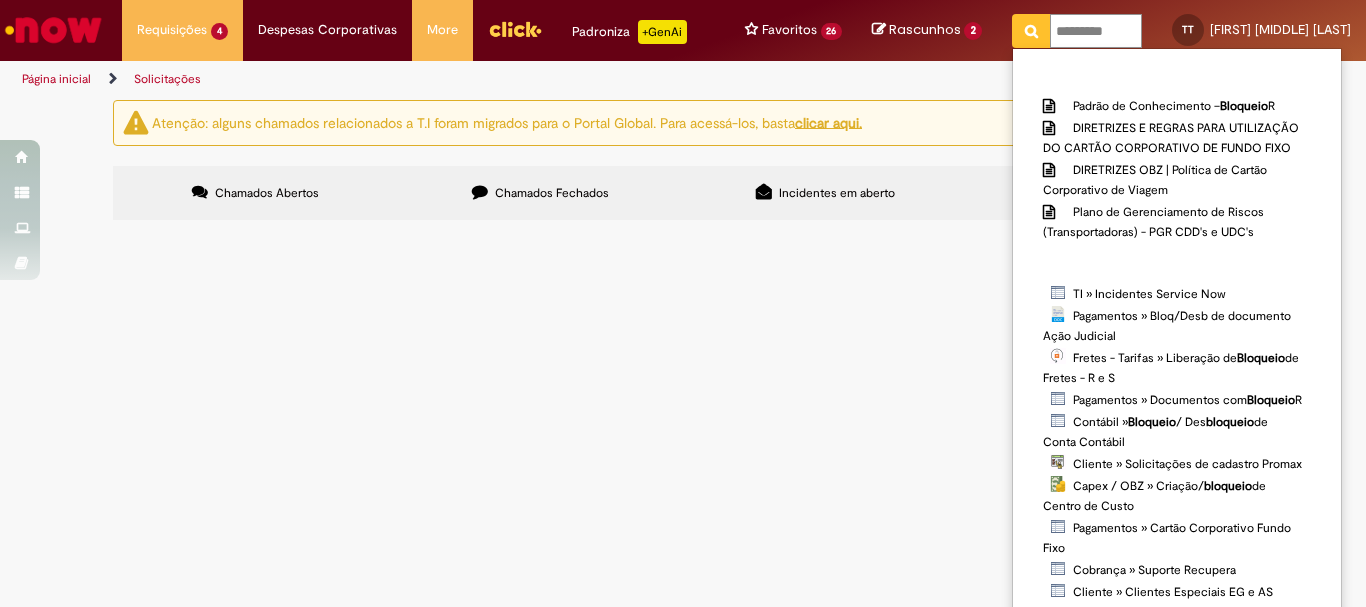 type on "**********" 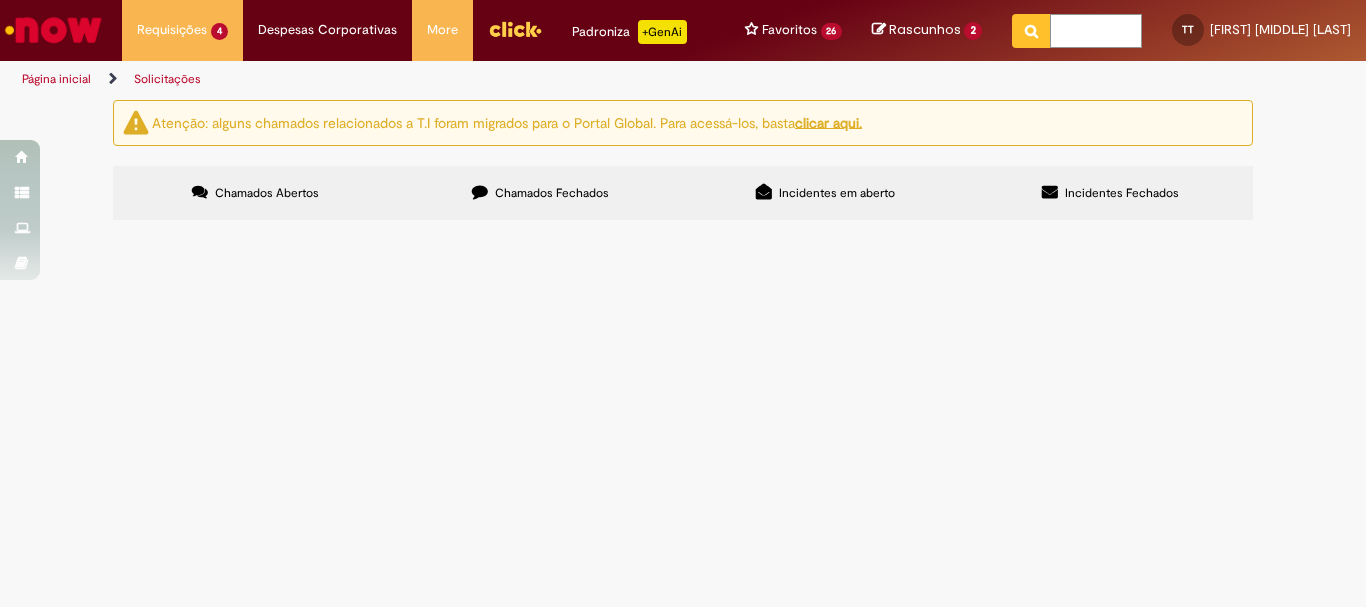 click at bounding box center (1096, 31) 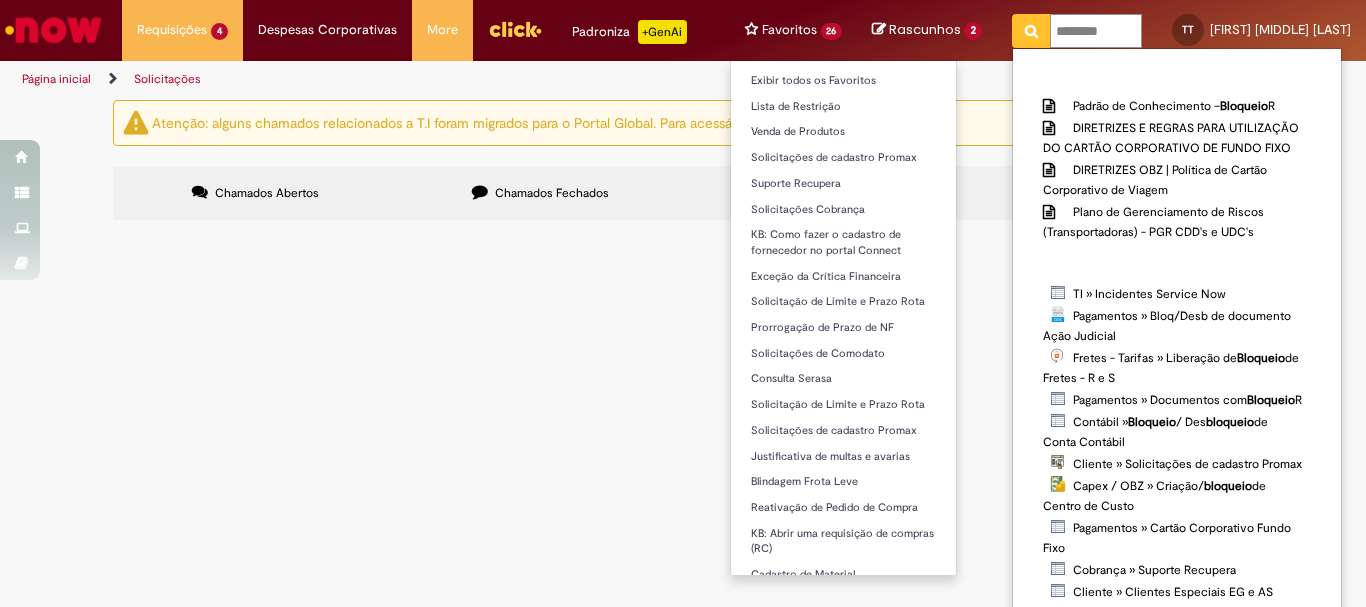 type on "********" 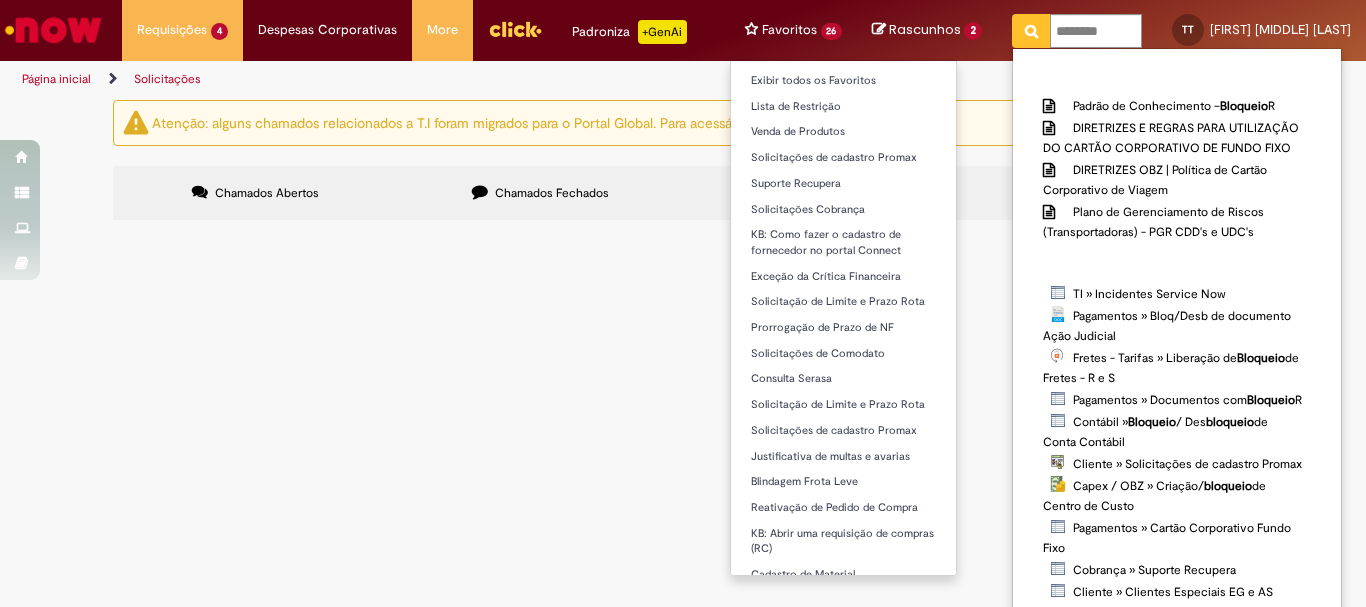 click on "Favoritos   26
Exibir todos os Favoritos
Lista de Restrição
Venda de Produtos
Solicitações de cadastro Promax
Suporte Recupera
Solicitações Cobrança
KB: Como fazer o cadastro de fornecedor no portal Connect
Exceção da Crítica Financeira
Solicitação de Limite e Prazo Rota
Prorrogação de Prazo de NF
Solicitações de Comodato
Consulta Serasa
Solicitação de Limite e Prazo Rota
Solicitações de cadastro Promax
Justificativa de multas e avarias
Blindagem Frota Leve
Reativação de Pedido de Compra
KB: Abrir uma requisição de compras (RC)
Cadastro de Material
Solicitações de cadastro Promax
GD - Busca Docs
Alteração de Pedido" at bounding box center [794, 30] 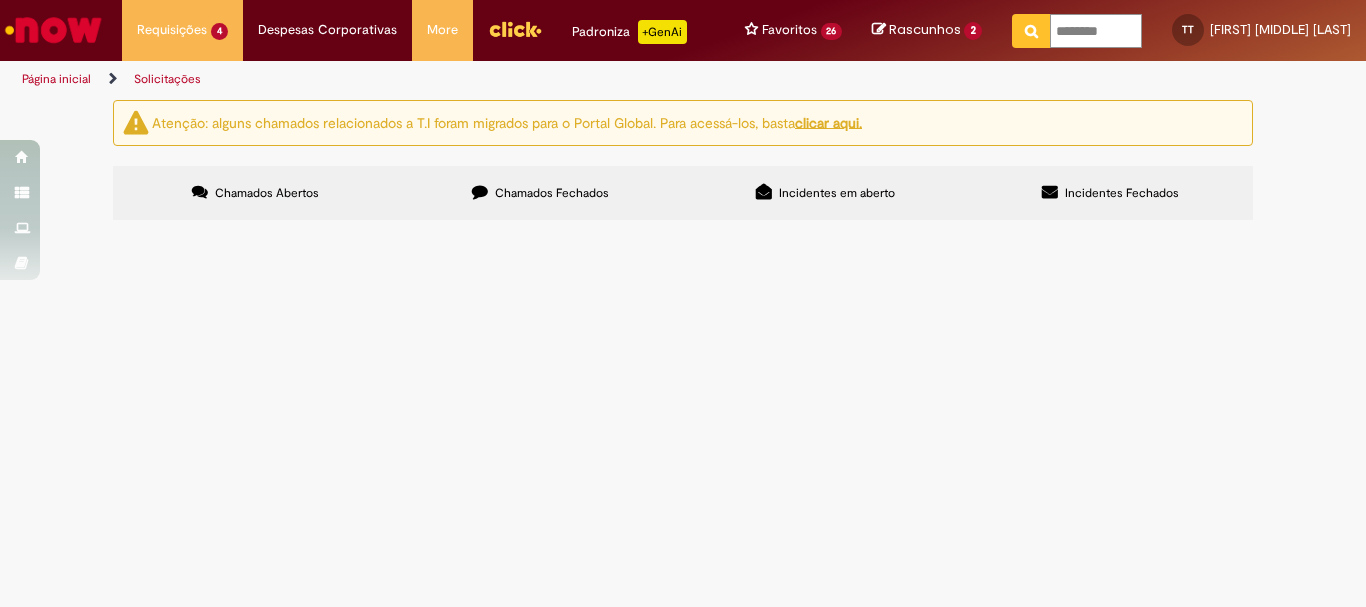 click on "********" at bounding box center [1096, 31] 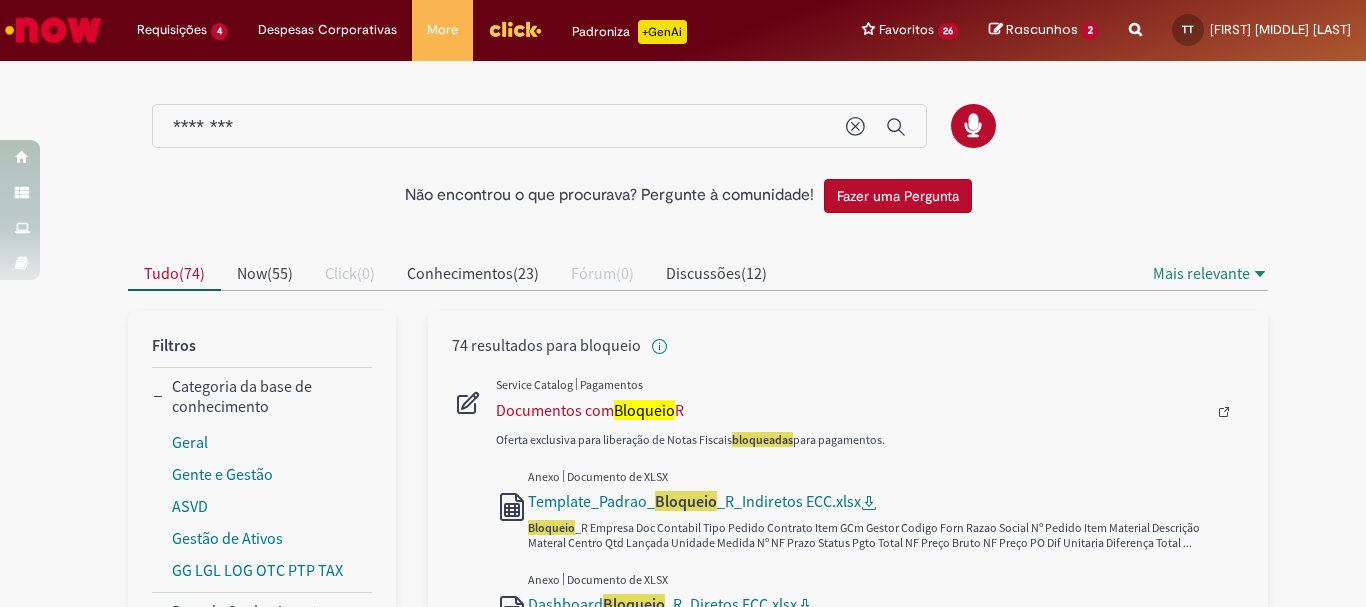 scroll, scrollTop: 200, scrollLeft: 0, axis: vertical 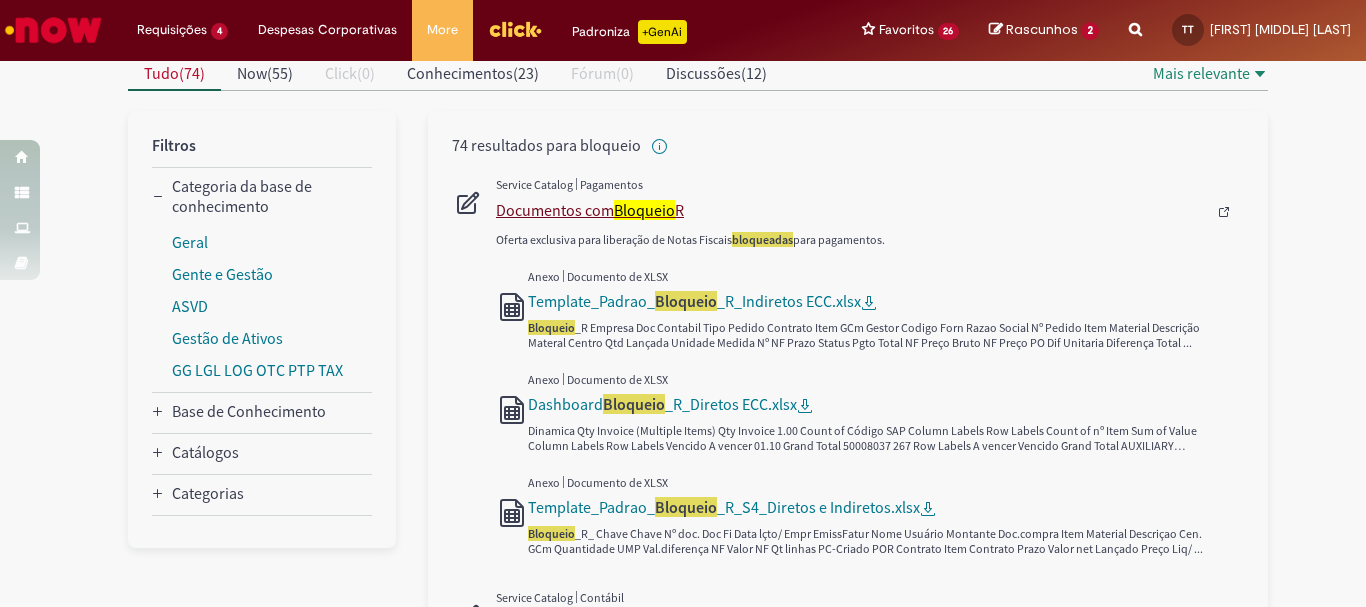 click on "Documentos com  Bloqueio  R" at bounding box center [851, 210] 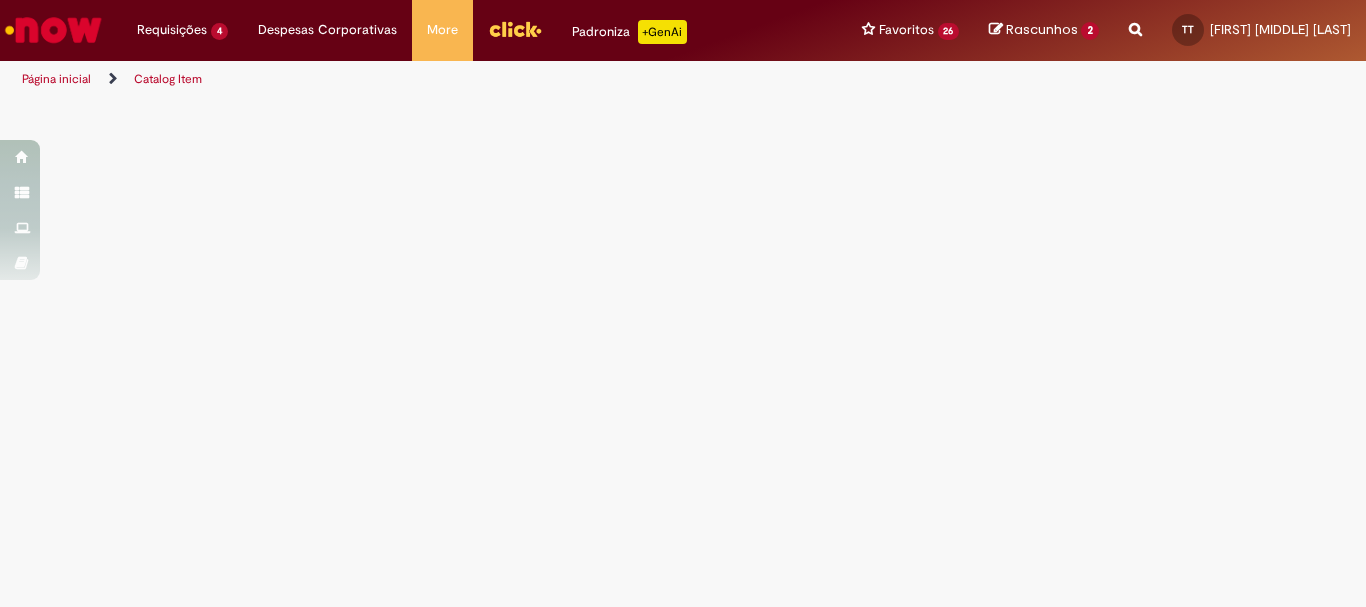 scroll, scrollTop: 0, scrollLeft: 0, axis: both 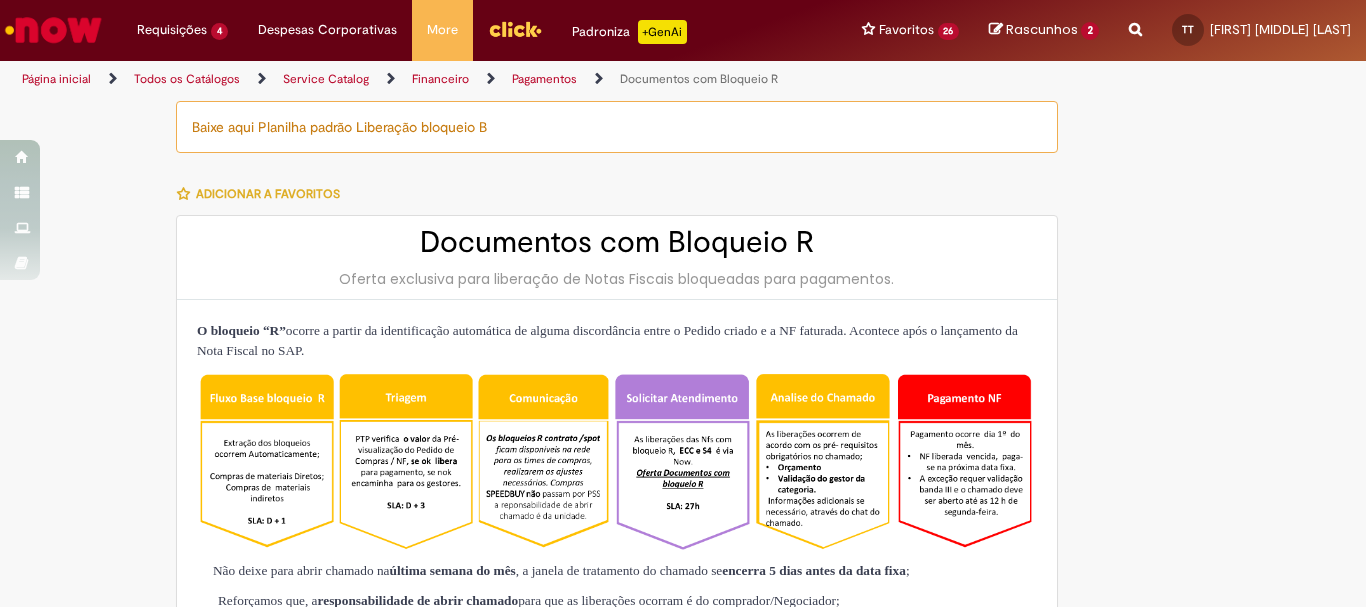 type on "********" 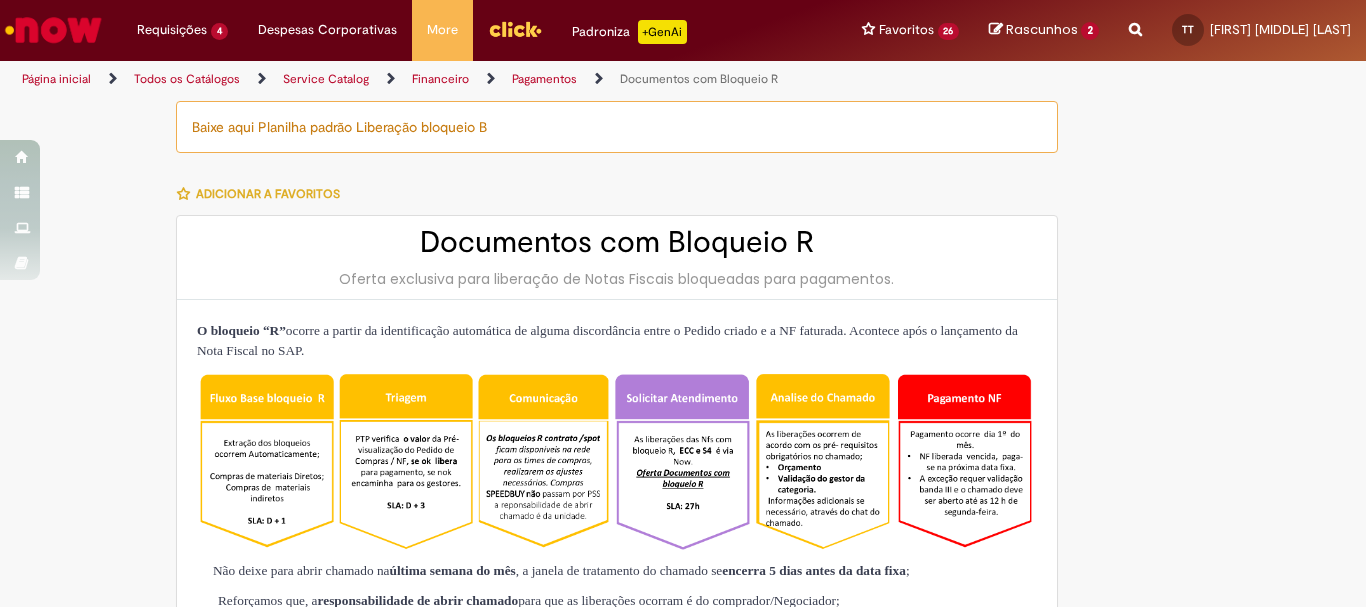 type on "**********" 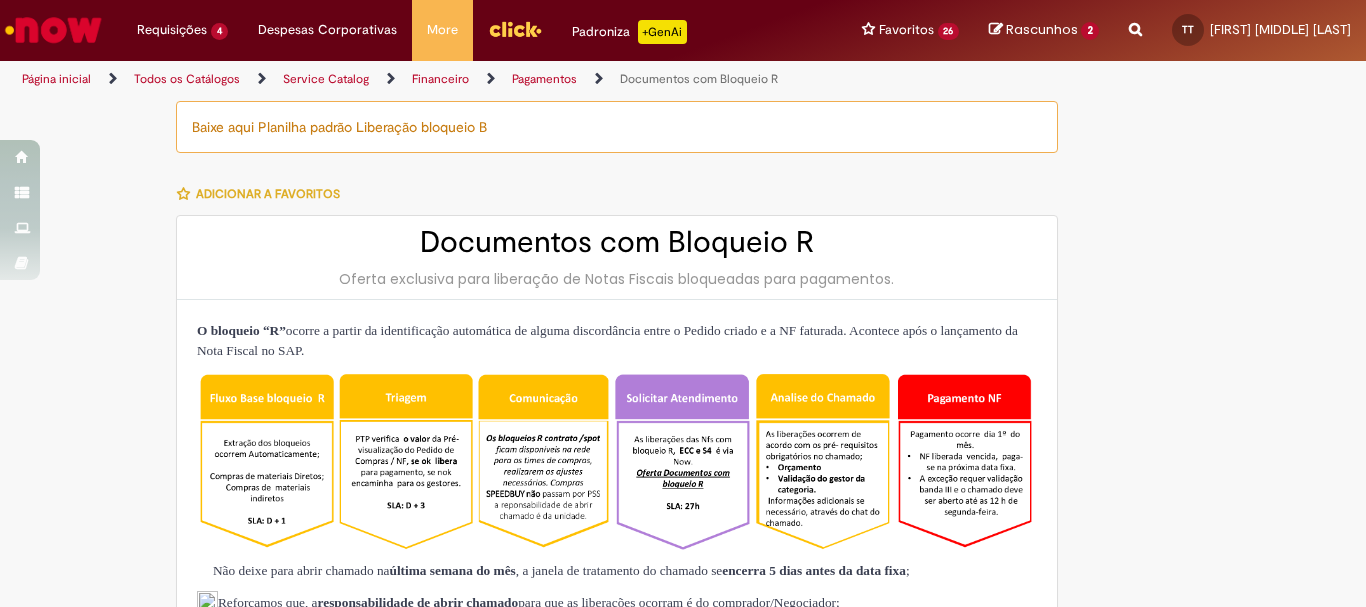 type on "**********" 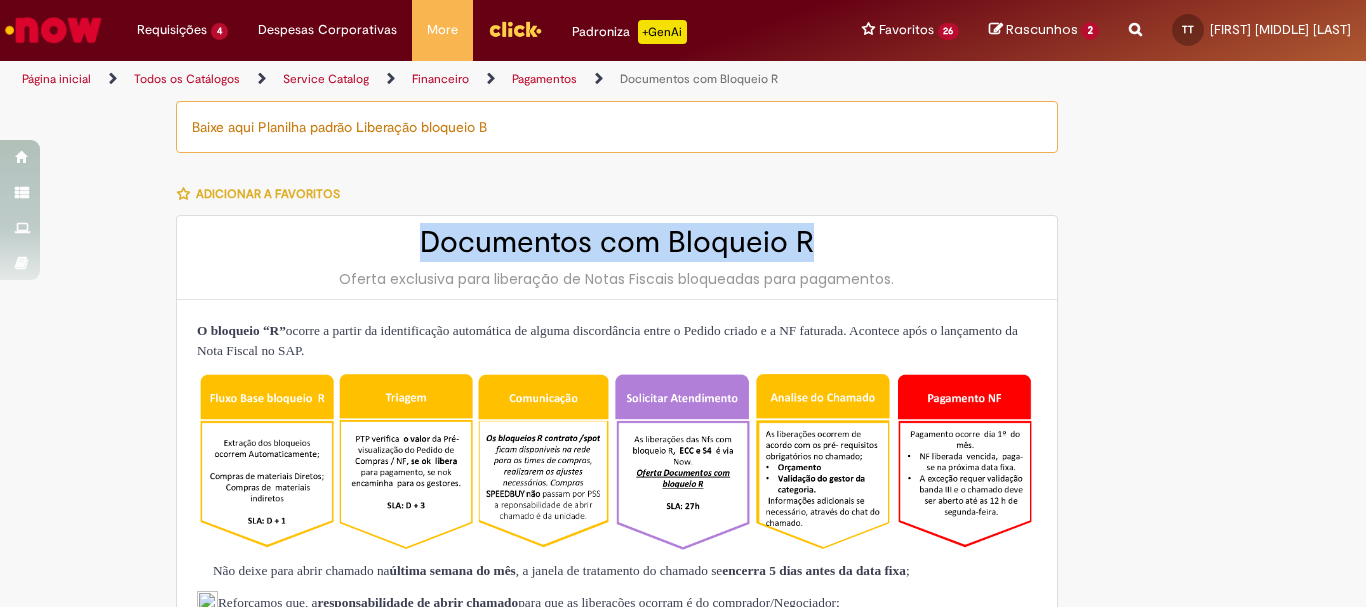 drag, startPoint x: 411, startPoint y: 245, endPoint x: 805, endPoint y: 250, distance: 394.03174 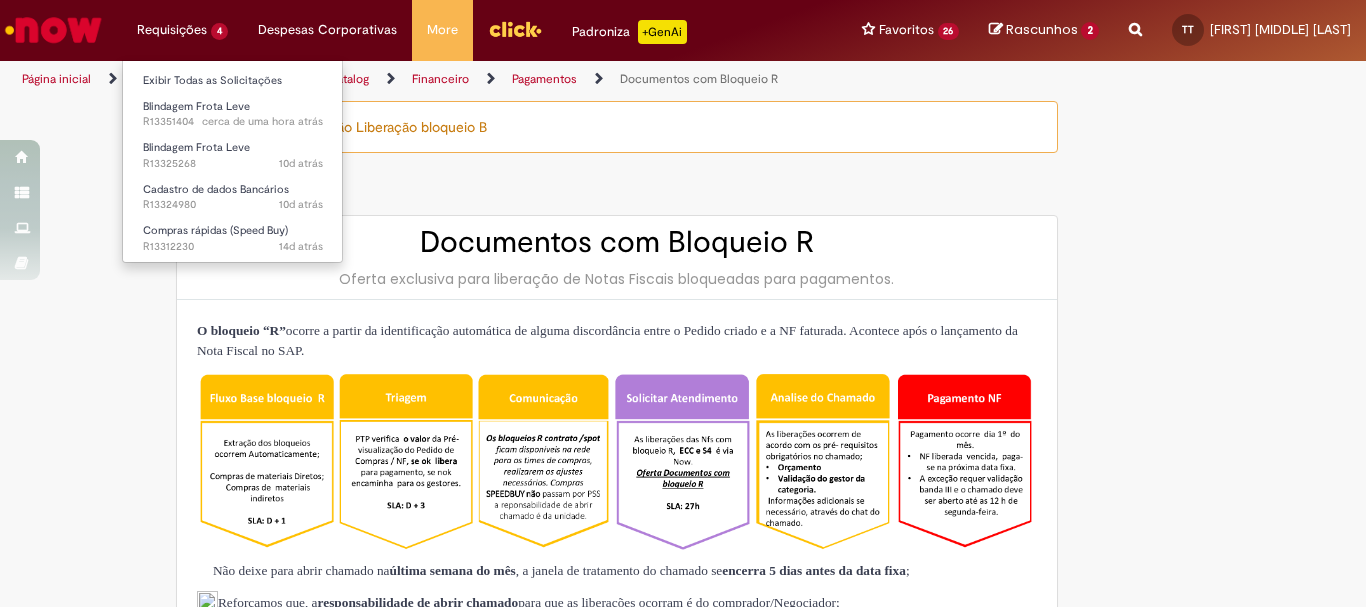 drag, startPoint x: 207, startPoint y: 27, endPoint x: 262, endPoint y: 93, distance: 85.91275 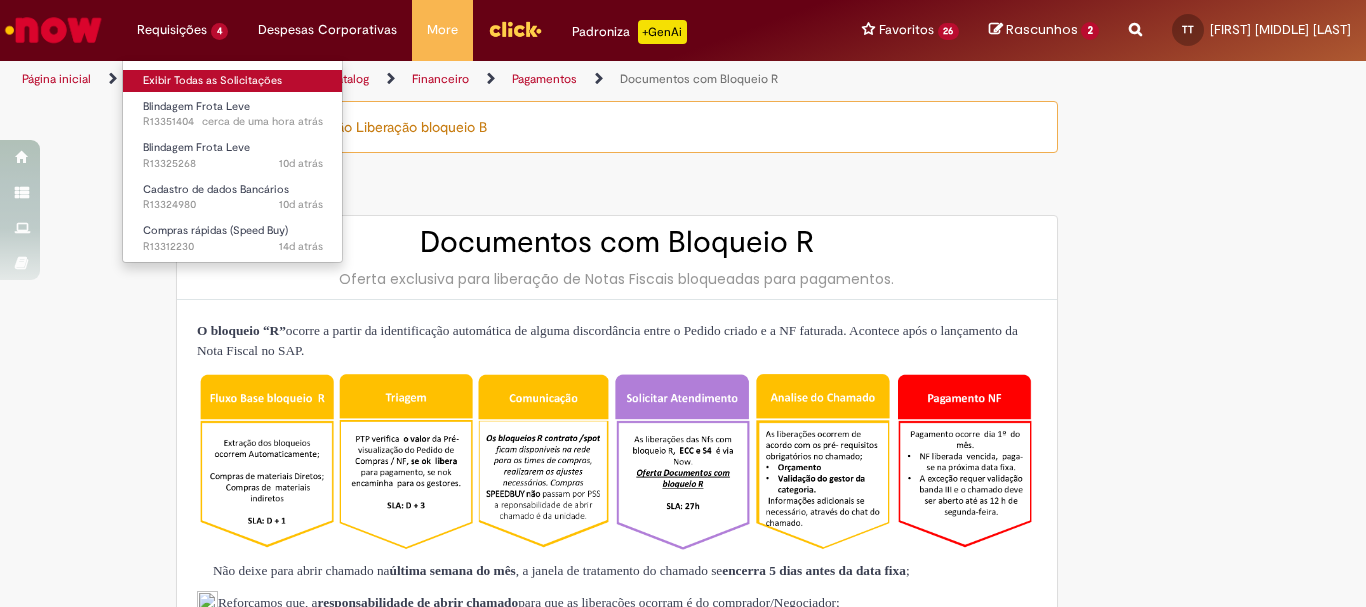 click on "Exibir Todas as Solicitações" at bounding box center (233, 81) 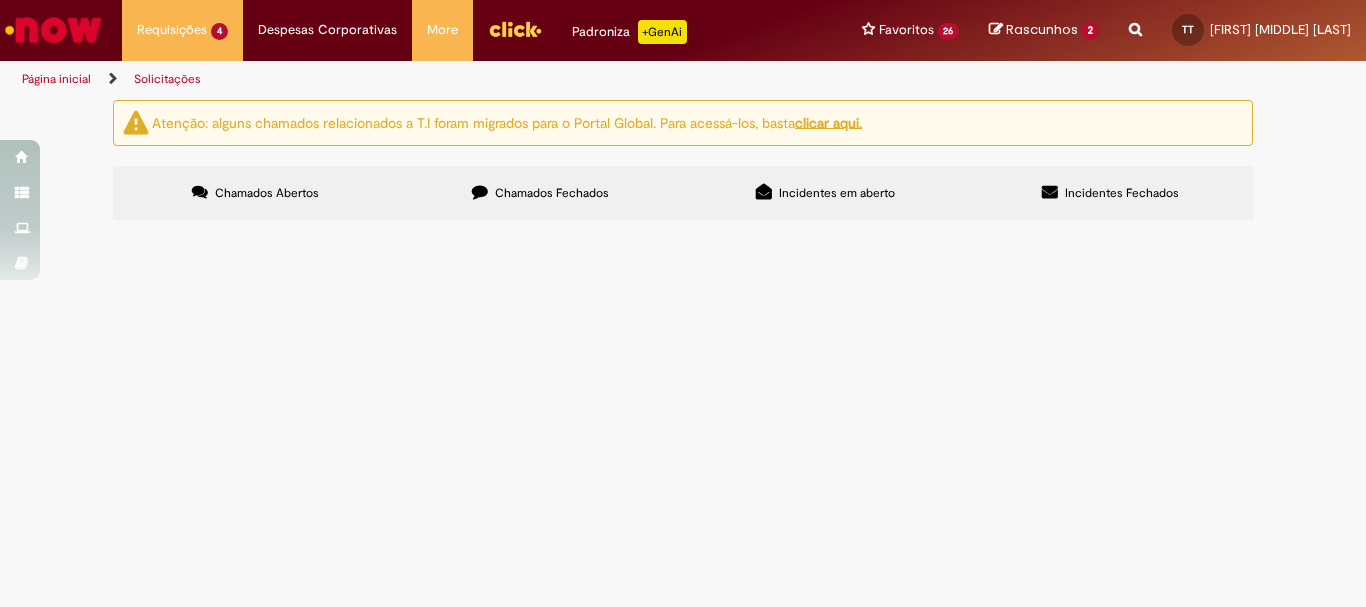 click on "Chamados Fechados" at bounding box center (552, 193) 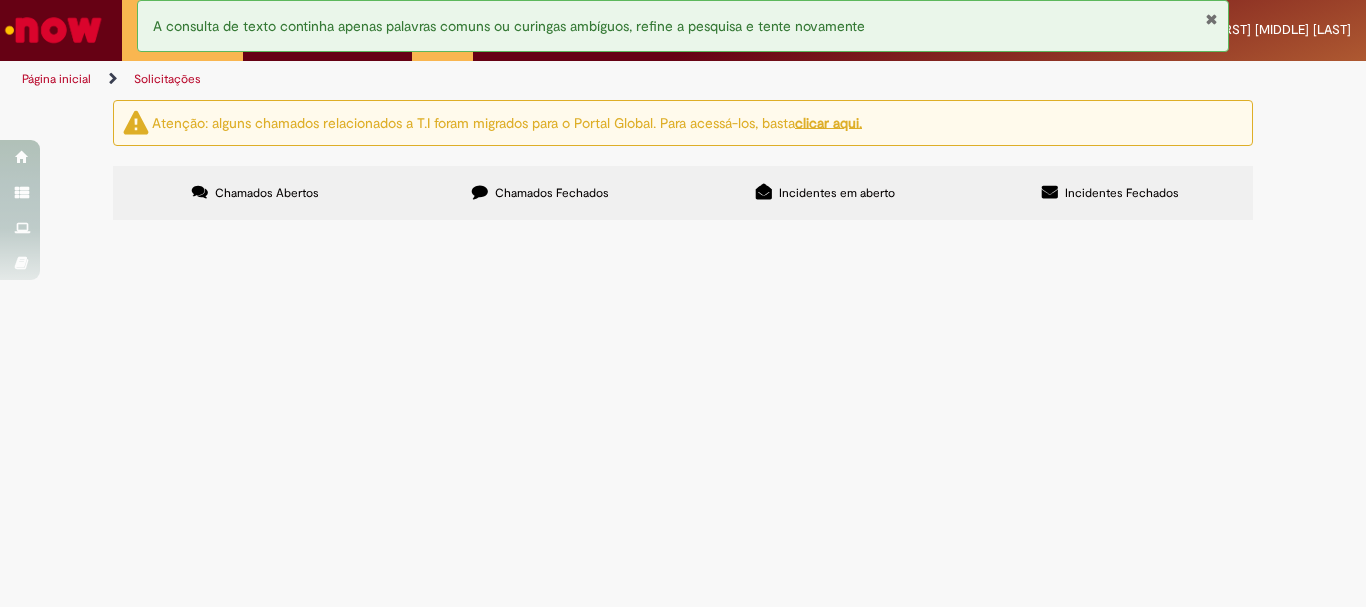 click on "Incidentes em aberto" at bounding box center (837, 193) 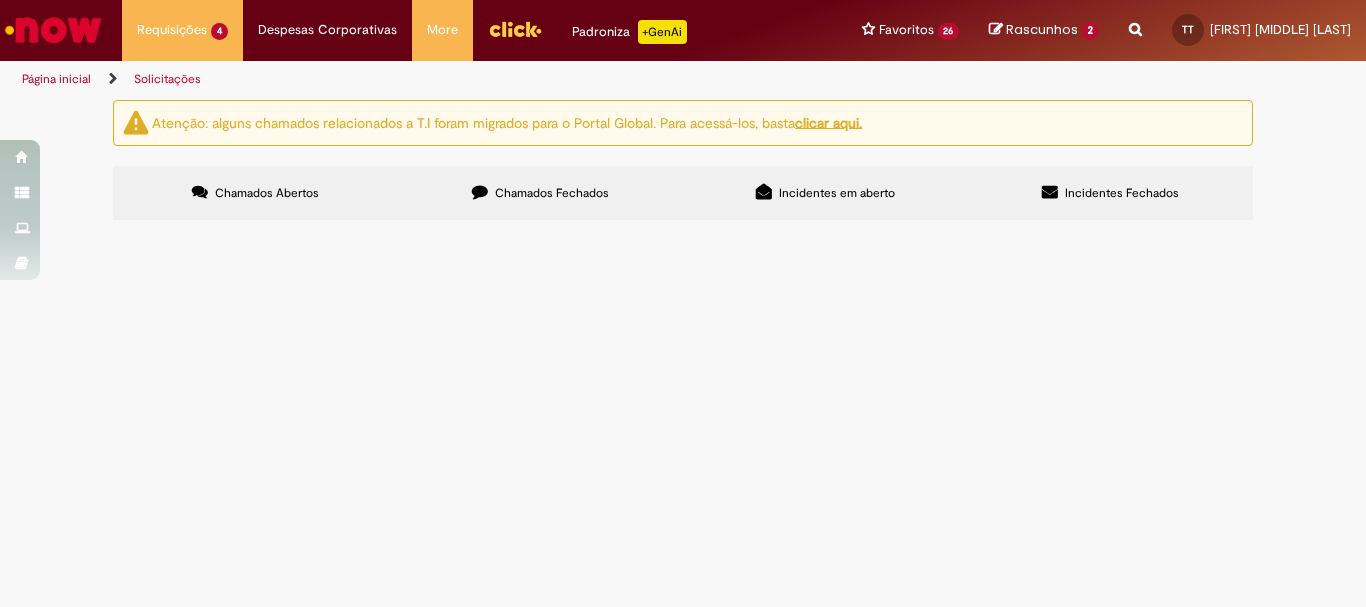 click at bounding box center [0, 0] 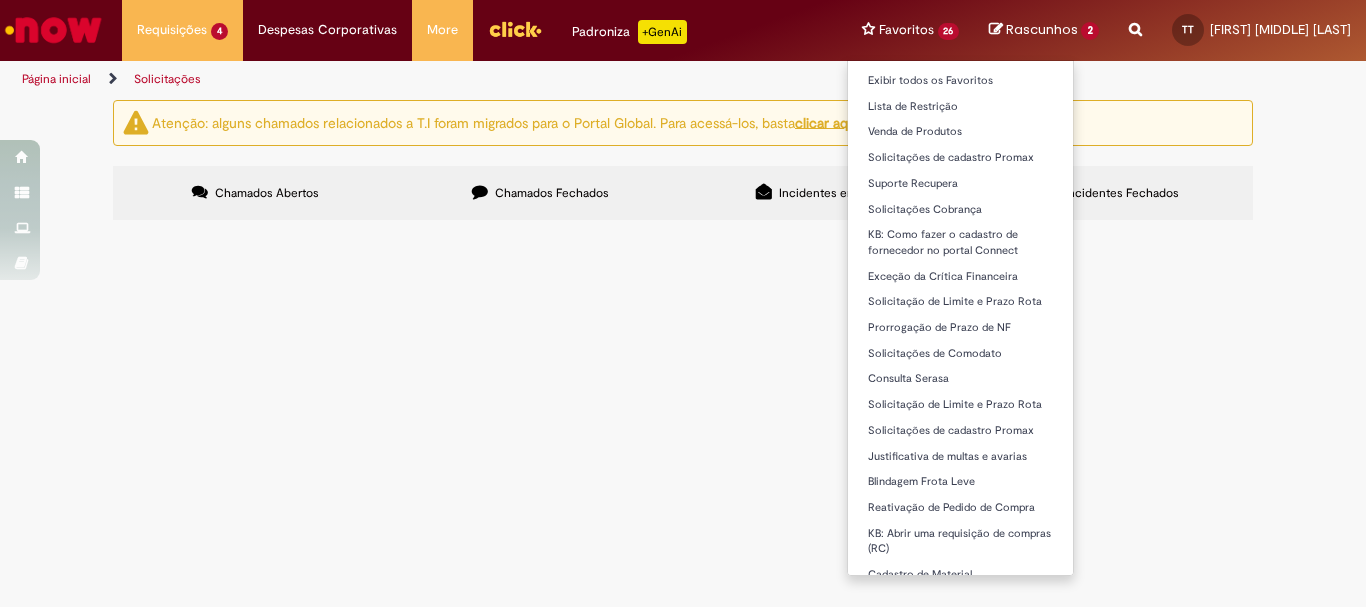 type on "**********" 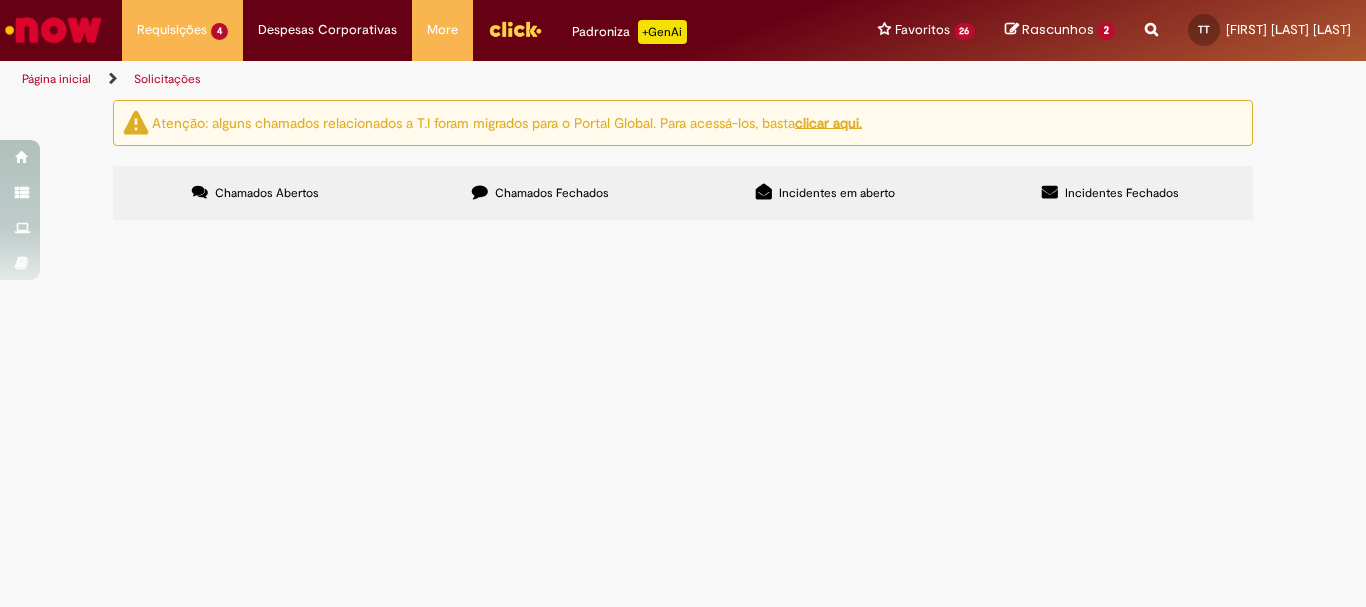 scroll, scrollTop: 0, scrollLeft: 0, axis: both 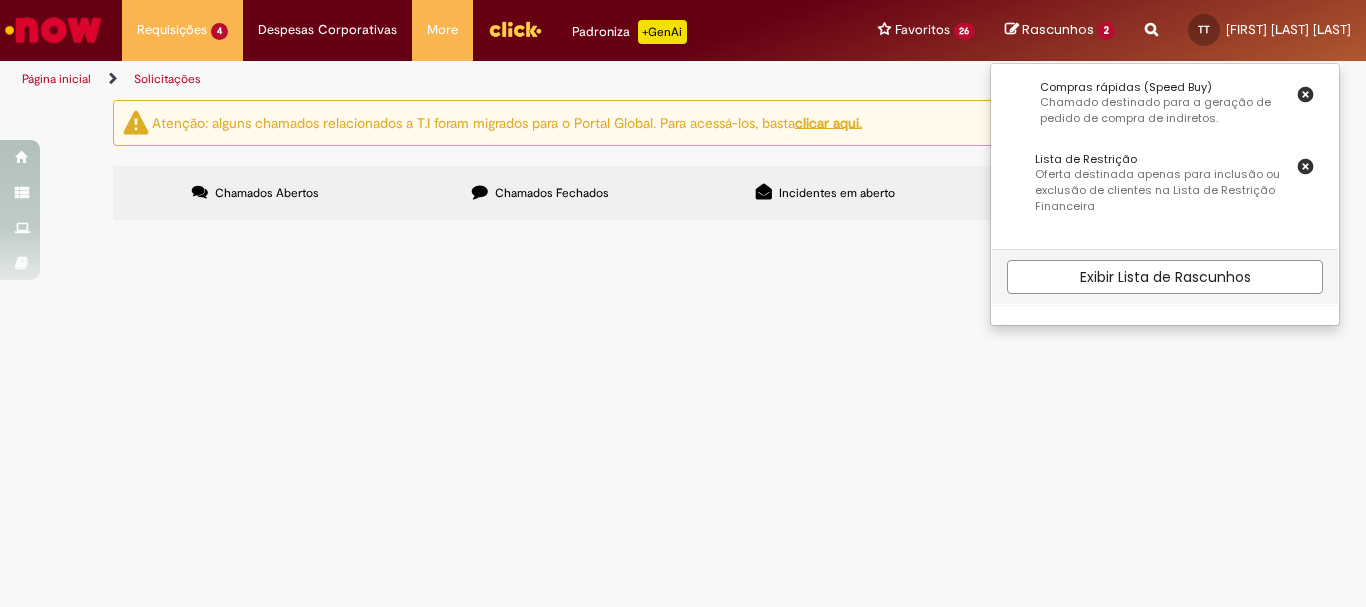 click on "[R_NUMBER] Blindagem Frota Leve DESBLOQUEAR TAG [FIRST] Aberto [R_NUMBER] Blindagem Frota Leve Já tenho acesso para [CITY] mas preciso de acesso para Embu tb Pendente Usuário" at bounding box center [683, 163] 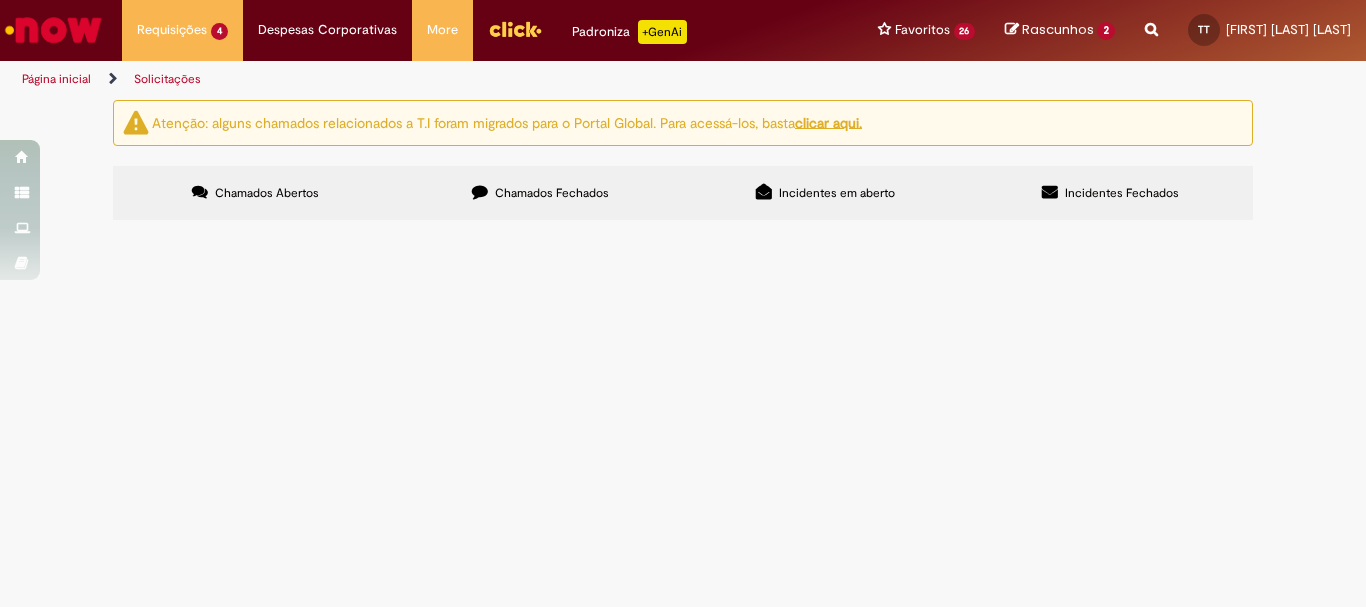 scroll, scrollTop: 864, scrollLeft: 0, axis: vertical 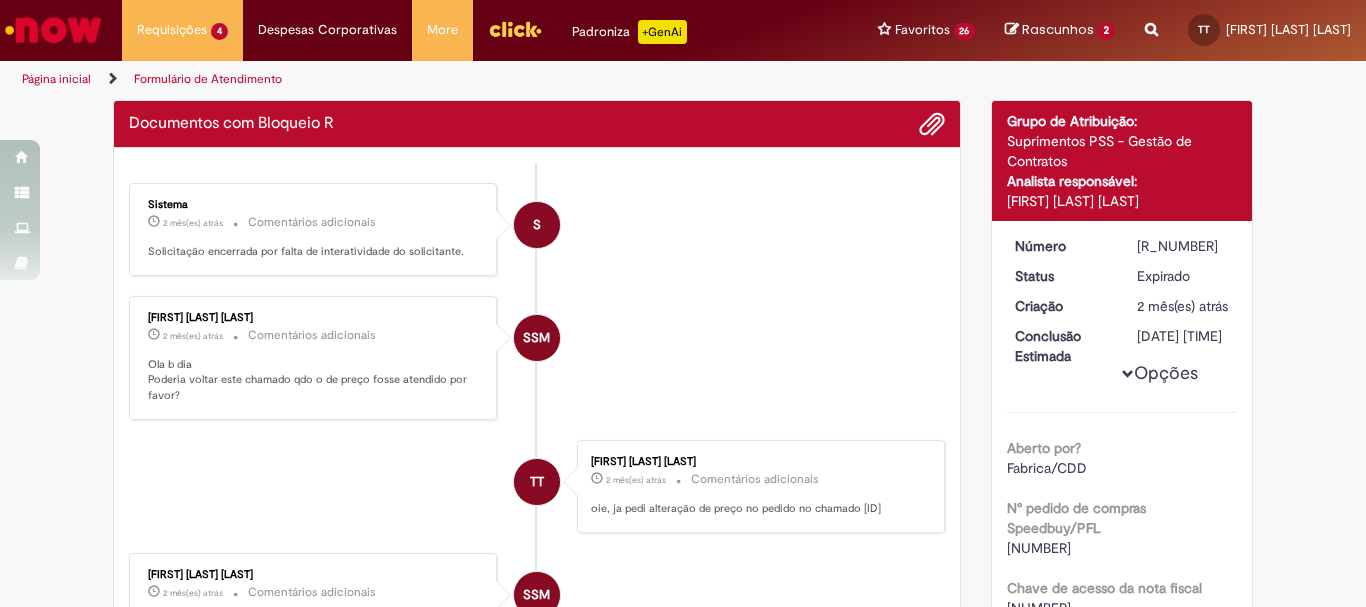 click on "Ola b dia
Poderia voltar este chamado qdo o de preço fosse atendido por favor?" at bounding box center (314, 380) 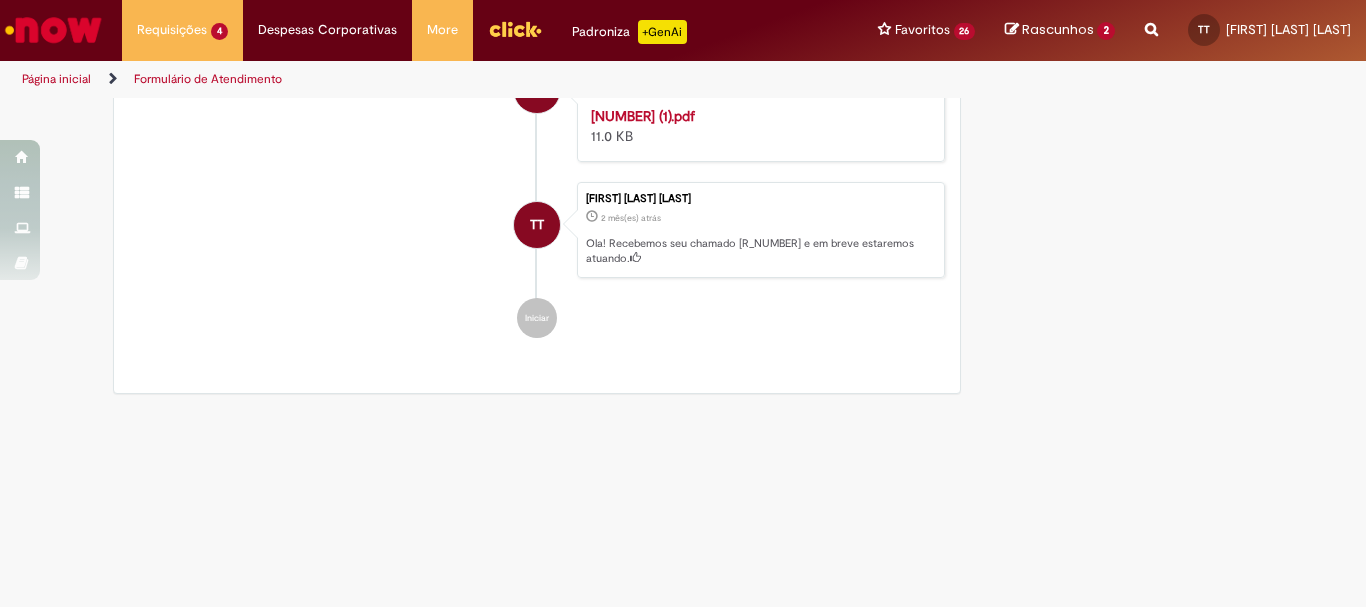 scroll, scrollTop: 1200, scrollLeft: 0, axis: vertical 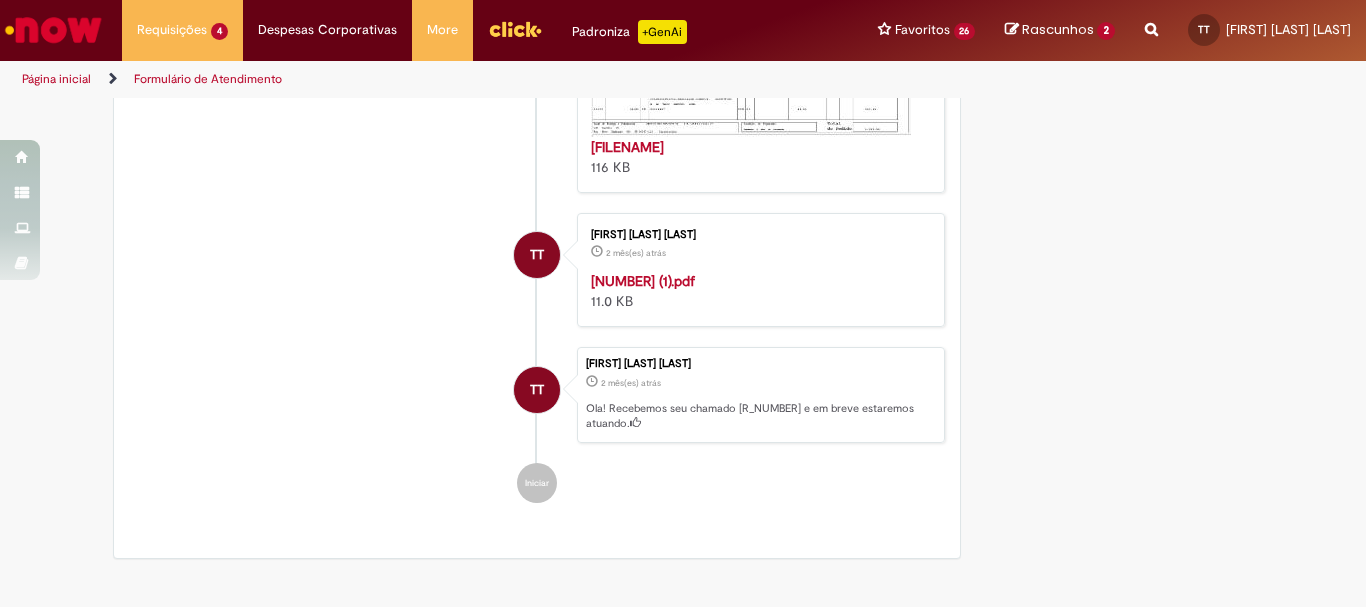 click at bounding box center (751, 53) 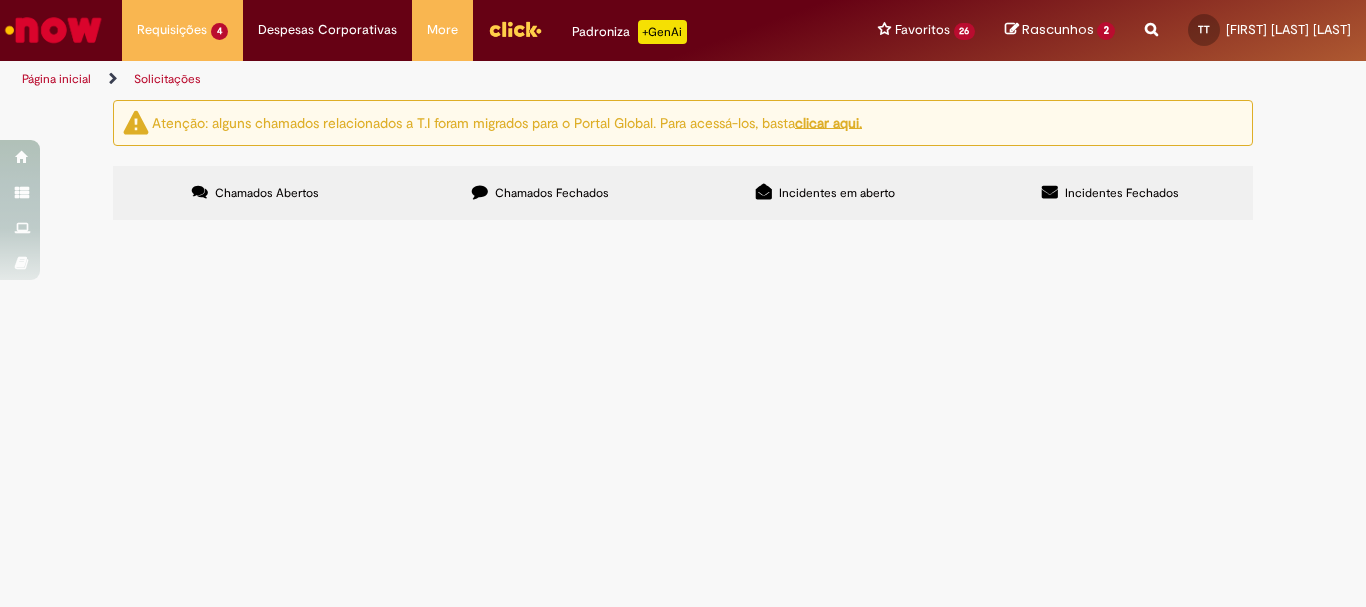 scroll, scrollTop: 0, scrollLeft: 0, axis: both 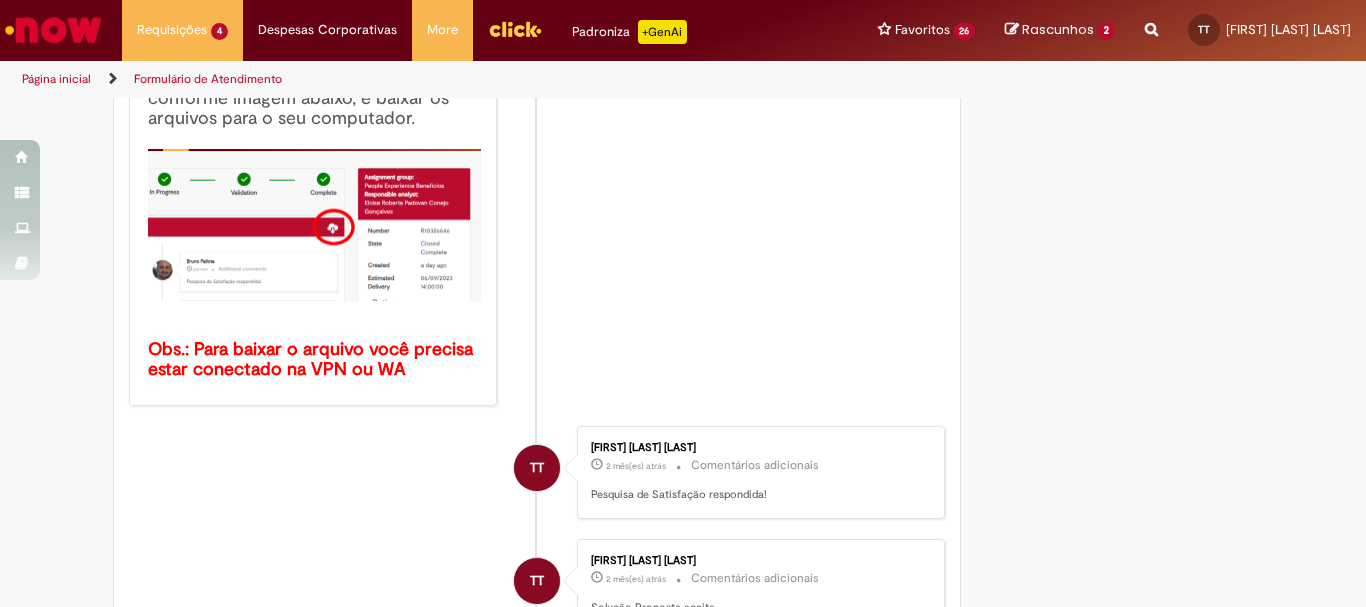 click on "Obs.: Para baixar o arquivo você precisa estar conectado na VPN ou WA" at bounding box center (313, 359) 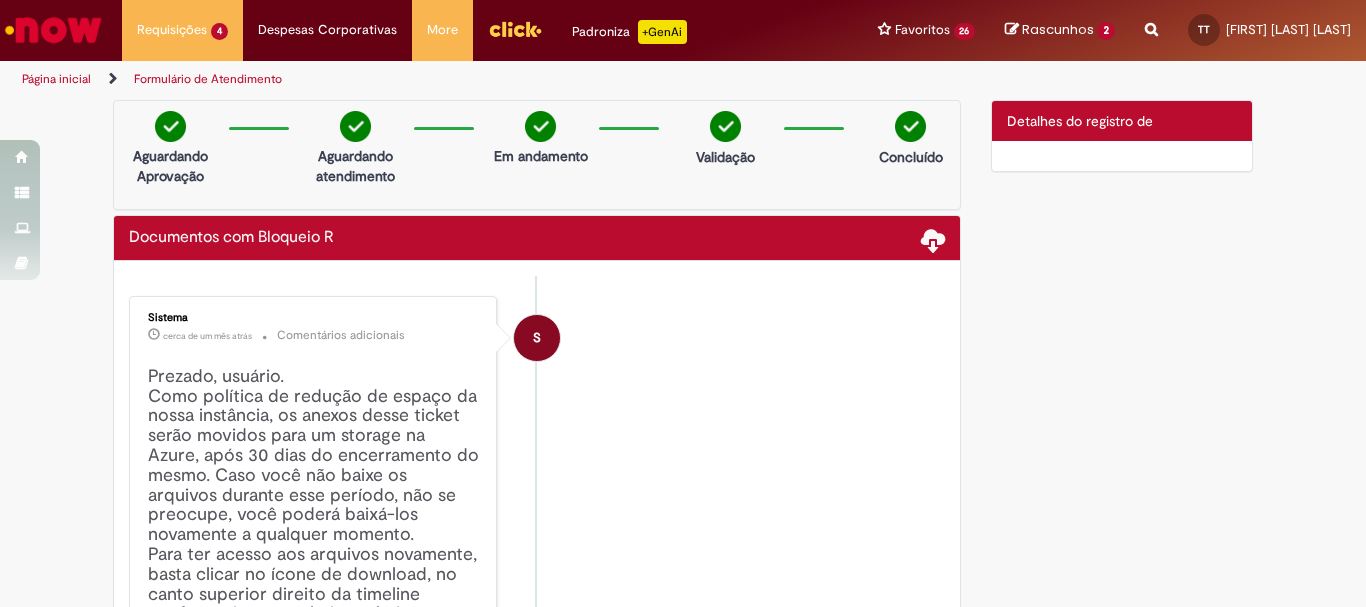 scroll, scrollTop: 400, scrollLeft: 0, axis: vertical 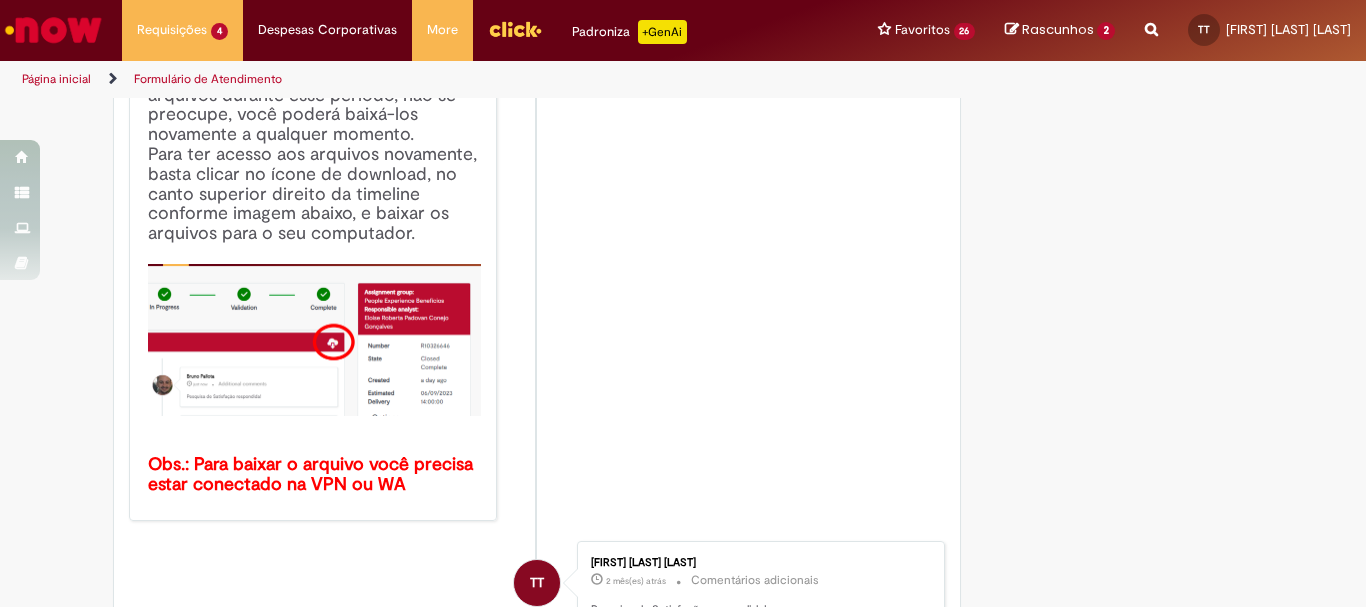 click at bounding box center [314, 340] 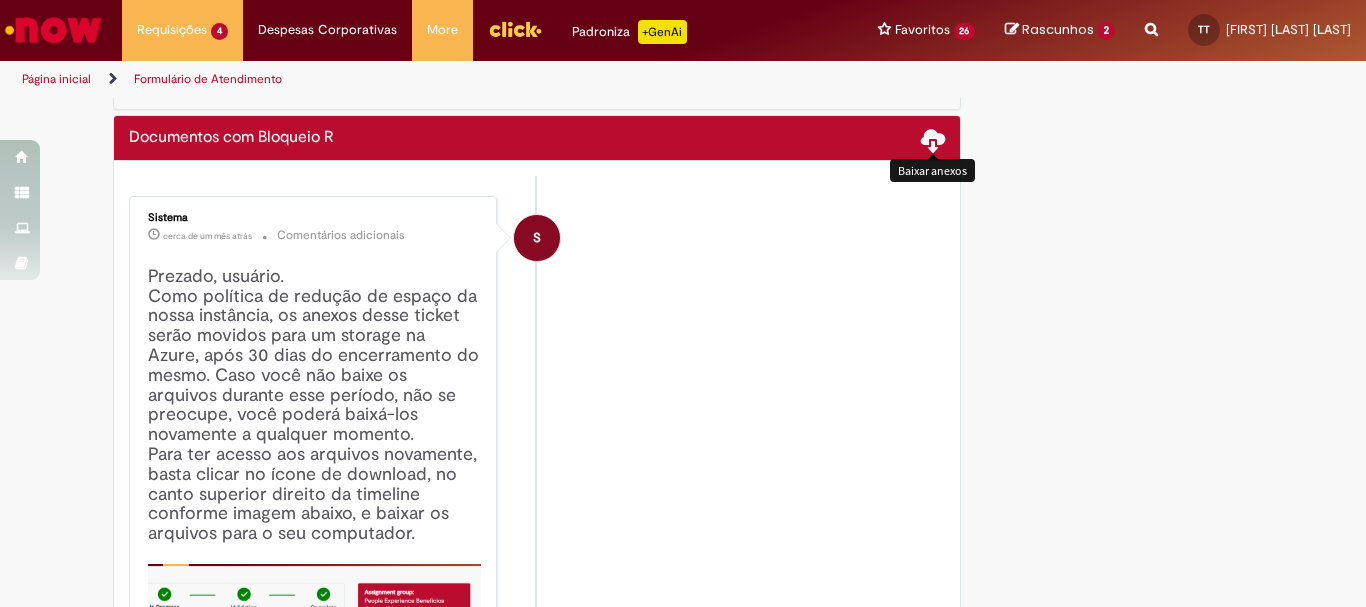 click at bounding box center (933, 139) 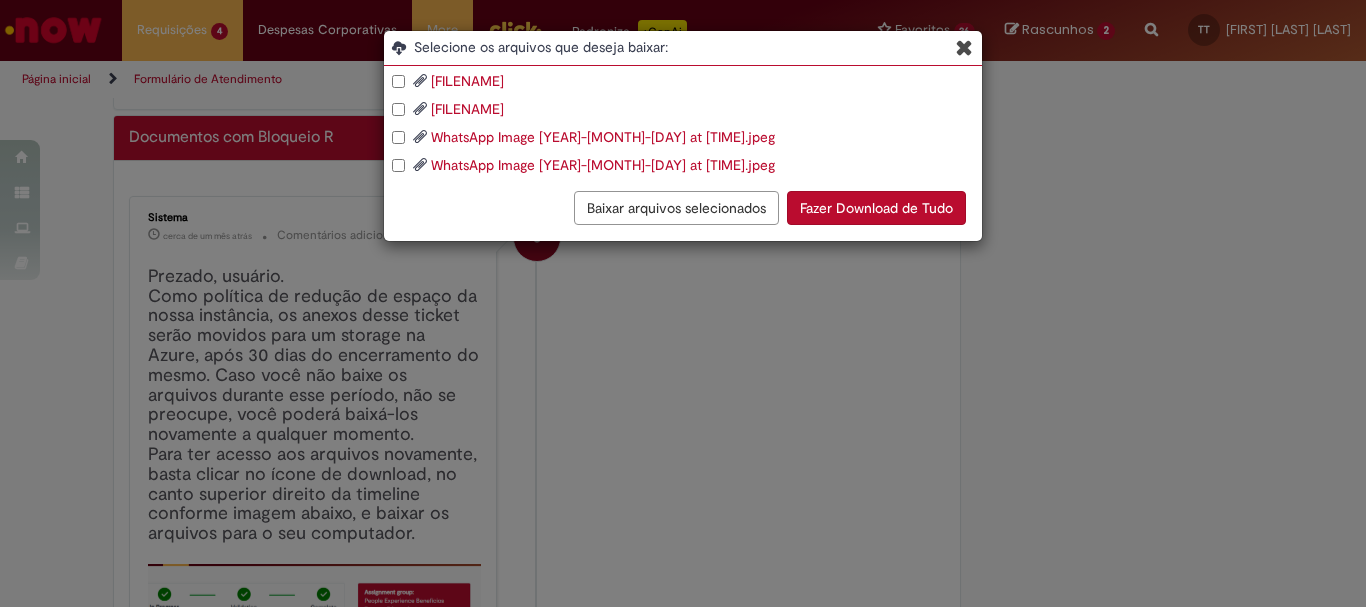 click on "35250325280300000100550000000049821406490222.pdf" at bounding box center [467, 109] 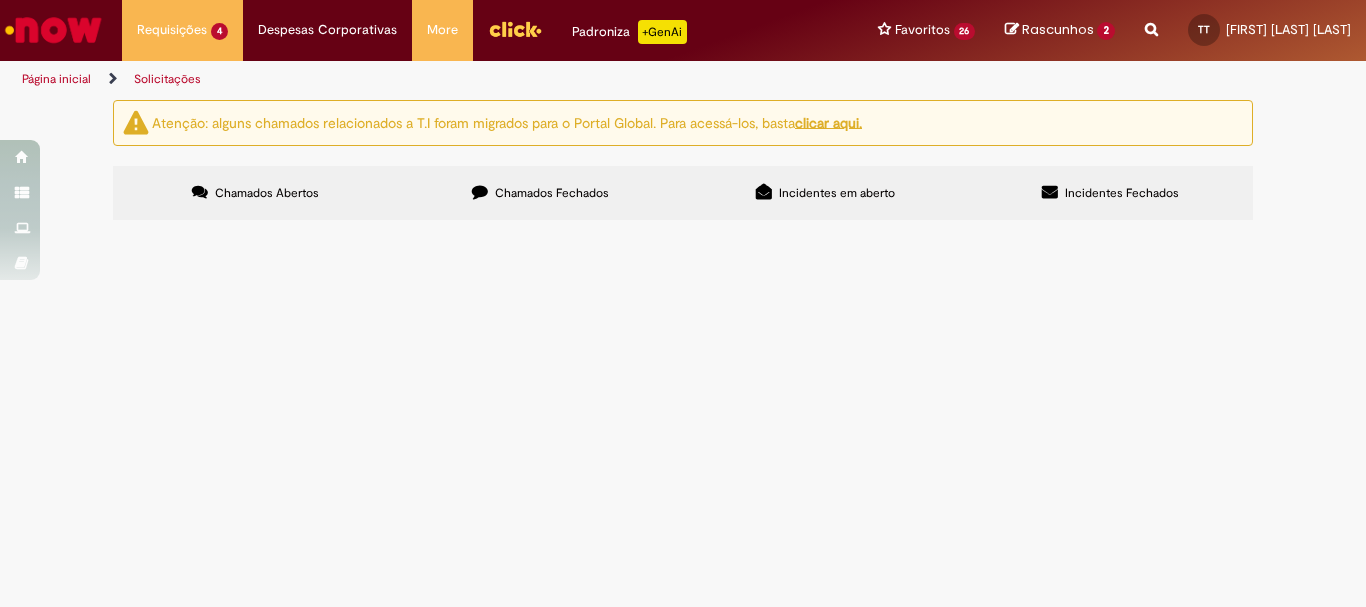 scroll, scrollTop: 0, scrollLeft: 0, axis: both 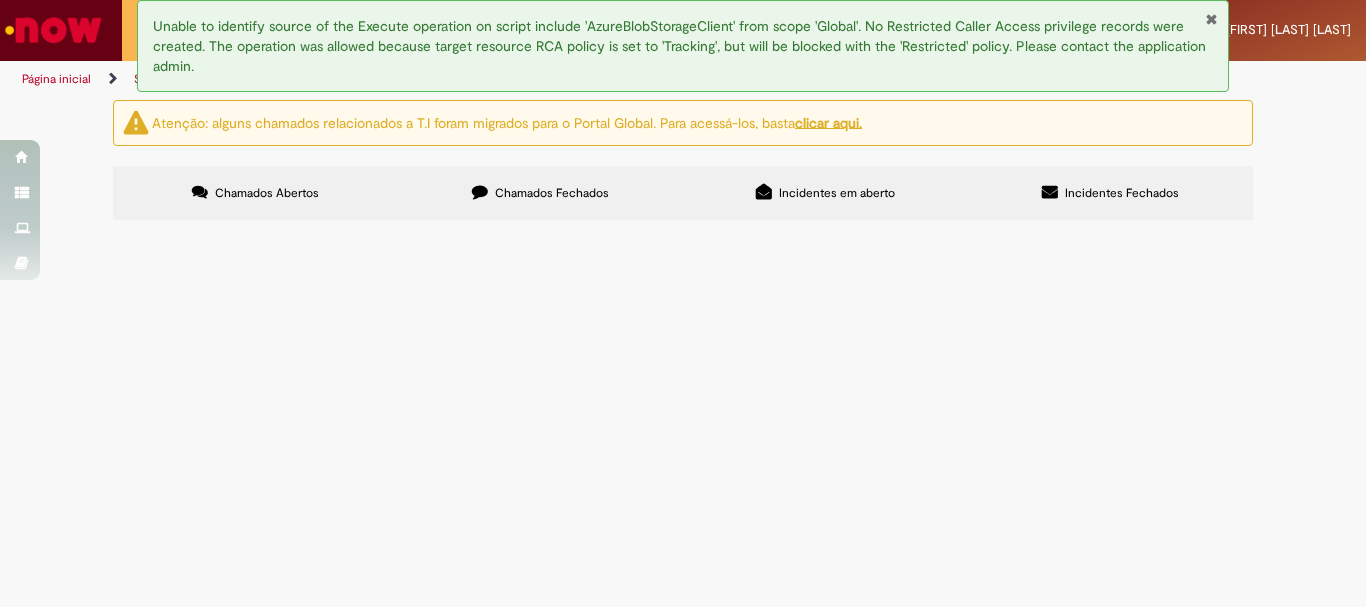 click on "Chamados Fechados" at bounding box center [540, 193] 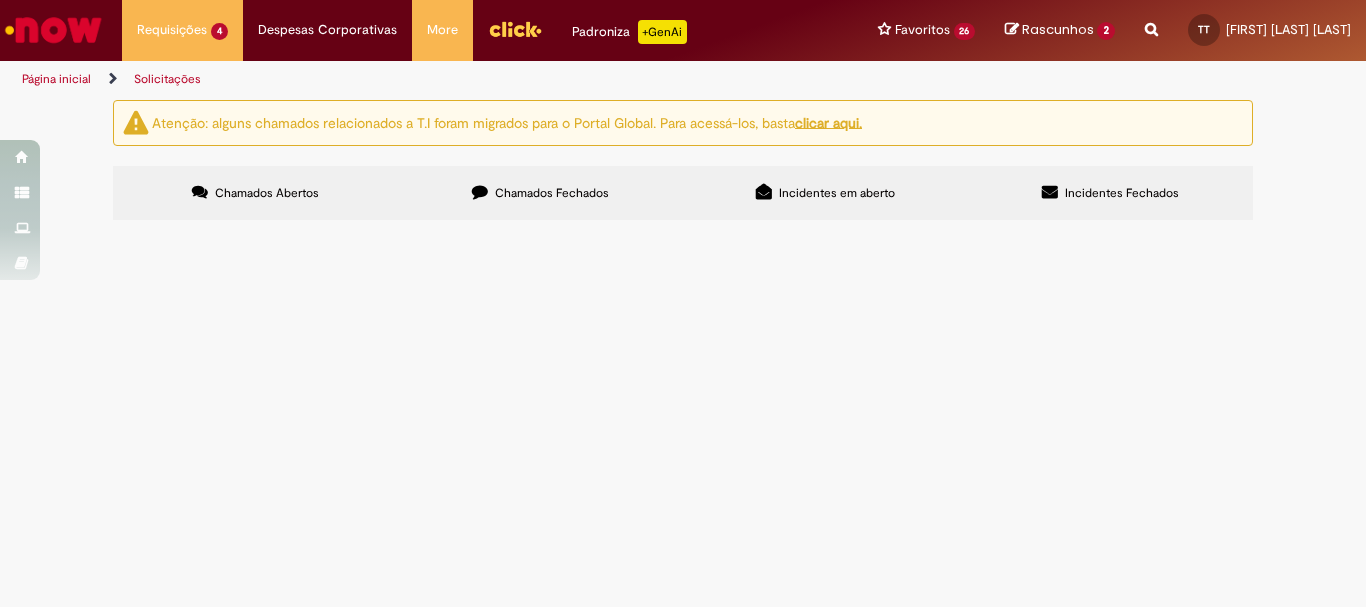 scroll, scrollTop: 909, scrollLeft: 0, axis: vertical 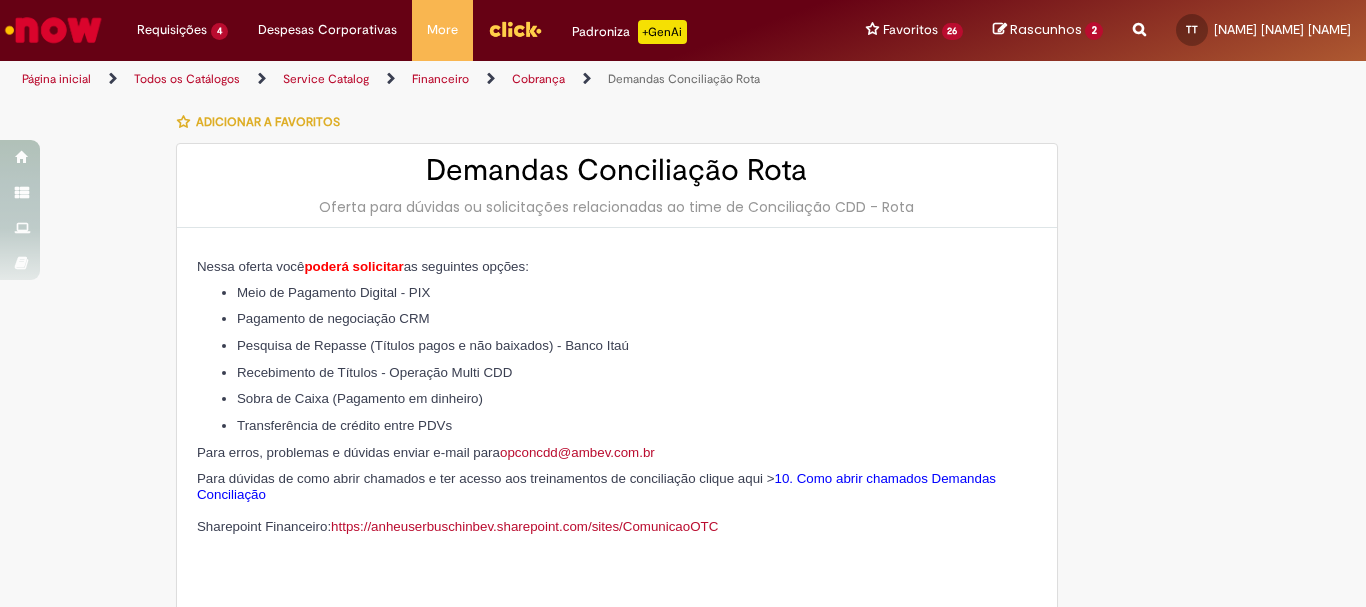 type on "********" 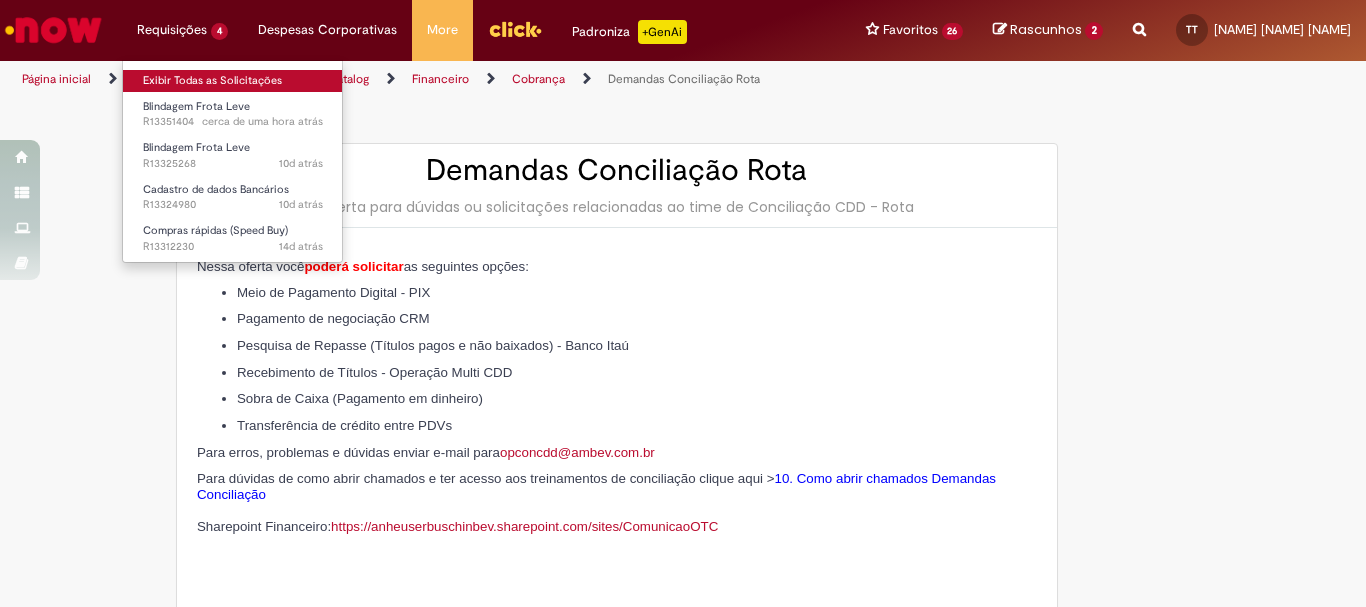 click on "Exibir Todas as Solicitações" at bounding box center (233, 81) 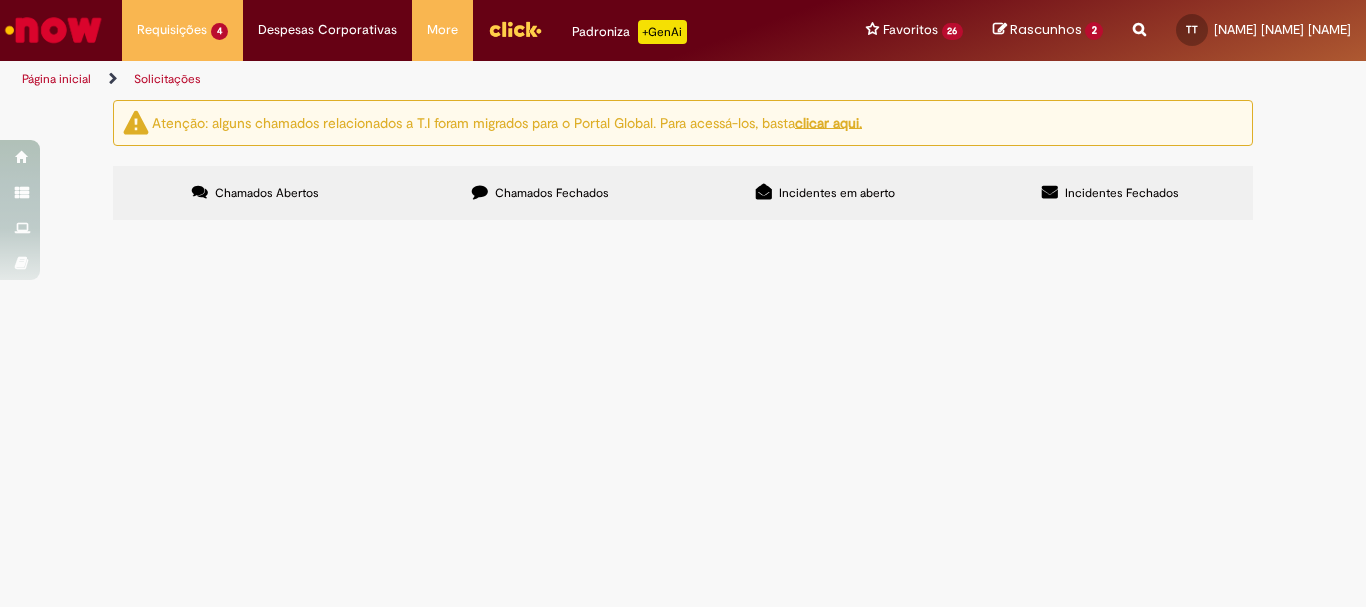 click on "Chamados Fechados" at bounding box center [552, 193] 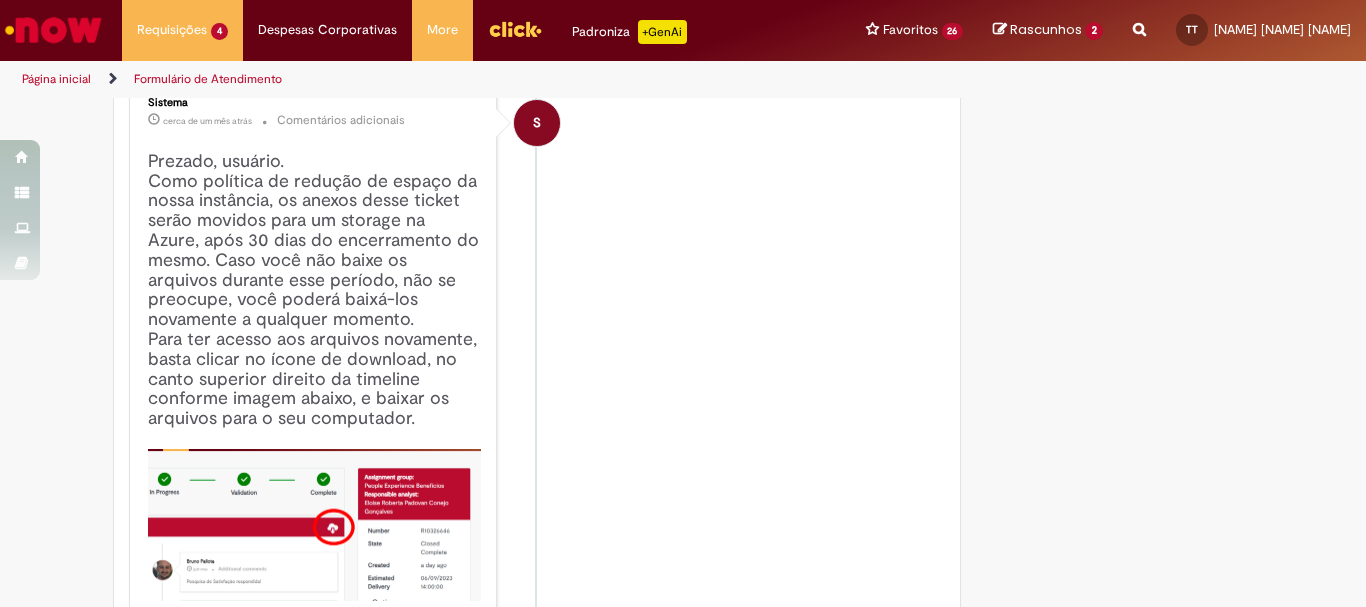 scroll, scrollTop: 0, scrollLeft: 0, axis: both 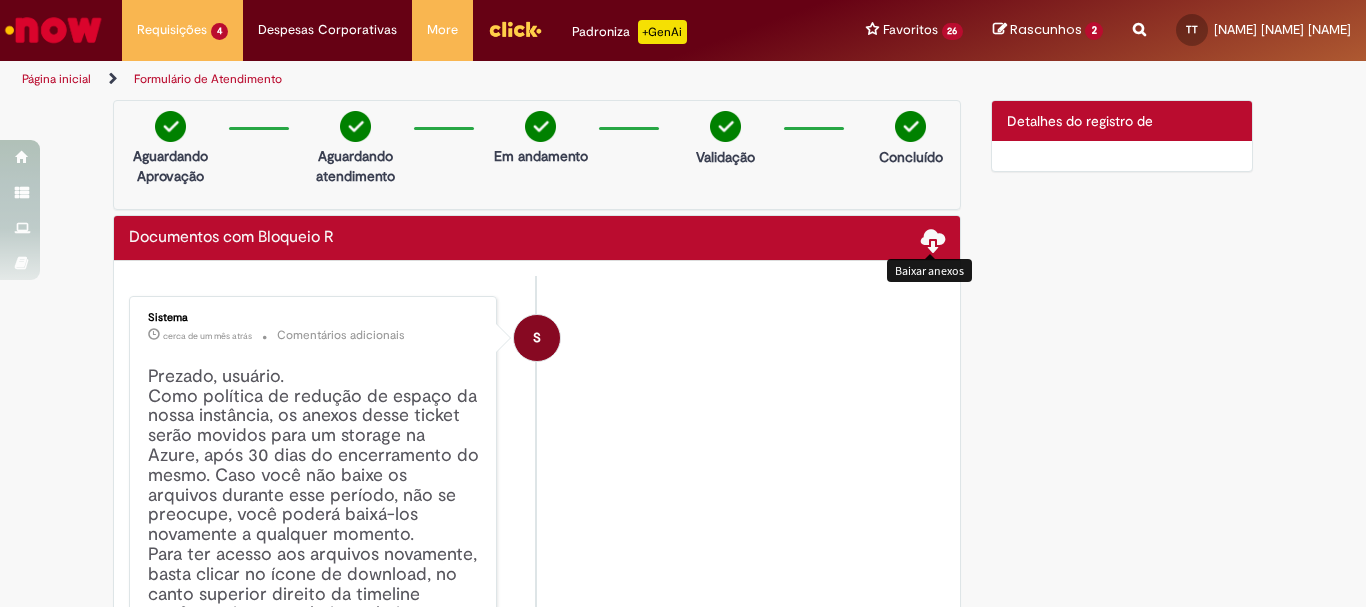 click at bounding box center (933, 239) 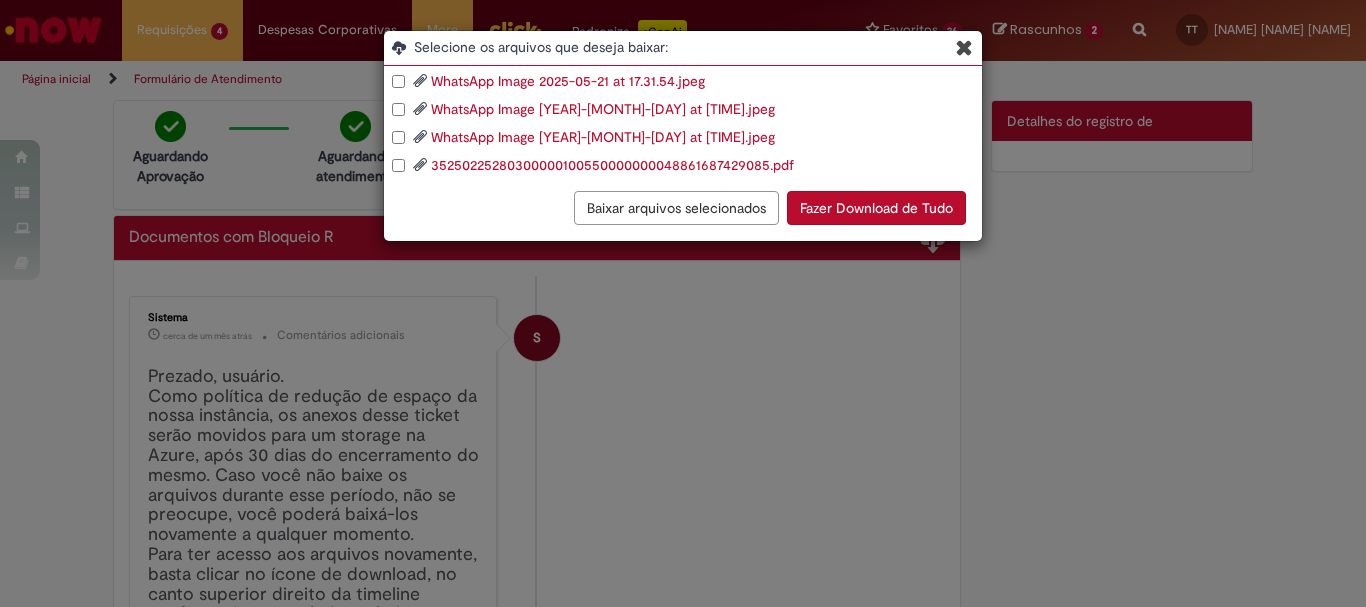 click on "WhatsApp Image 2025-05-21 at 17.31.54.jpeg" at bounding box center [568, 81] 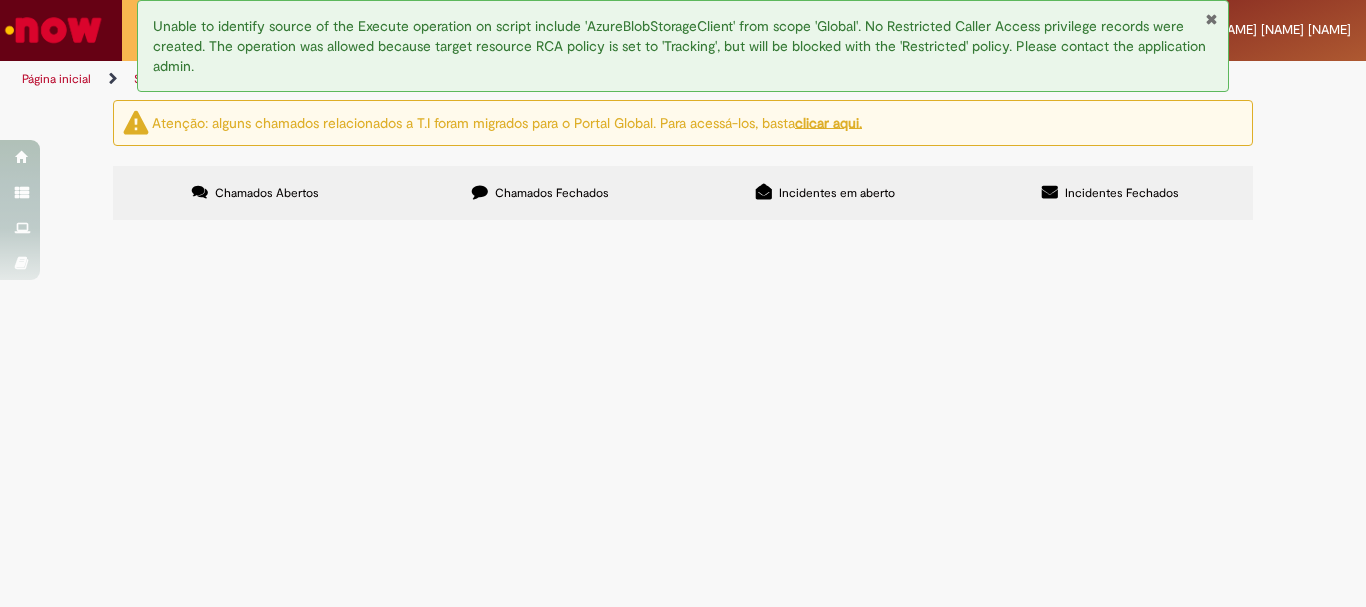 click on "Chamados Fechados" at bounding box center (540, 193) 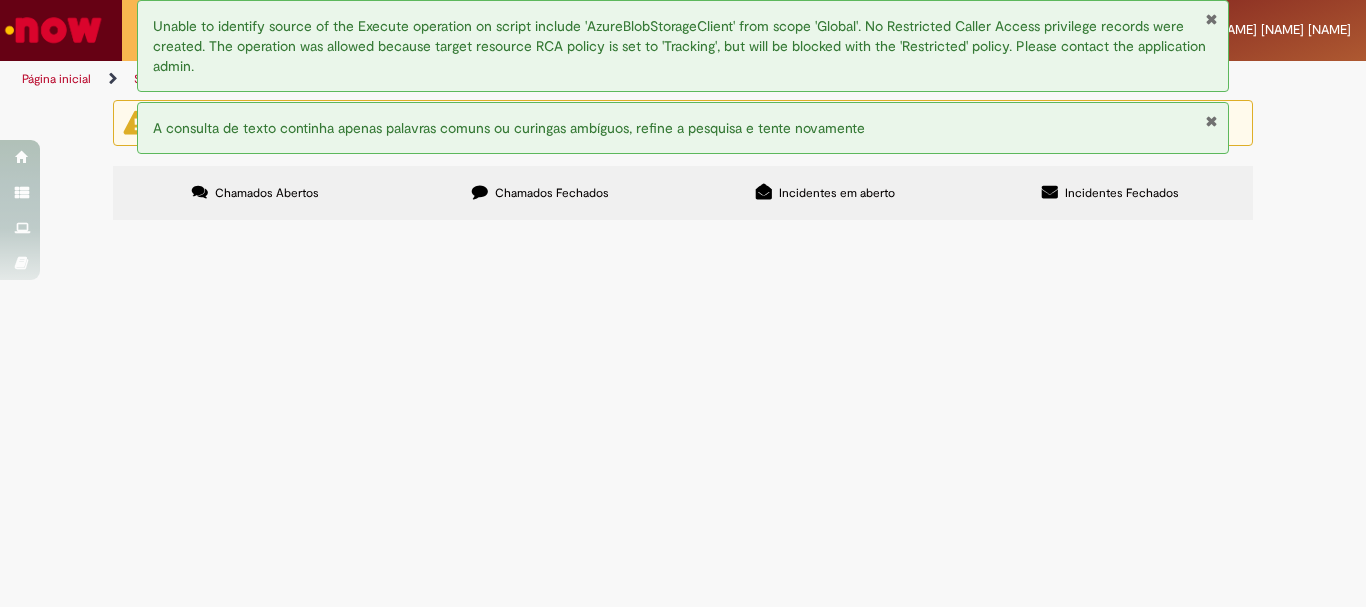click at bounding box center [1211, 121] 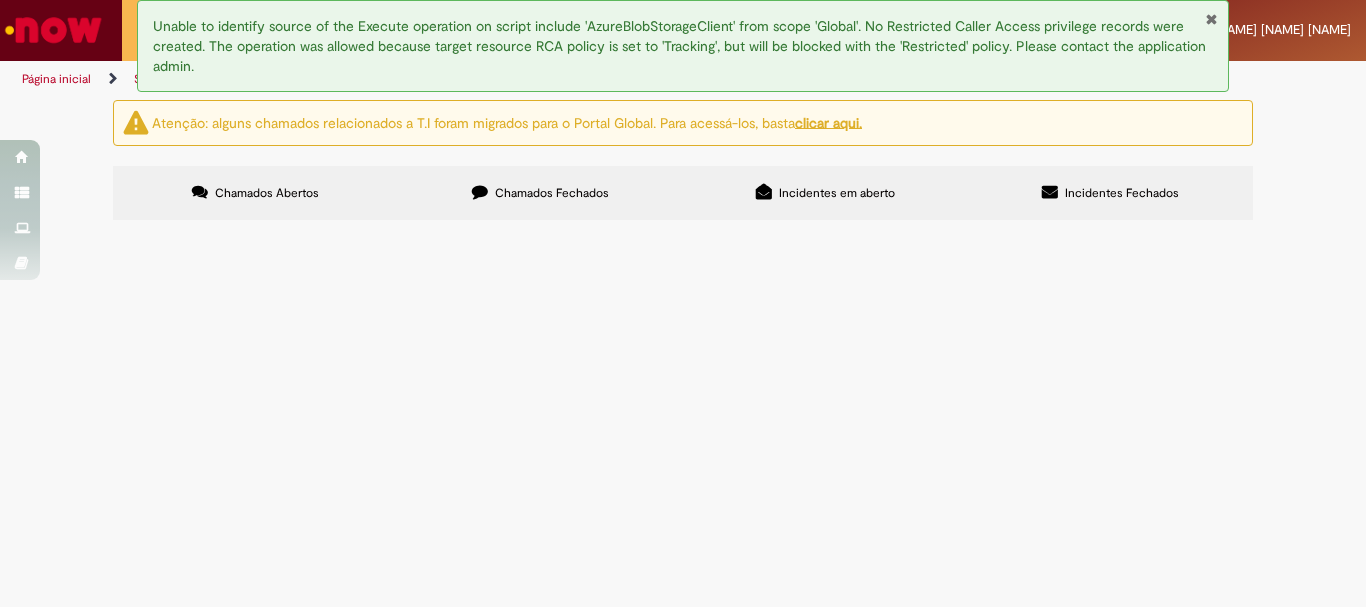 click at bounding box center [1211, 19] 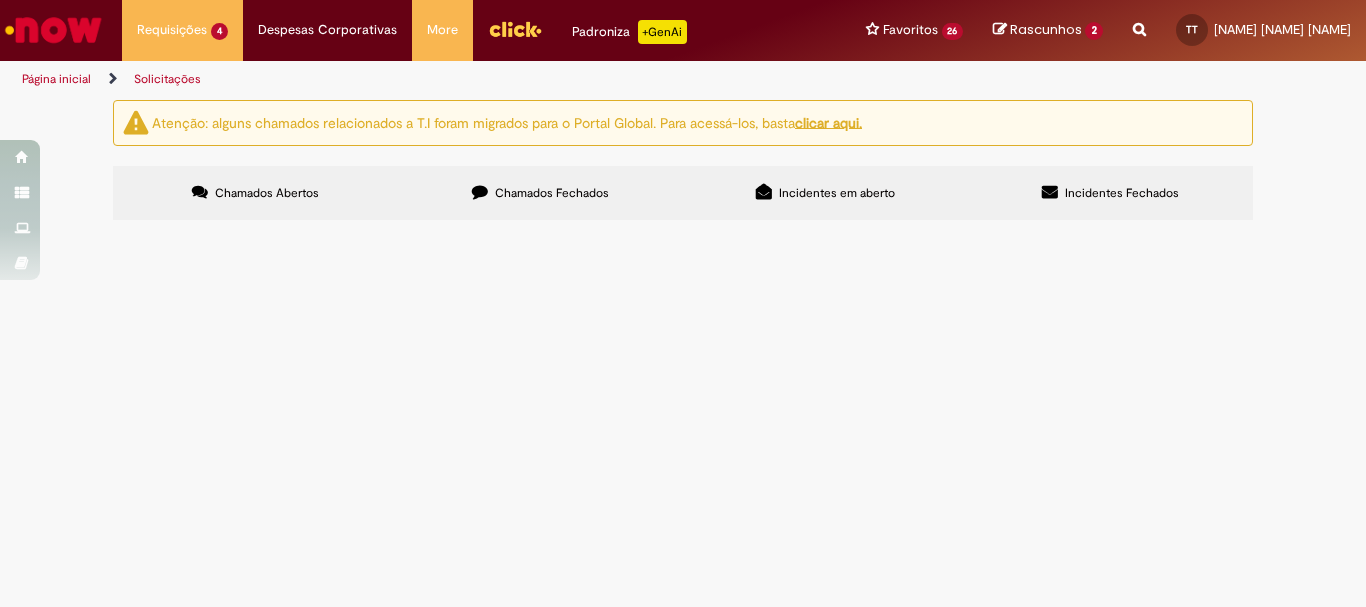 click on "Chamados Fechados" at bounding box center (540, 193) 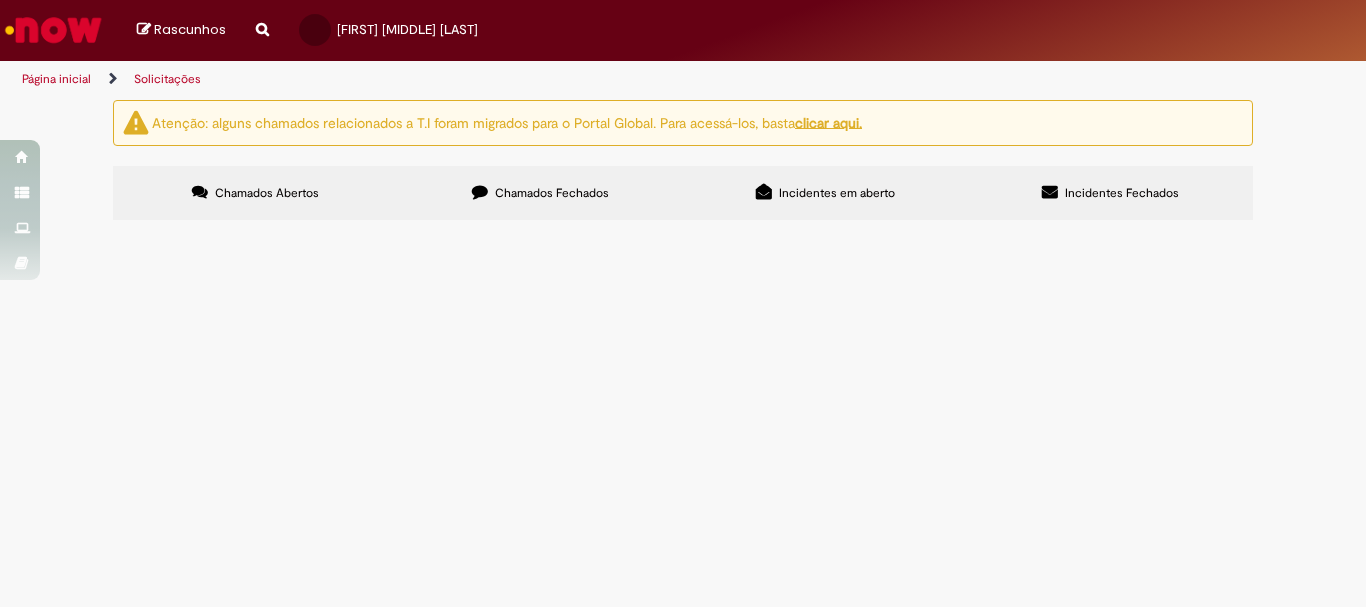 scroll, scrollTop: 0, scrollLeft: 0, axis: both 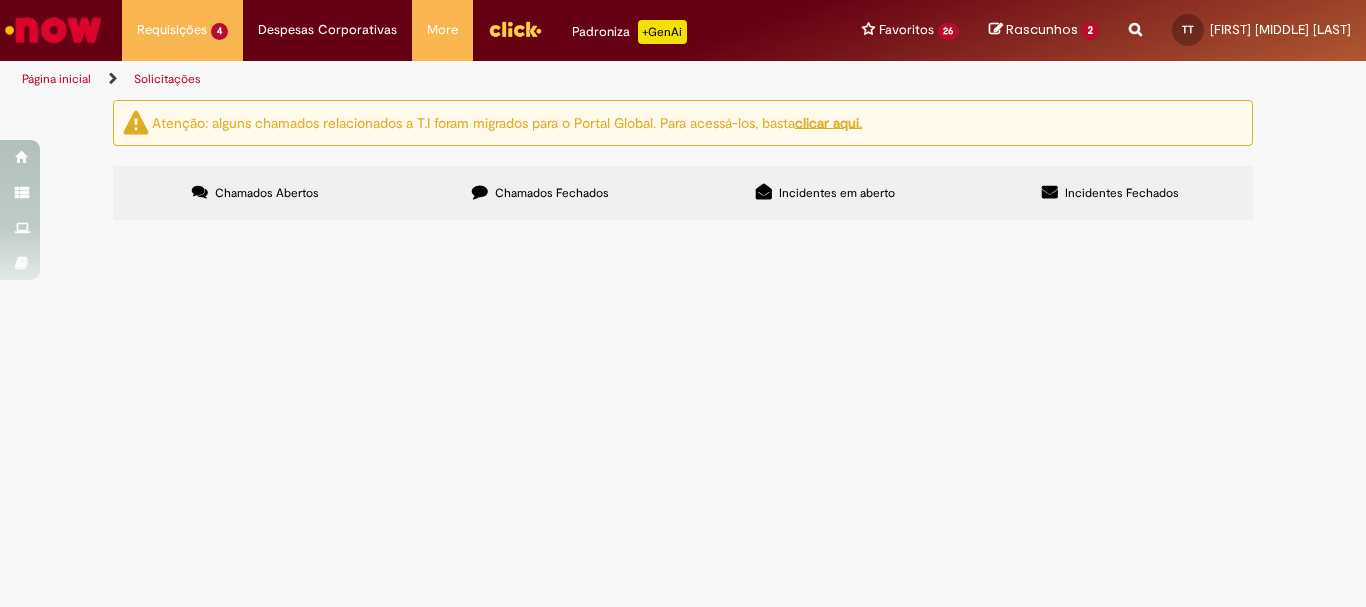click on "Chamados Fechados" at bounding box center [552, 193] 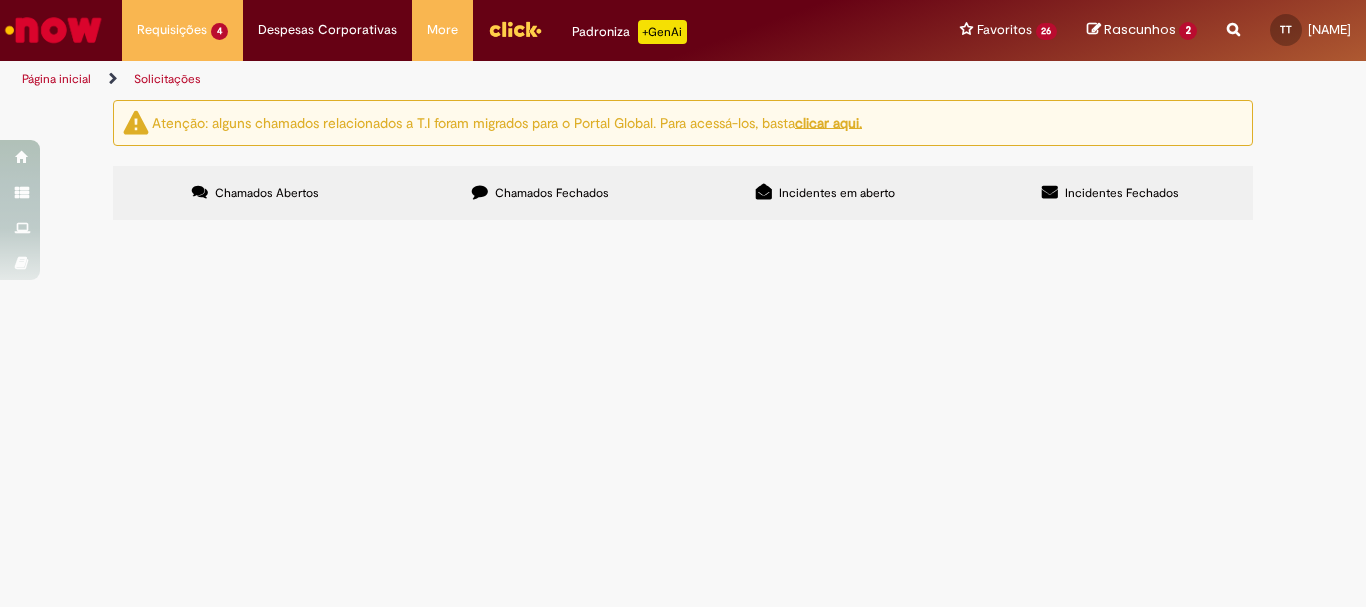 scroll, scrollTop: 0, scrollLeft: 0, axis: both 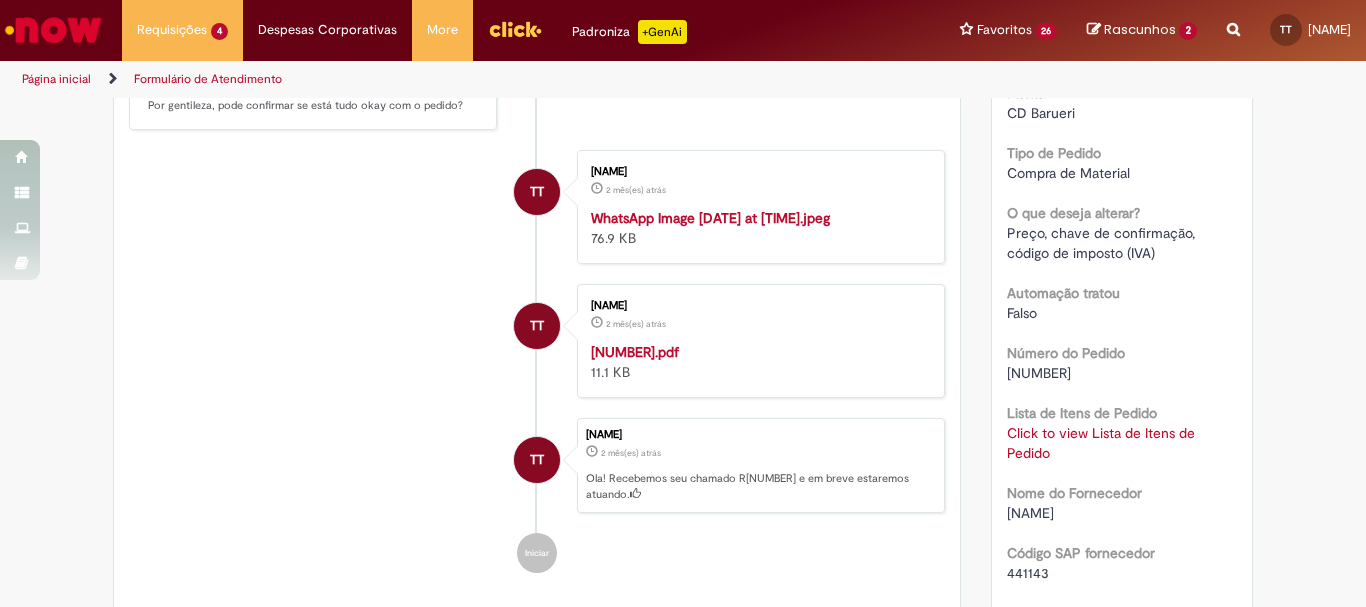 click on "Click to view Lista de Itens de Pedido" at bounding box center (1101, 443) 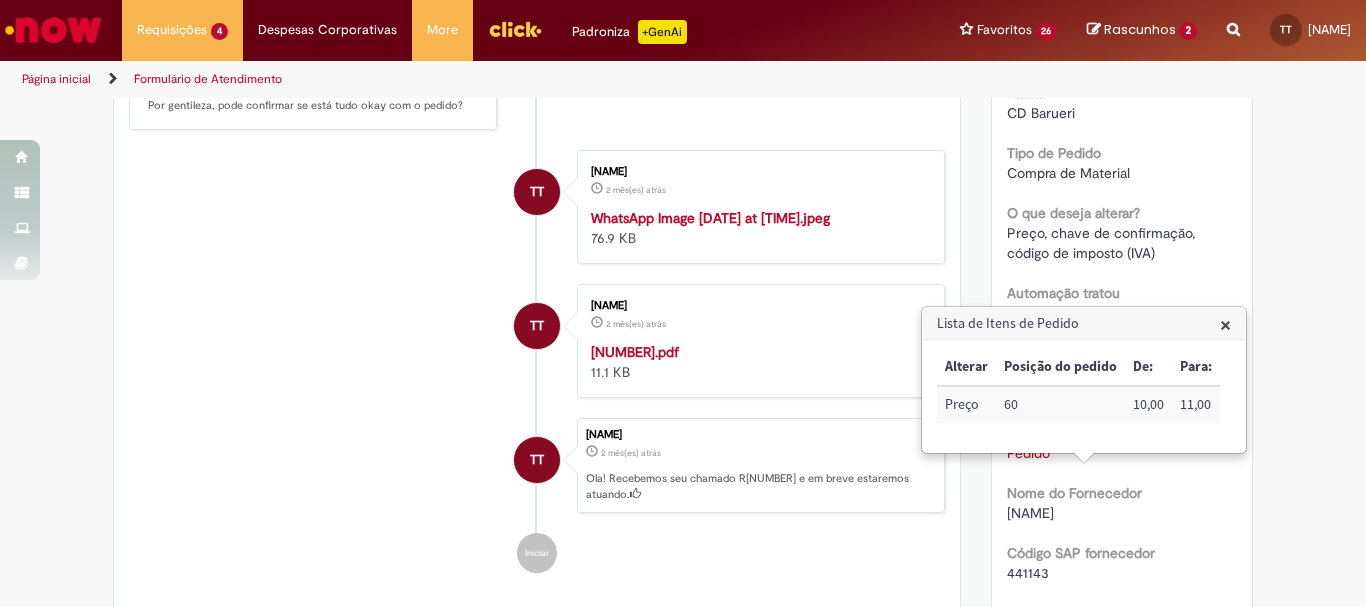click on "×" at bounding box center (1225, 324) 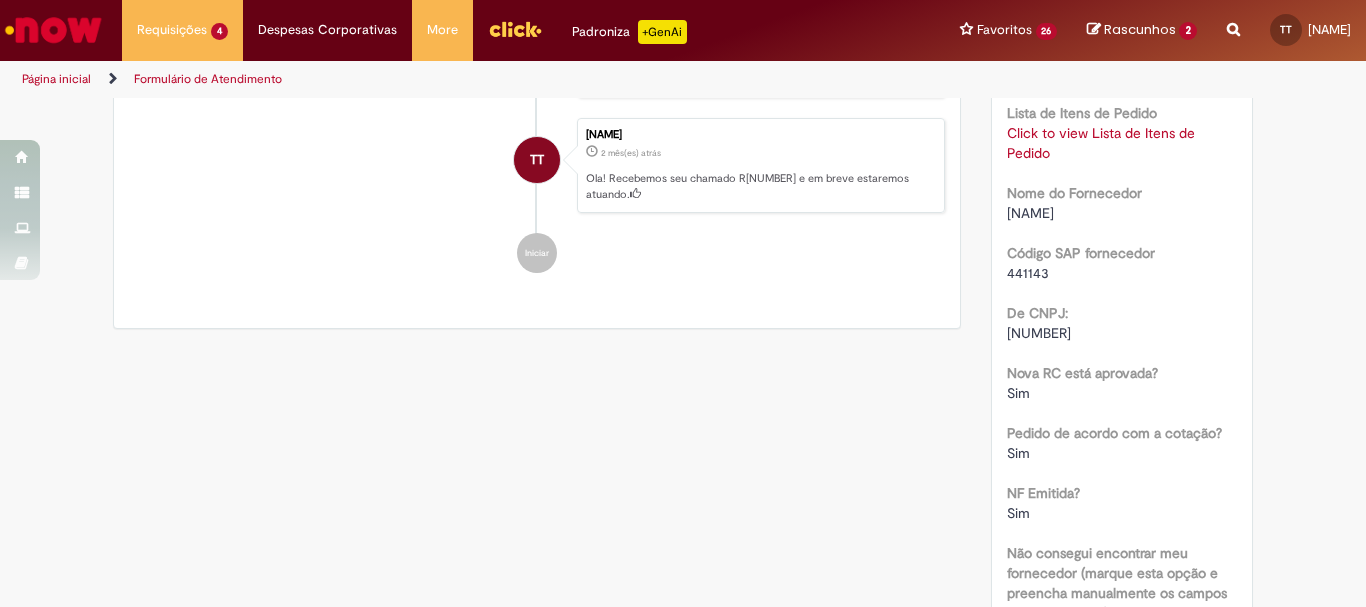 scroll, scrollTop: 1015, scrollLeft: 0, axis: vertical 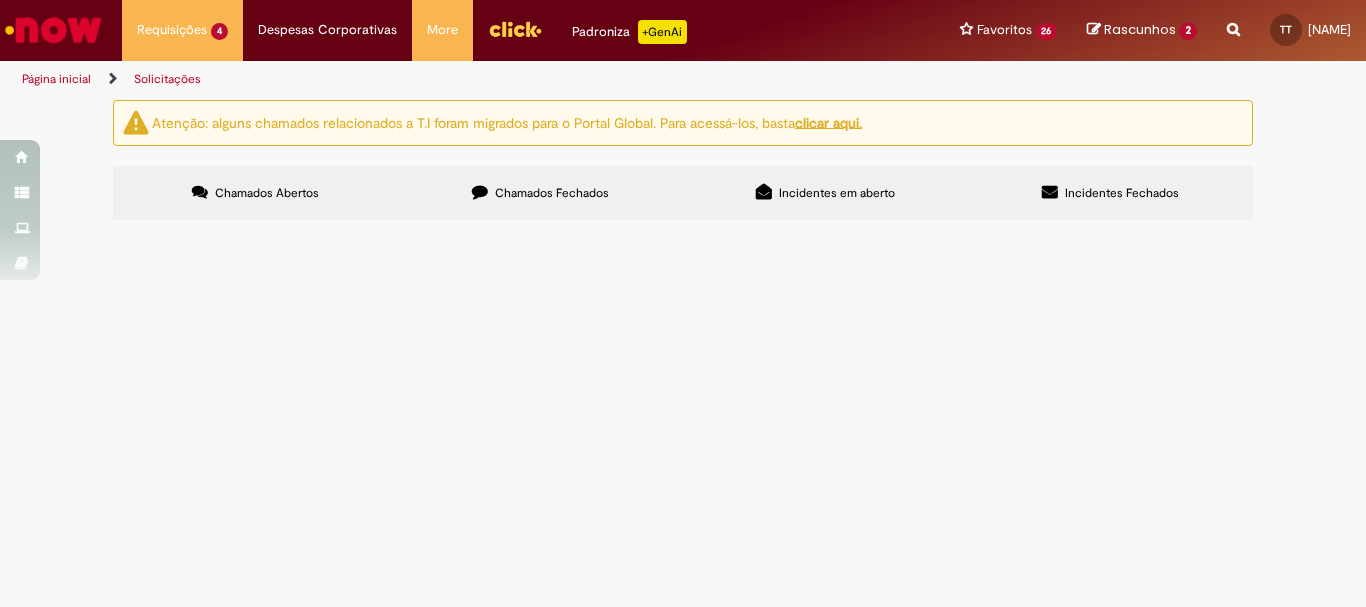 click on "Chamados Fechados" at bounding box center (552, 193) 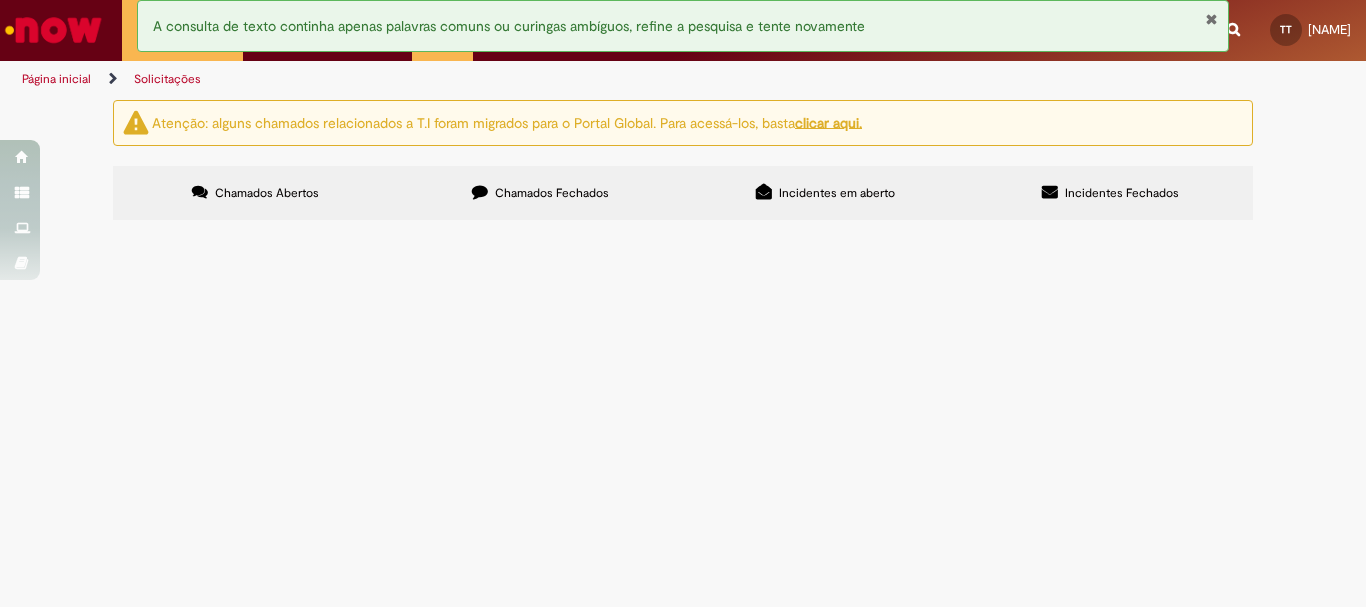 click on "Chamados Fechados" at bounding box center [552, 193] 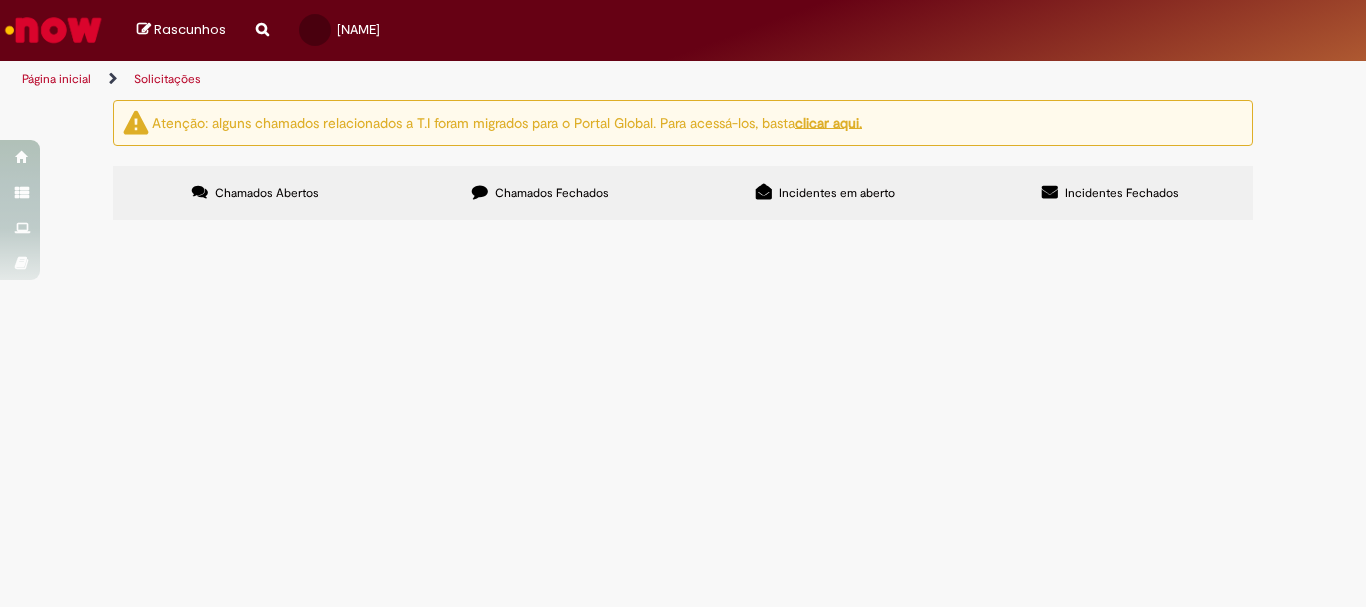 scroll, scrollTop: 0, scrollLeft: 0, axis: both 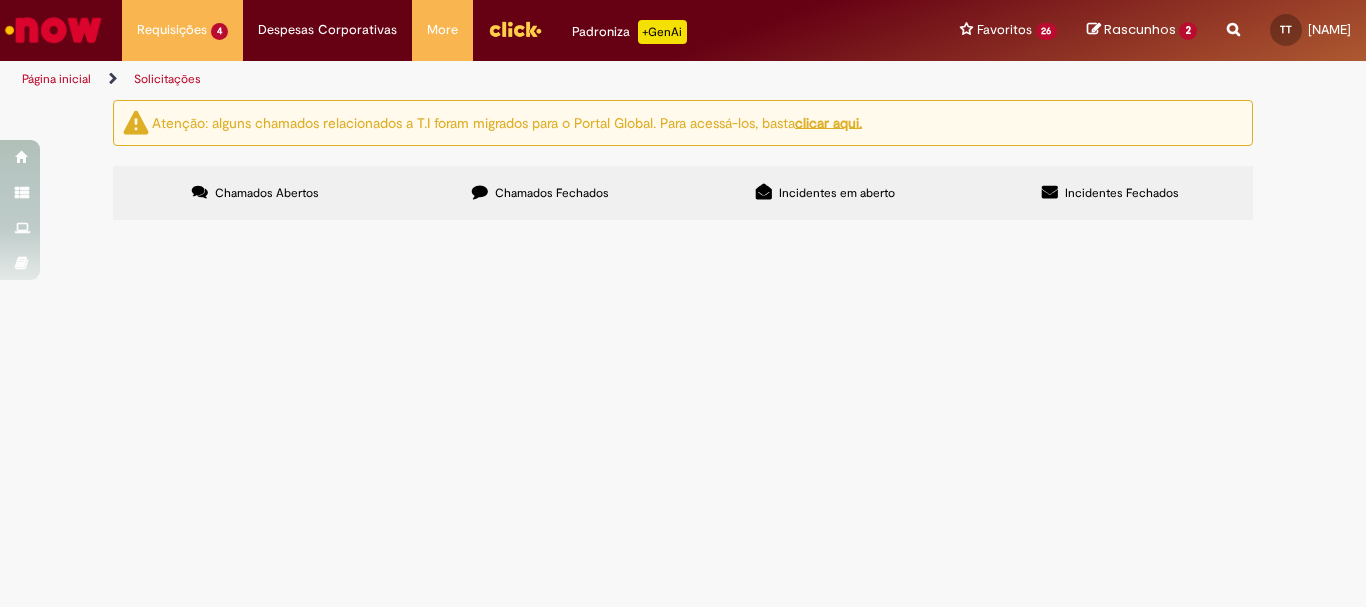 click on "Chamados Fechados" at bounding box center [552, 193] 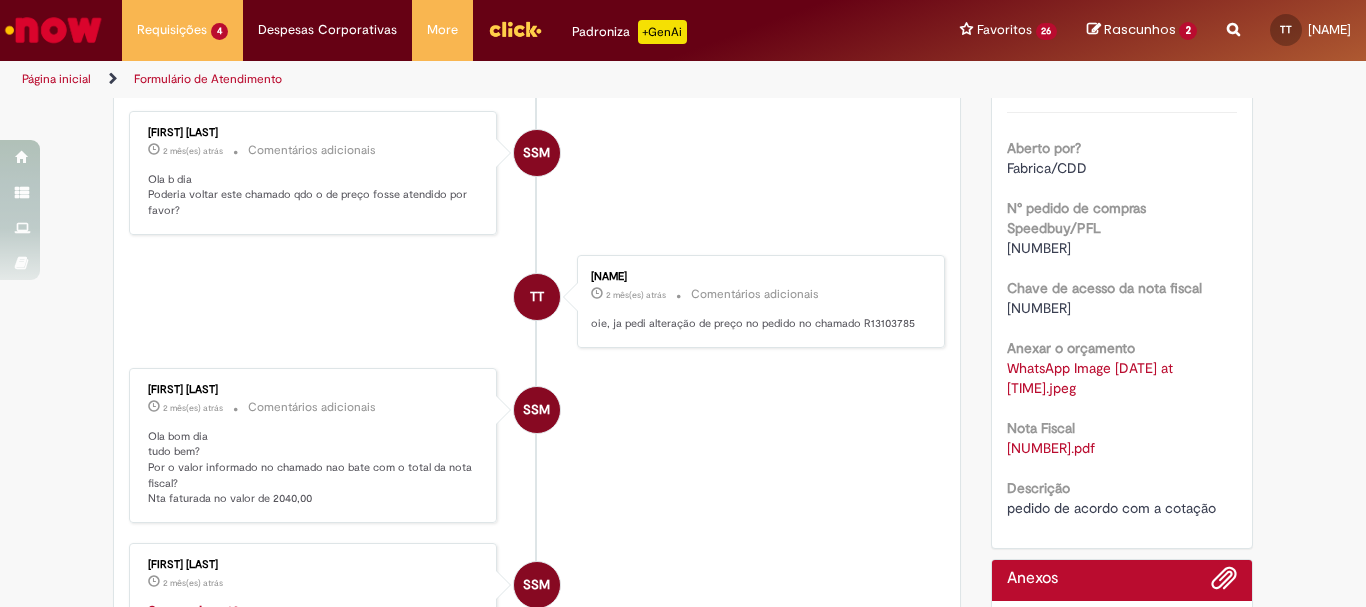 scroll, scrollTop: 500, scrollLeft: 0, axis: vertical 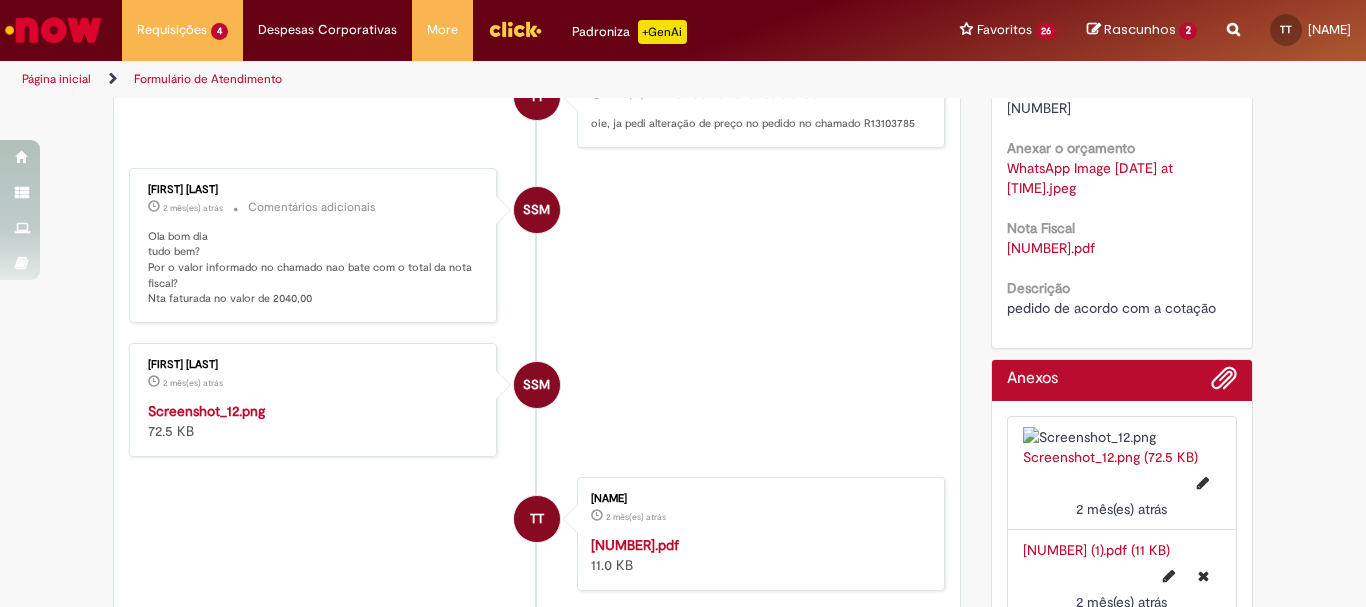 click on "[NUMBER].pdf" at bounding box center [1122, 248] 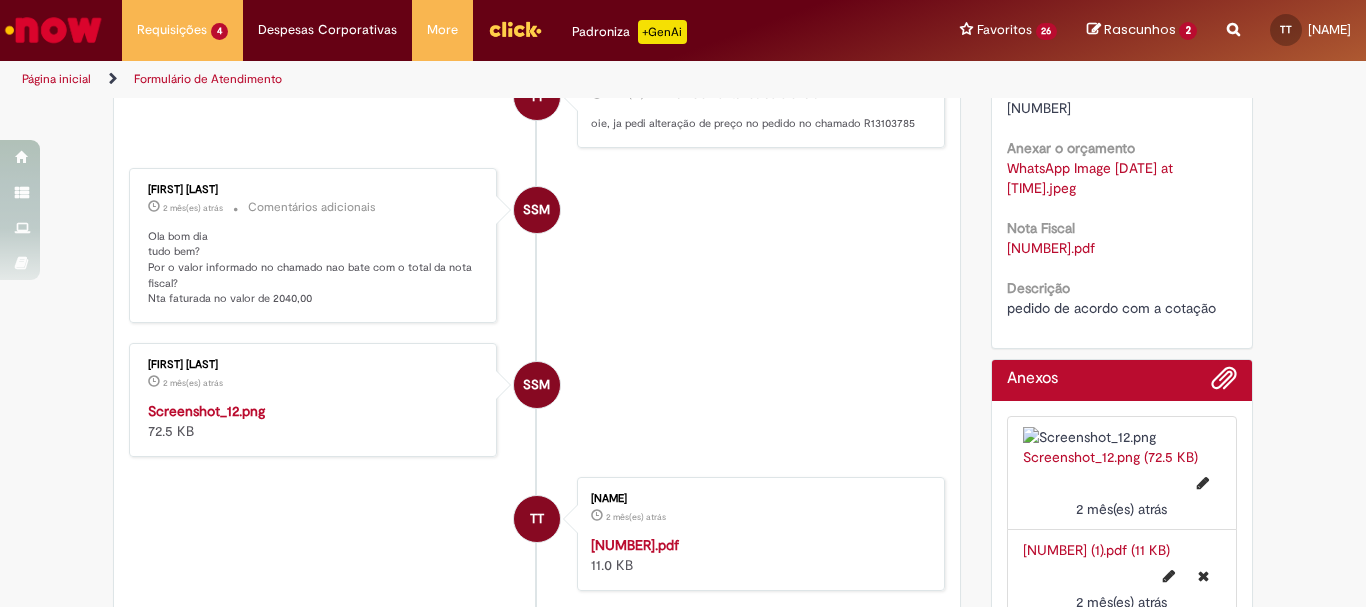 scroll, scrollTop: 0, scrollLeft: 0, axis: both 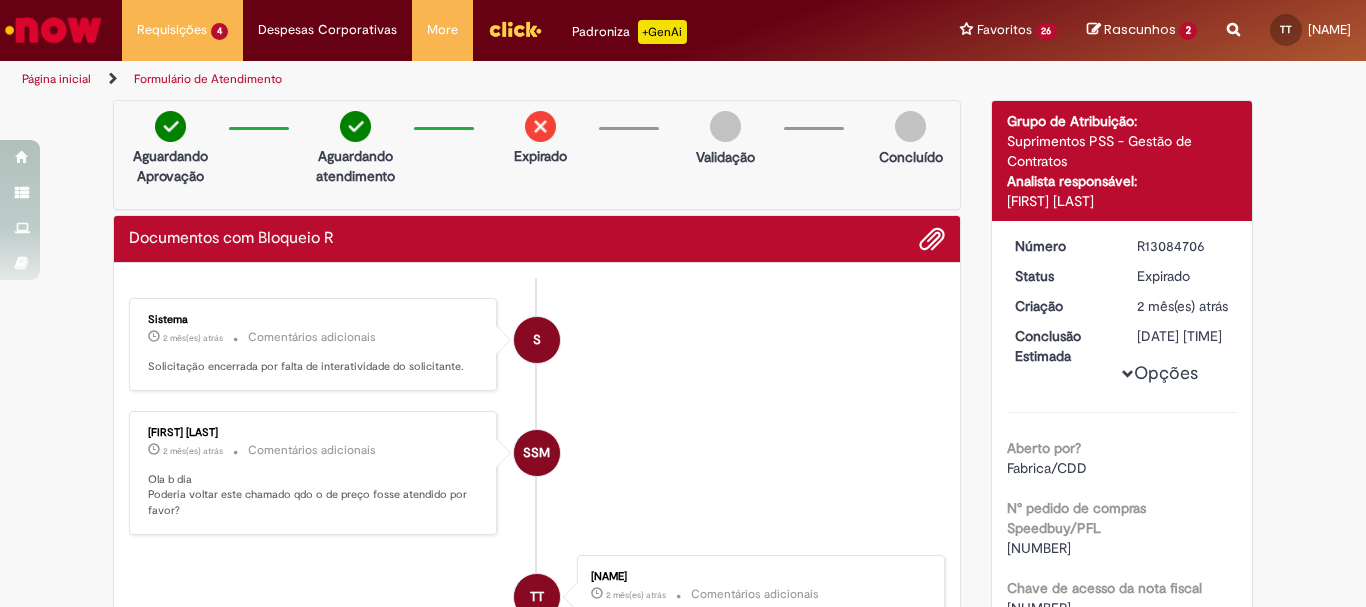 click at bounding box center (1233, 18) 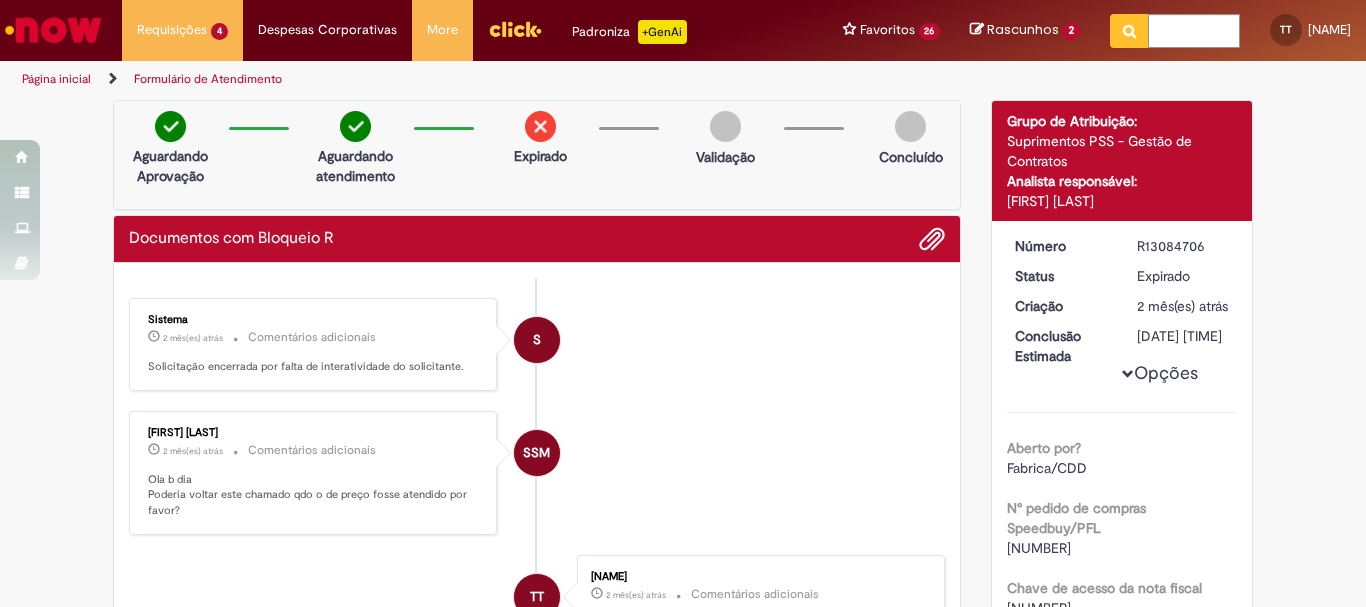 click on "Requisições   4
Exibir Todas as Solicitações
Blindagem Frota Leve
cerca de uma hora atrás cerca de uma hora atrás  R13351404
Blindagem Frota Leve
10d atrás 10 dias atrás  R13325268
Cadastro de dados Bancários
10d atrás 10 dias atrás  R13324980
Compras rápidas (Speed Buy)
14d atrás 14 dias atrás  R13312230
Requisições   4
Exibir Todas as Solicitações
Blindagem Frota Leve
cerca de uma hora atrás cerca de uma hora atrás  R13351404
Blindagem Frota Leve
10d atrás 10 dias atrás  R13325268
Cadastro de dados Bancários
10d atrás 10 dias atrás  R13324980
Compras rápidas (Speed Buy)
14d atrás 14 dias atrás  R13312230
Despesas Corporativas" at bounding box center [736, 30] 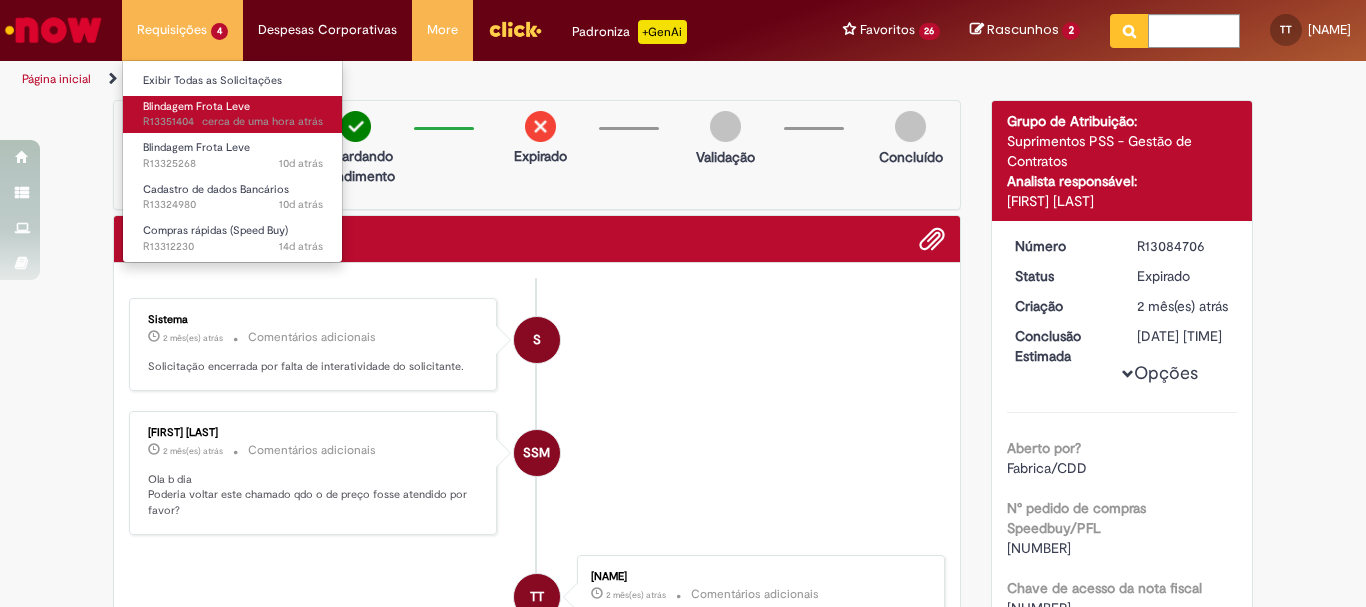 drag, startPoint x: 216, startPoint y: 69, endPoint x: 261, endPoint y: 105, distance: 57.628117 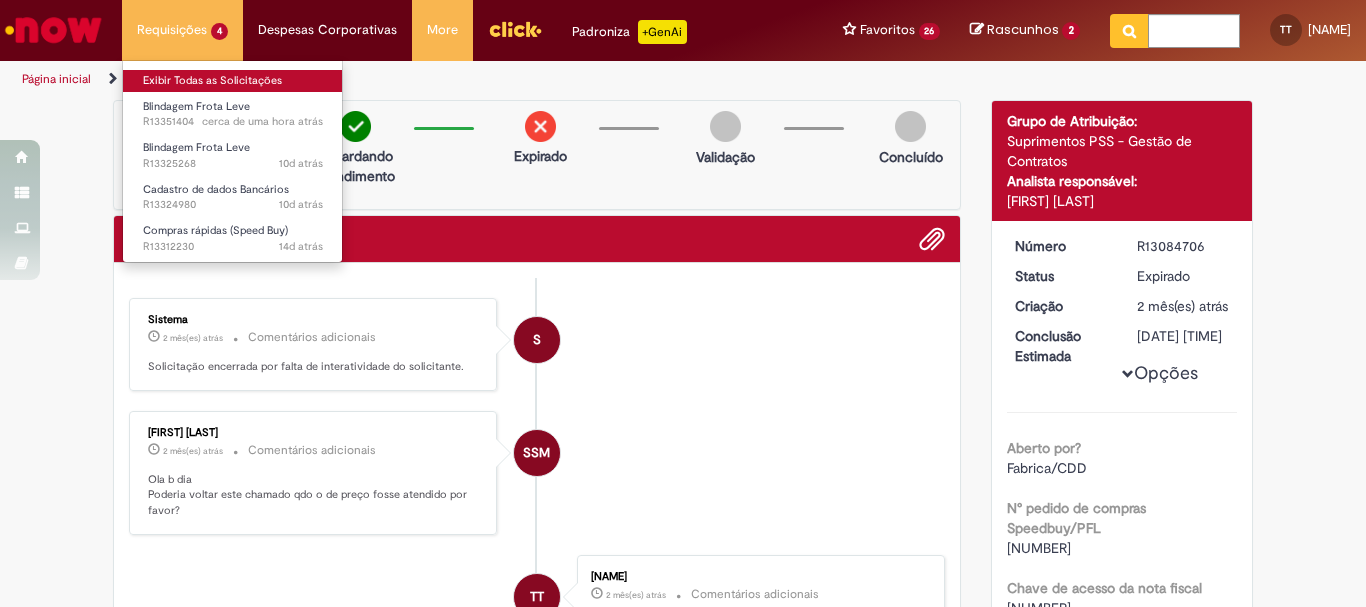 click on "Exibir Todas as Solicitações" at bounding box center (233, 81) 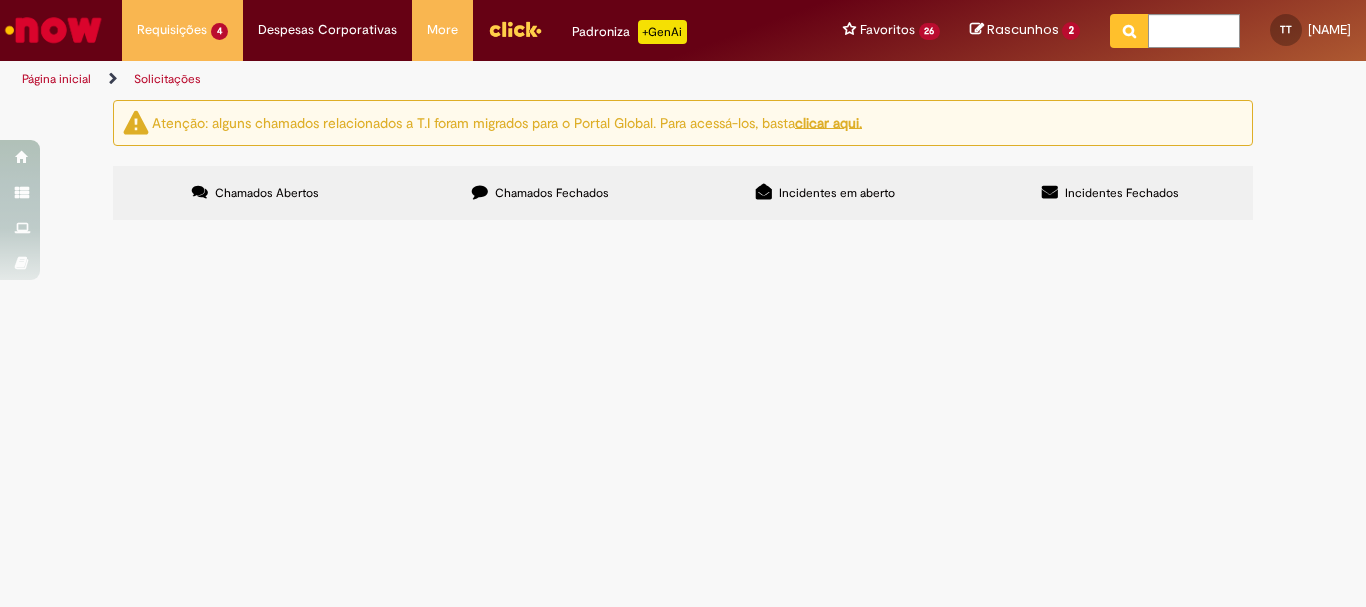 click on "Chamados Fechados" at bounding box center [552, 193] 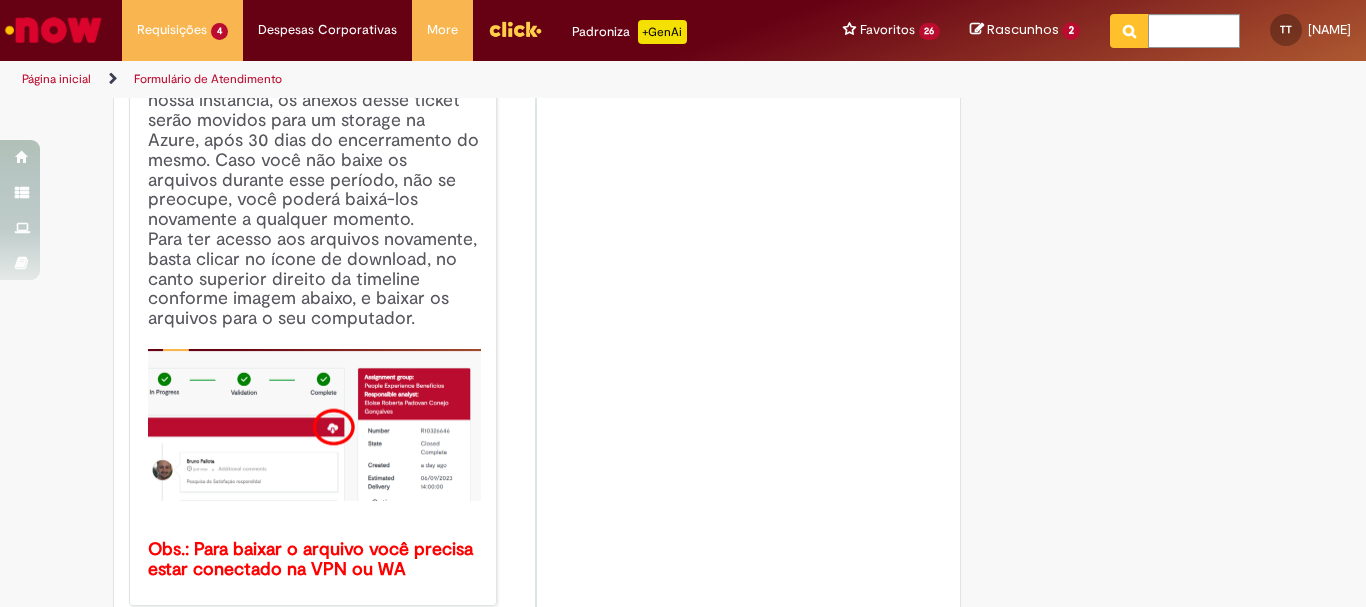 scroll, scrollTop: 0, scrollLeft: 0, axis: both 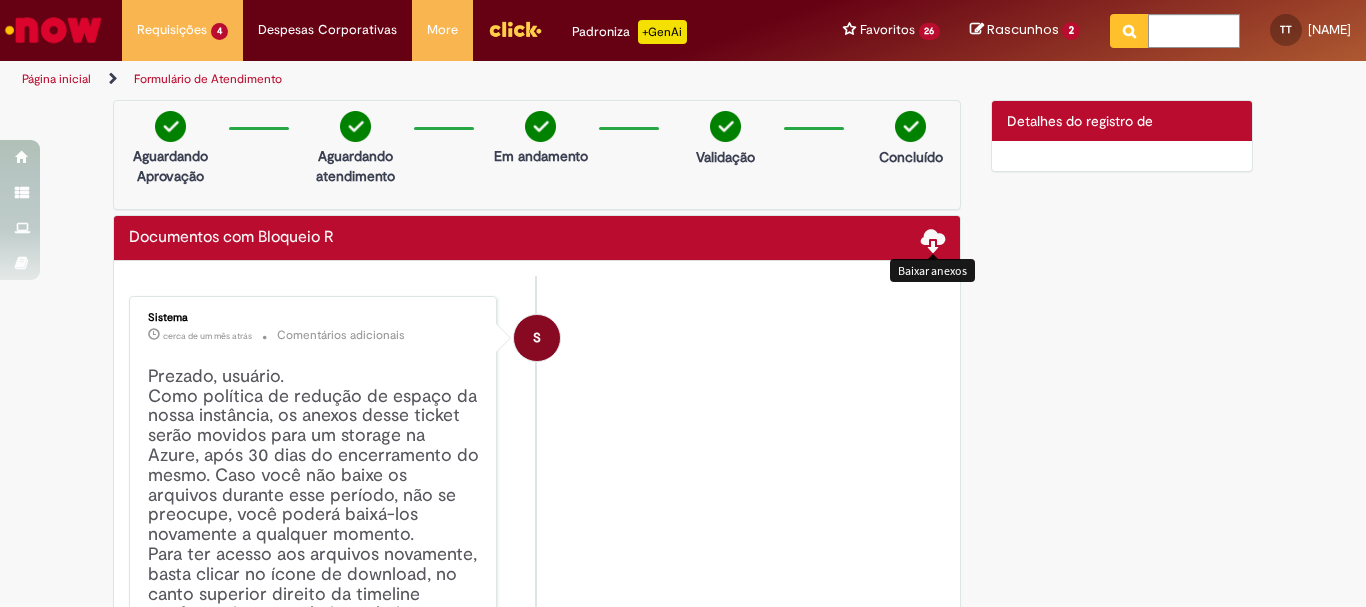 click at bounding box center (933, 239) 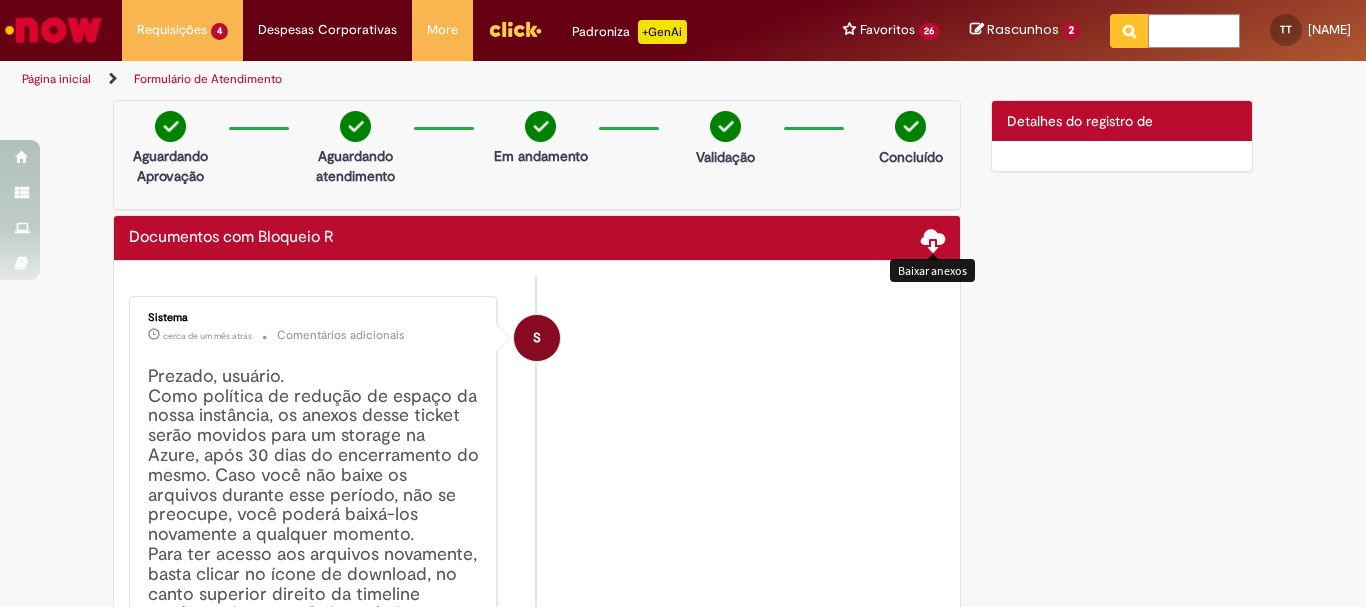 click at bounding box center (933, 239) 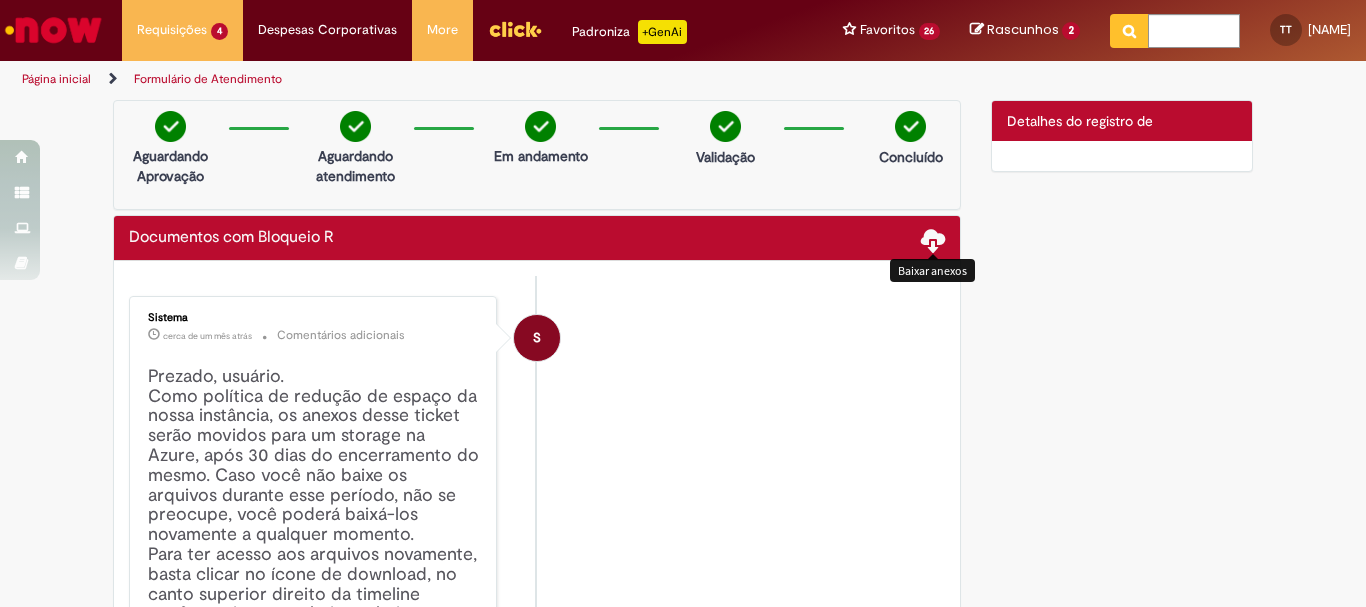 click at bounding box center (933, 239) 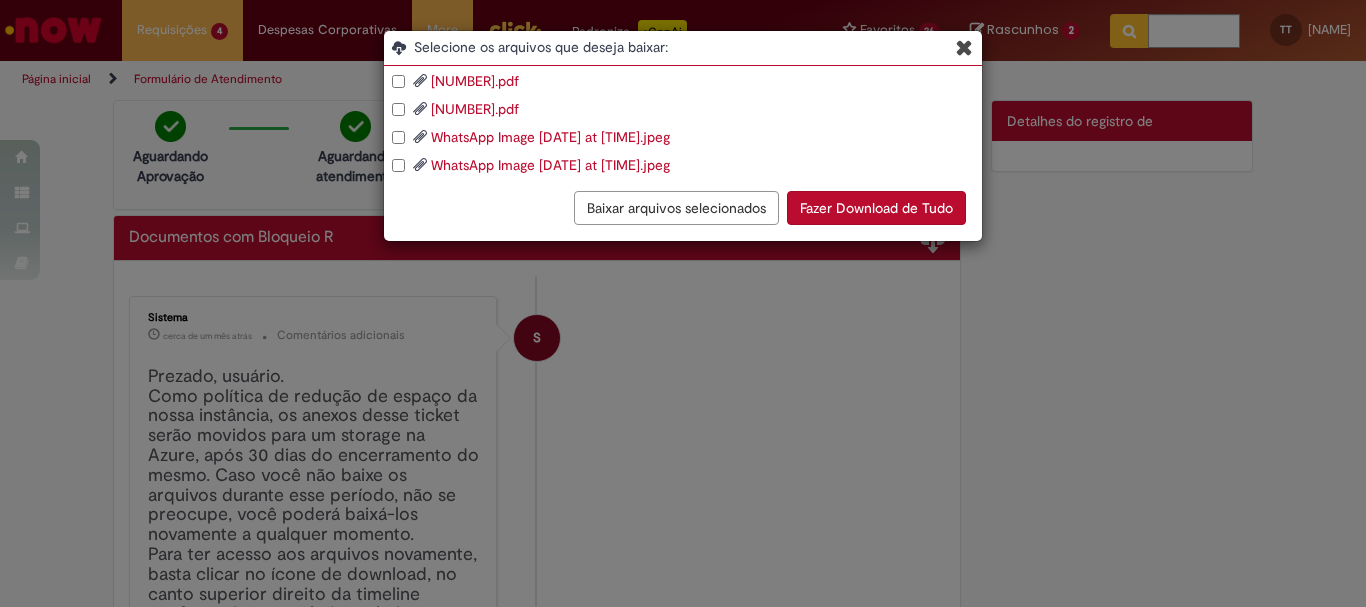 click on "WhatsApp Image 2025-05-28 at 09.02.01.jpeg" at bounding box center (550, 137) 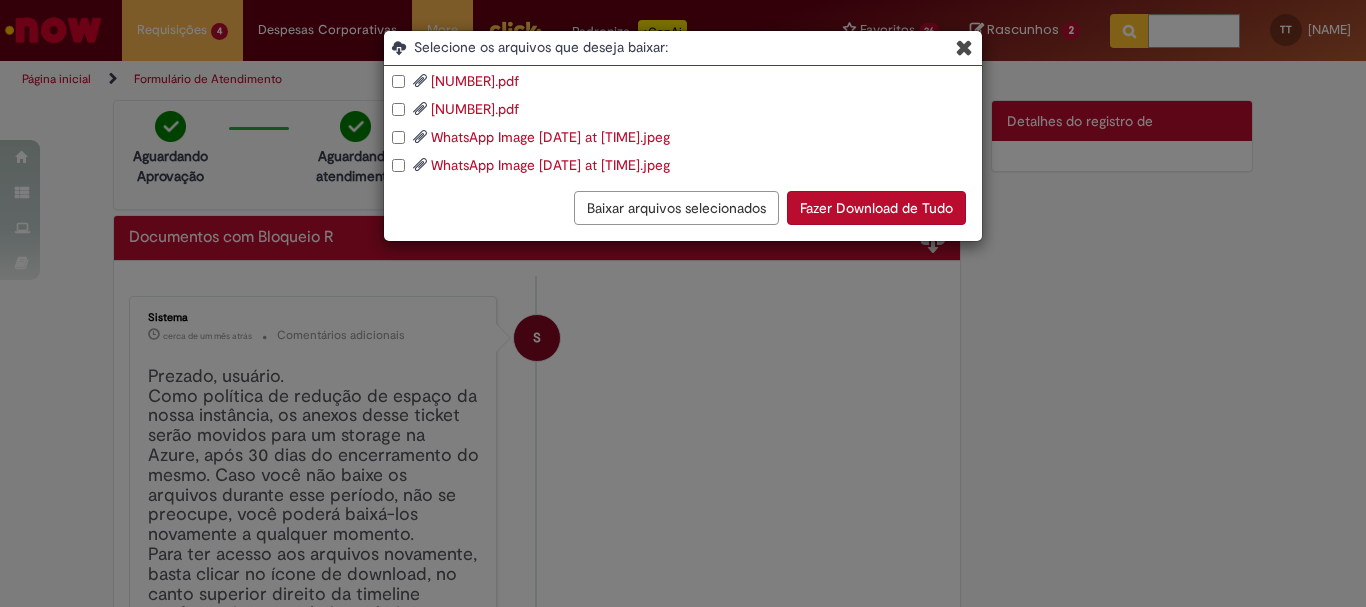 click at bounding box center [964, 47] 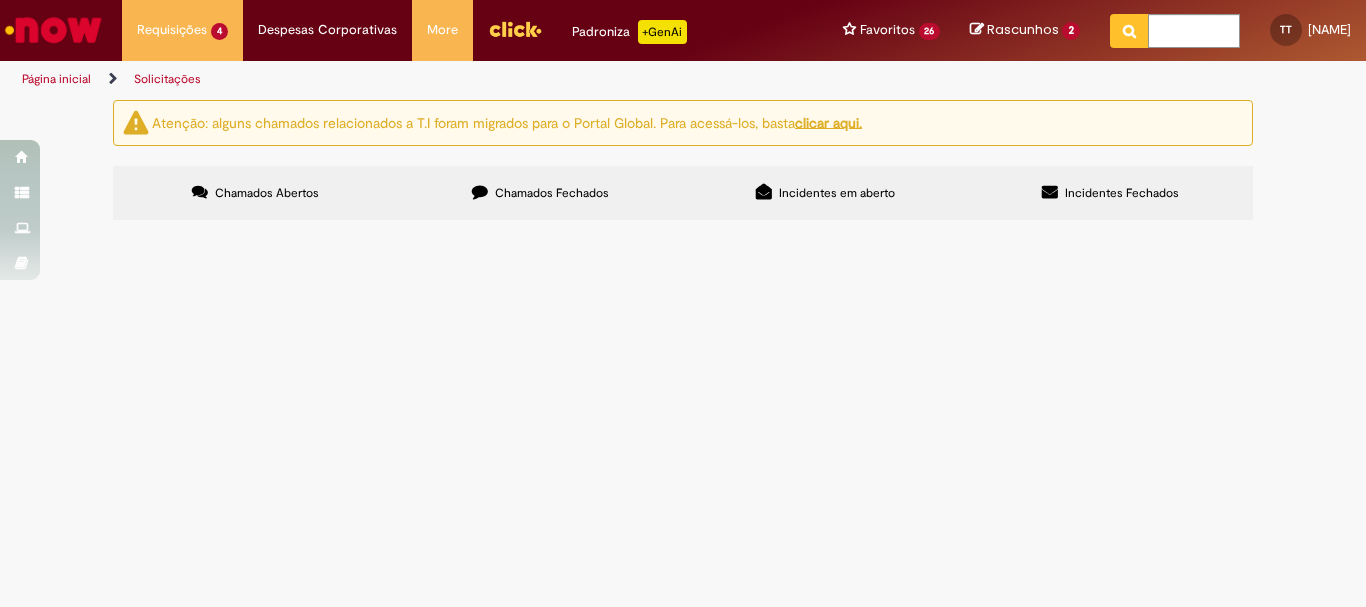 click on "Chamados Fechados" at bounding box center (552, 193) 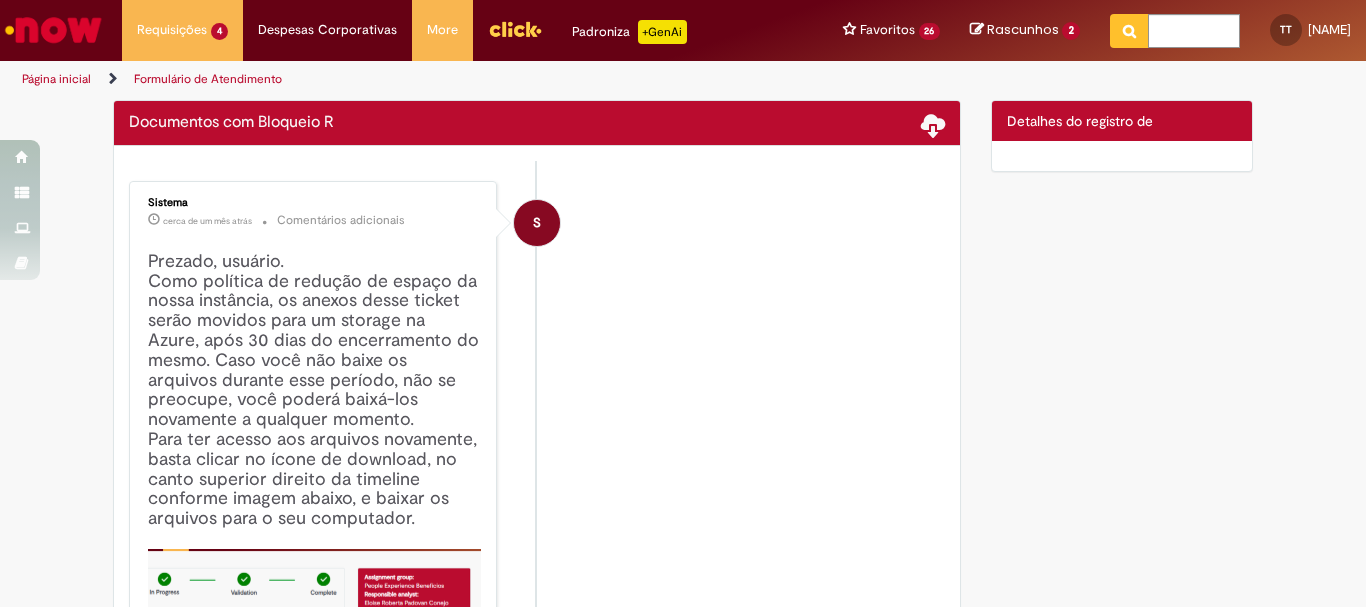 click on "Prezado, usuário. Como política de redução de espaço da nossa instância, os anexos desse ticket serão movidos para um storage na Azure, após 30 dias do encerramento do mesmo. Caso você não baixe os arquivos durante esse período, não se preocupe, você poderá baixá-los novamente a qualquer momento. Para ter acesso aos arquivos novamente, basta clicar no ícone de download, no canto superior direito da timeline conforme imagem abaixo, e baixar os arquivos para o seu computador. Obs.: Para baixar o arquivo você precisa estar conectado na VPN ou WA" at bounding box center (314, 516) 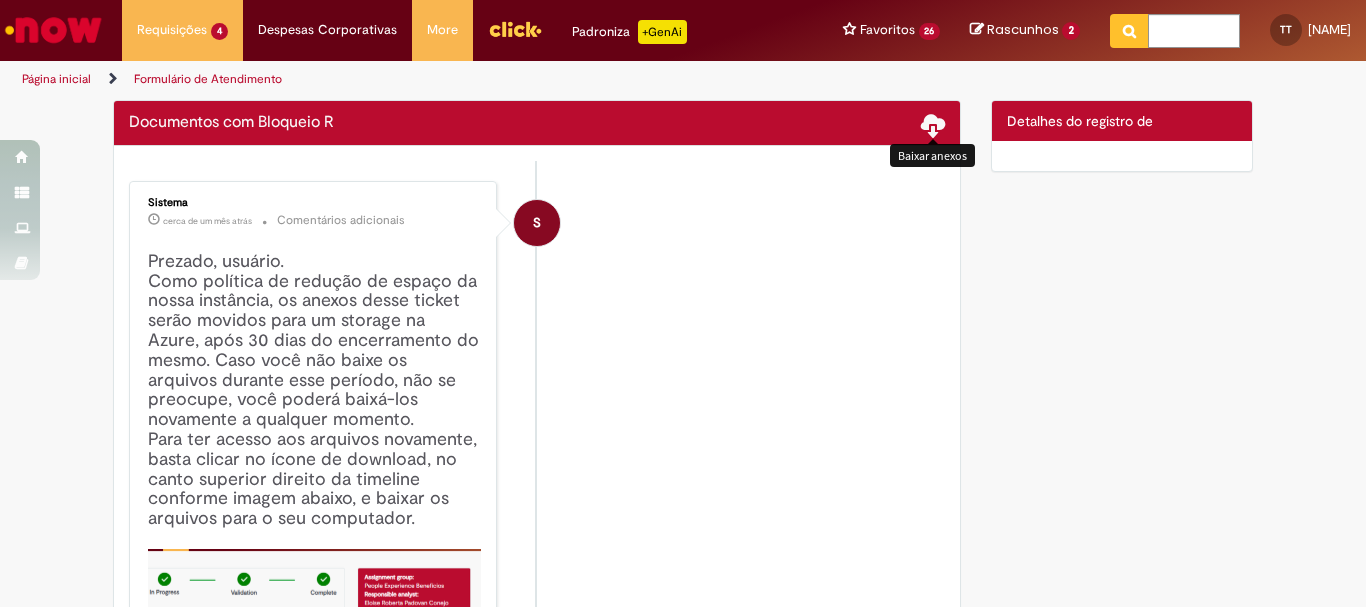 click at bounding box center [933, 124] 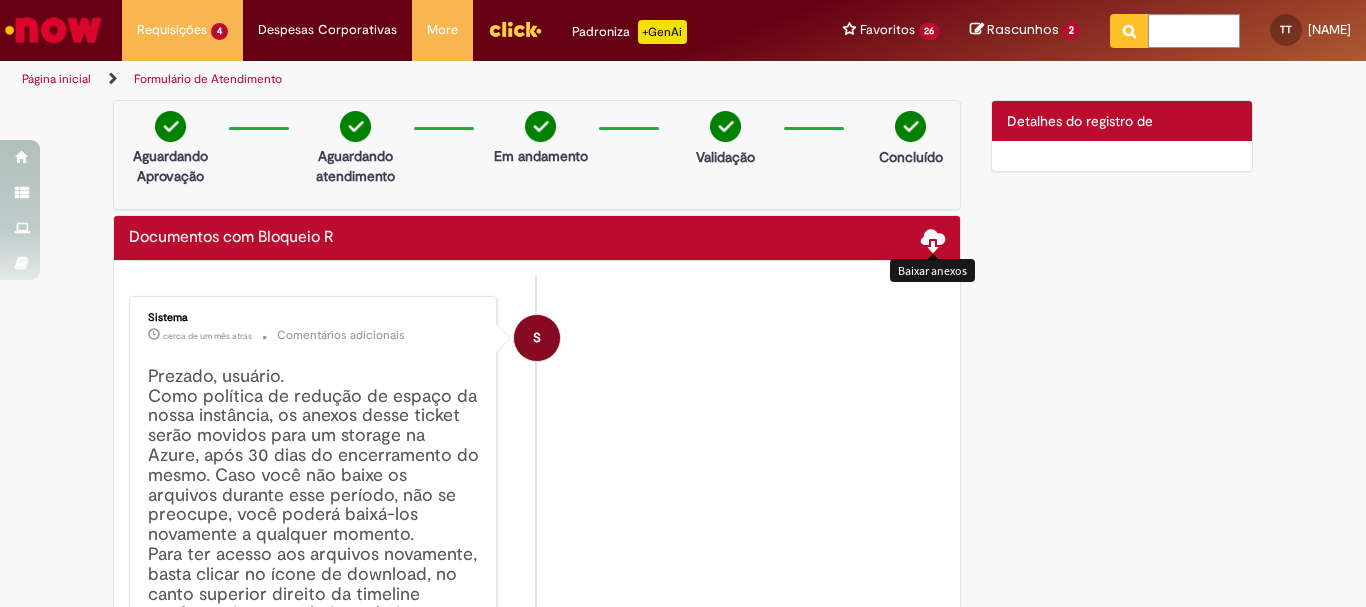 click at bounding box center [933, 239] 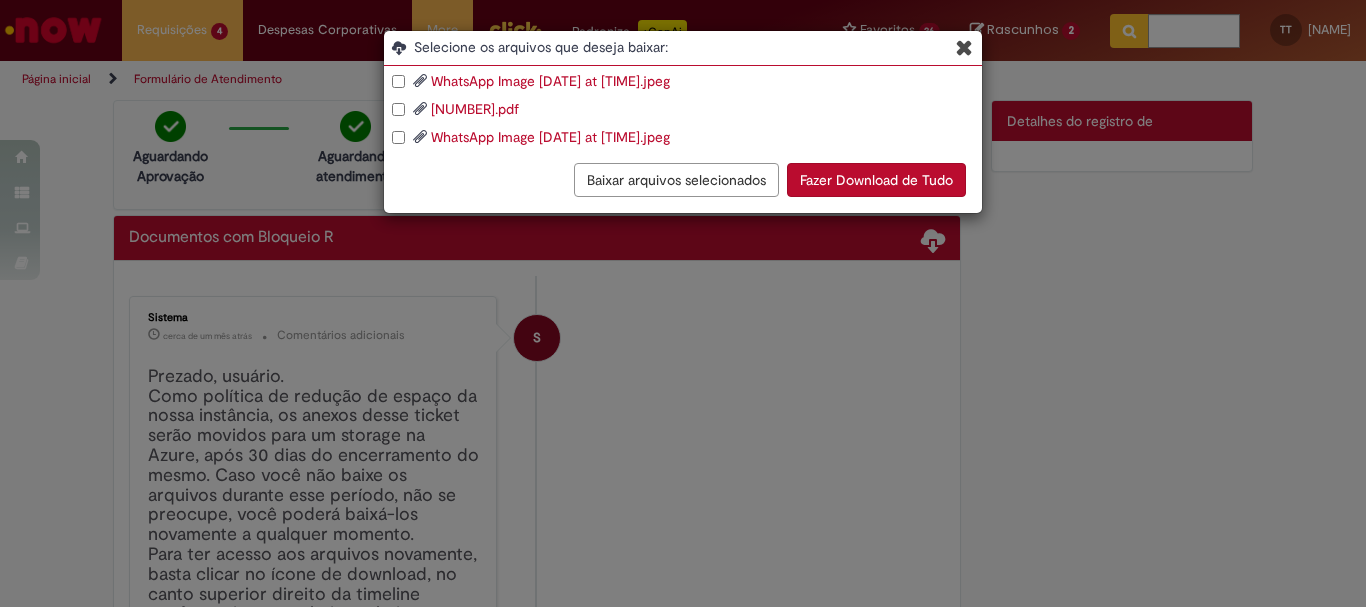 click on "WhatsApp Image 2025-05-21 at 17.29.37.jpeg" at bounding box center [550, 137] 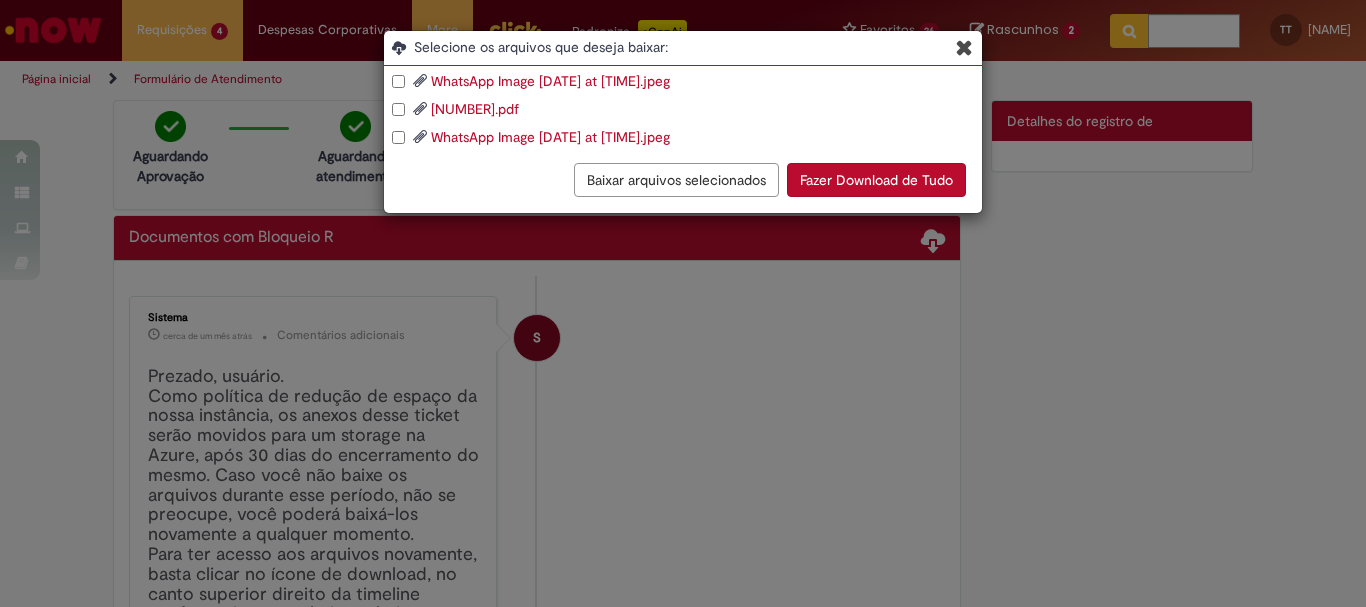 click at bounding box center [964, 47] 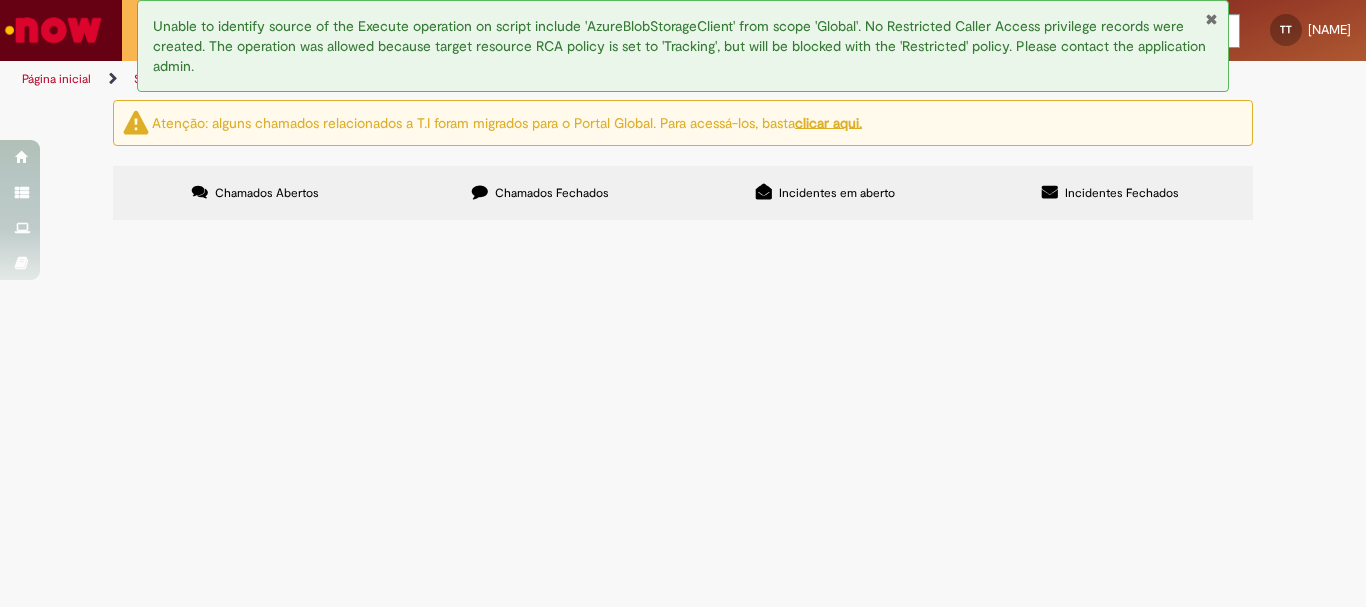 click on "Chamados Fechados" at bounding box center (540, 193) 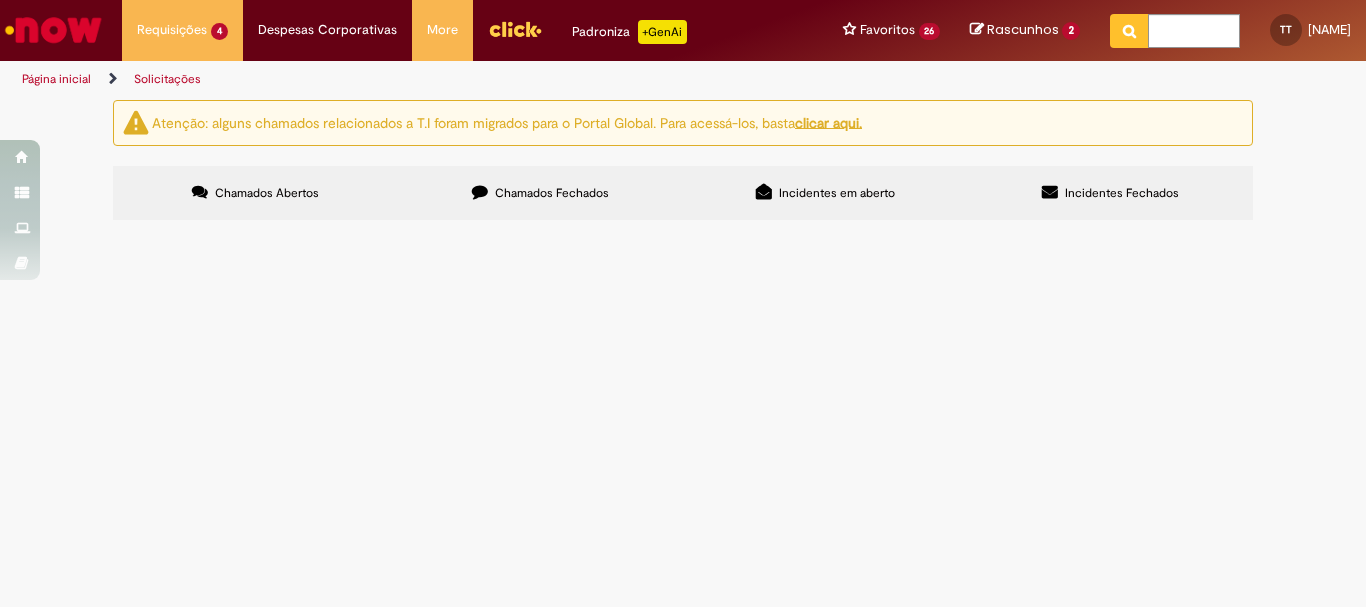 click at bounding box center (0, 0) 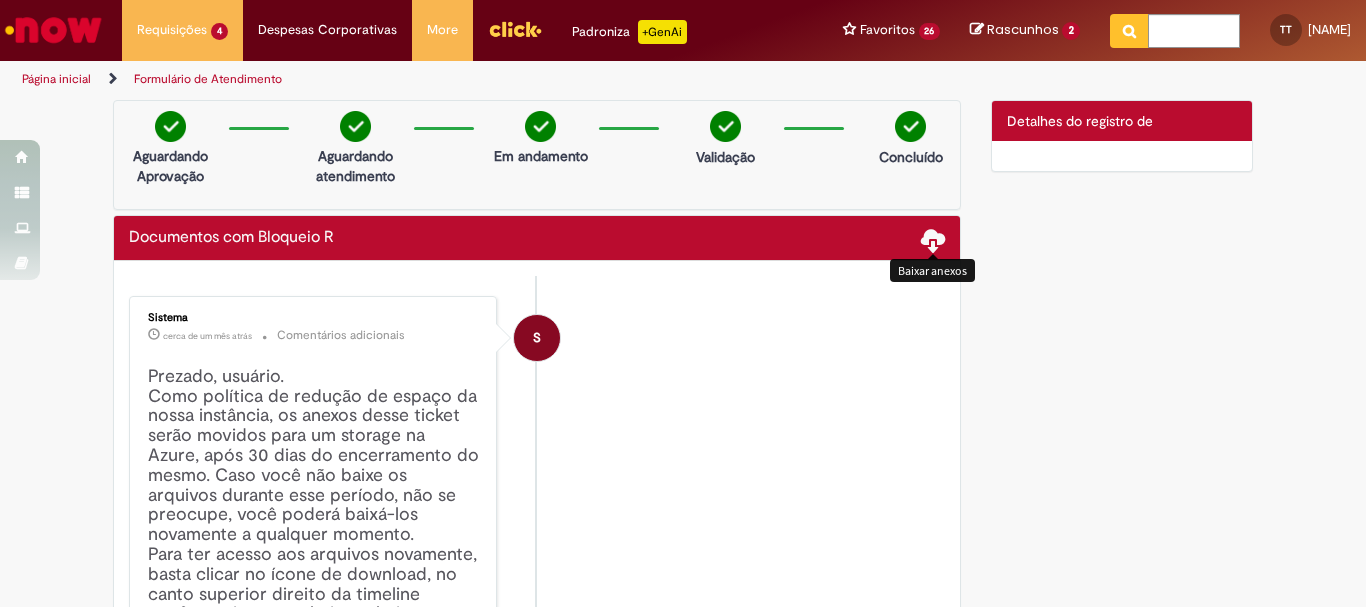 click at bounding box center (933, 239) 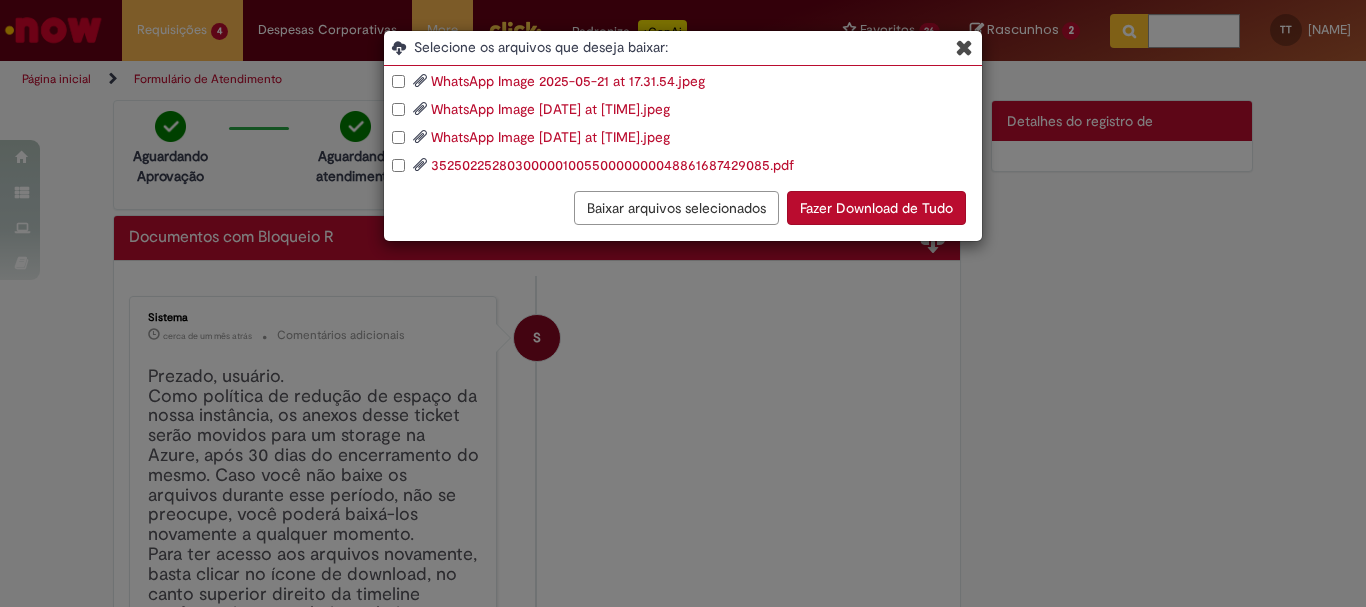 click on "WhatsApp Image 2025-05-21 at 17.32.05.jpeg" at bounding box center (550, 109) 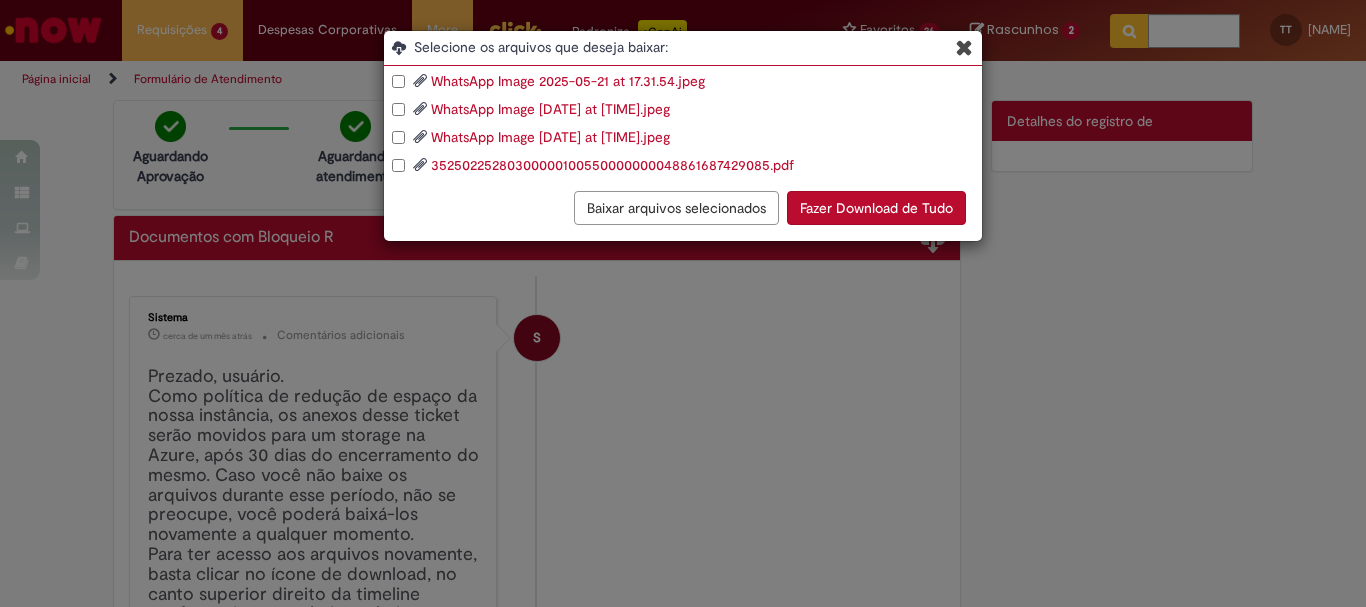 click at bounding box center (964, 47) 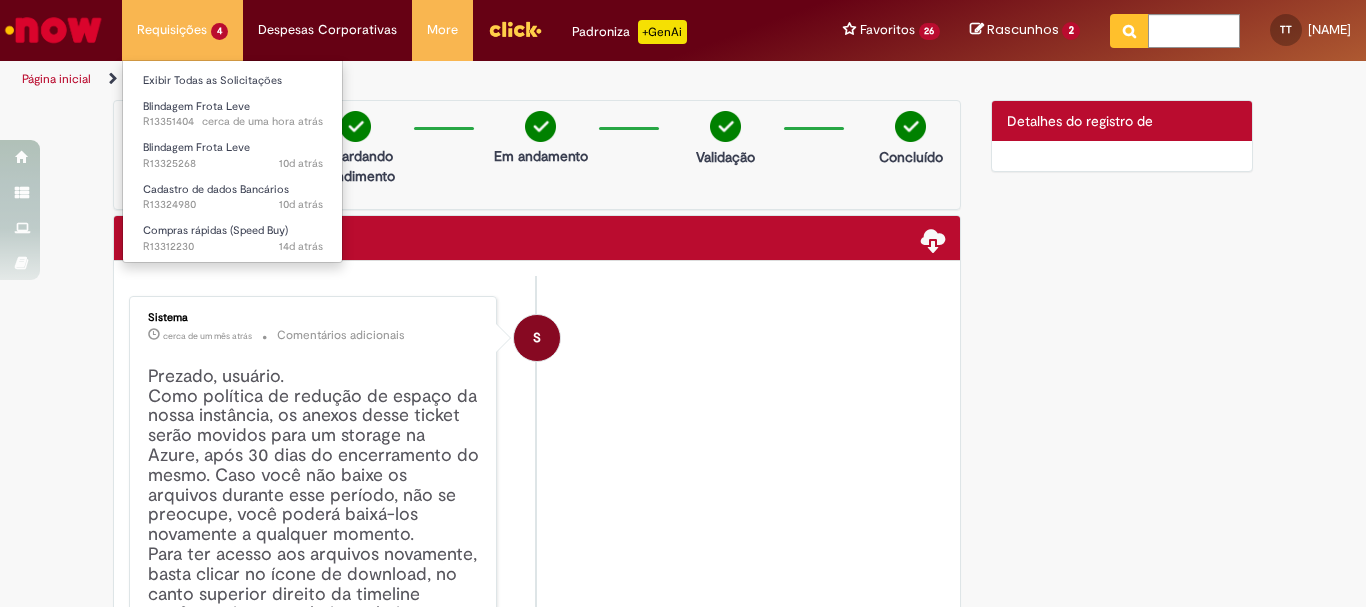 click on "Requisições   4
Exibir Todas as Solicitações
Blindagem Frota Leve
cerca de uma hora atrás cerca de uma hora atrás  R13351404
Blindagem Frota Leve
10d atrás 10 dias atrás  R13325268
Cadastro de dados Bancários
10d atrás 10 dias atrás  R13324980
Compras rápidas (Speed Buy)
14d atrás 14 dias atrás  R13312230" at bounding box center (182, 30) 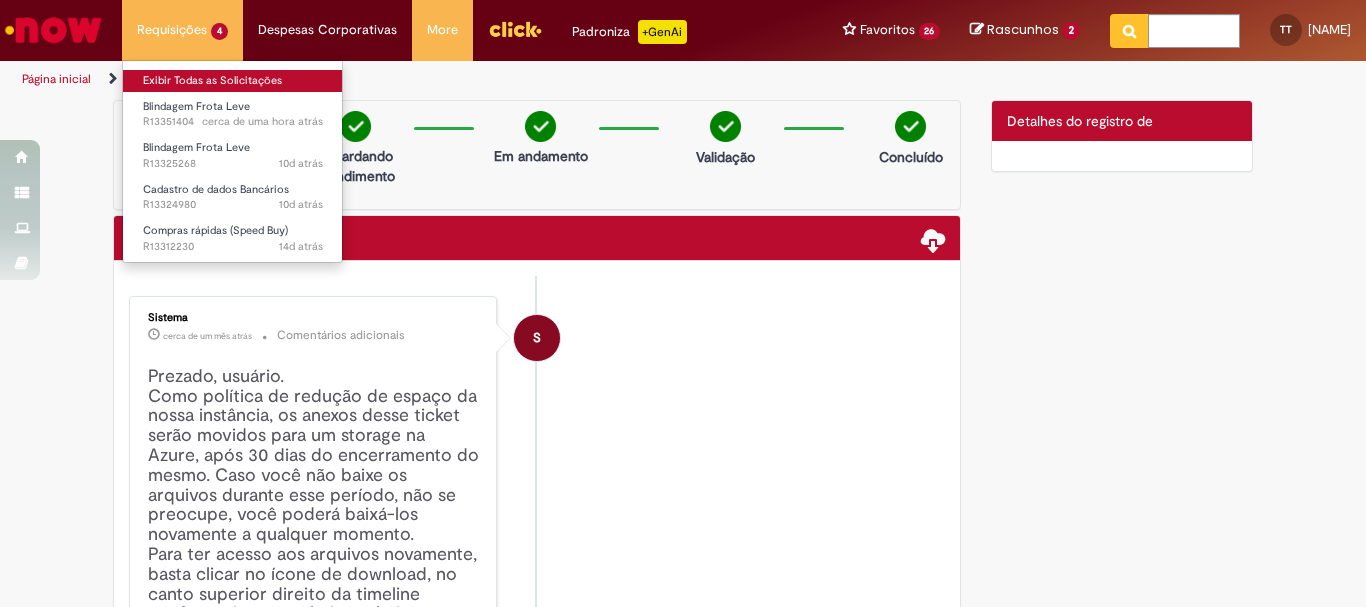 click on "Exibir Todas as Solicitações" at bounding box center (233, 81) 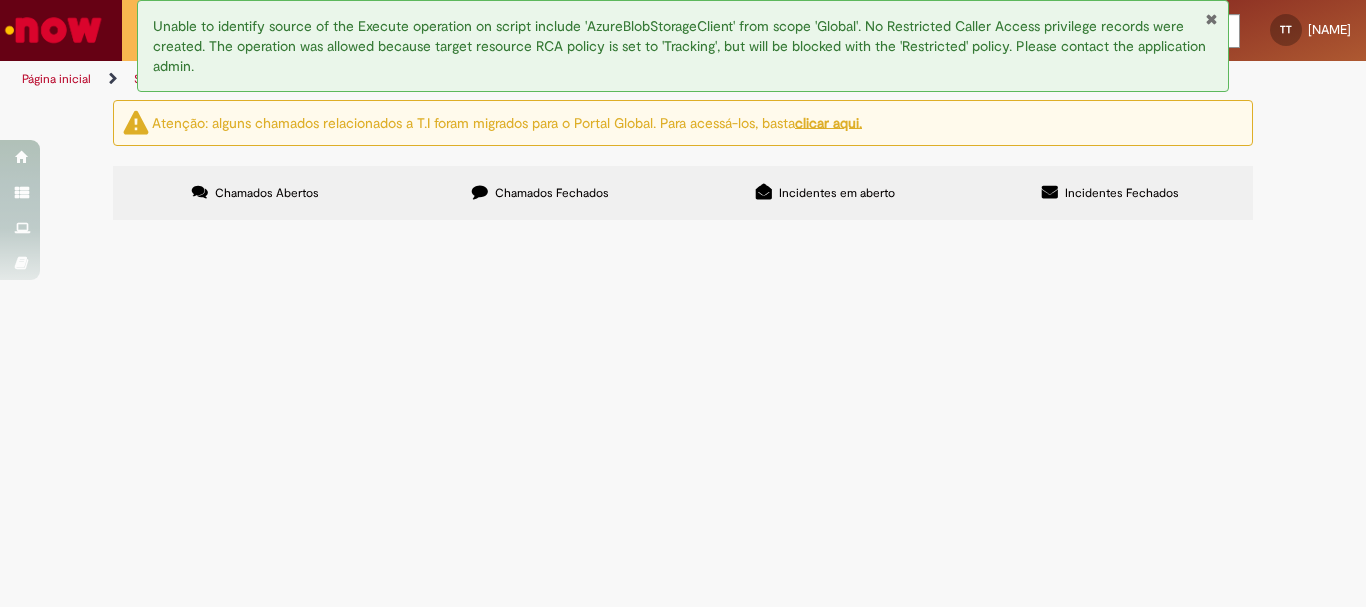 click on "Chamados Fechados" at bounding box center [552, 193] 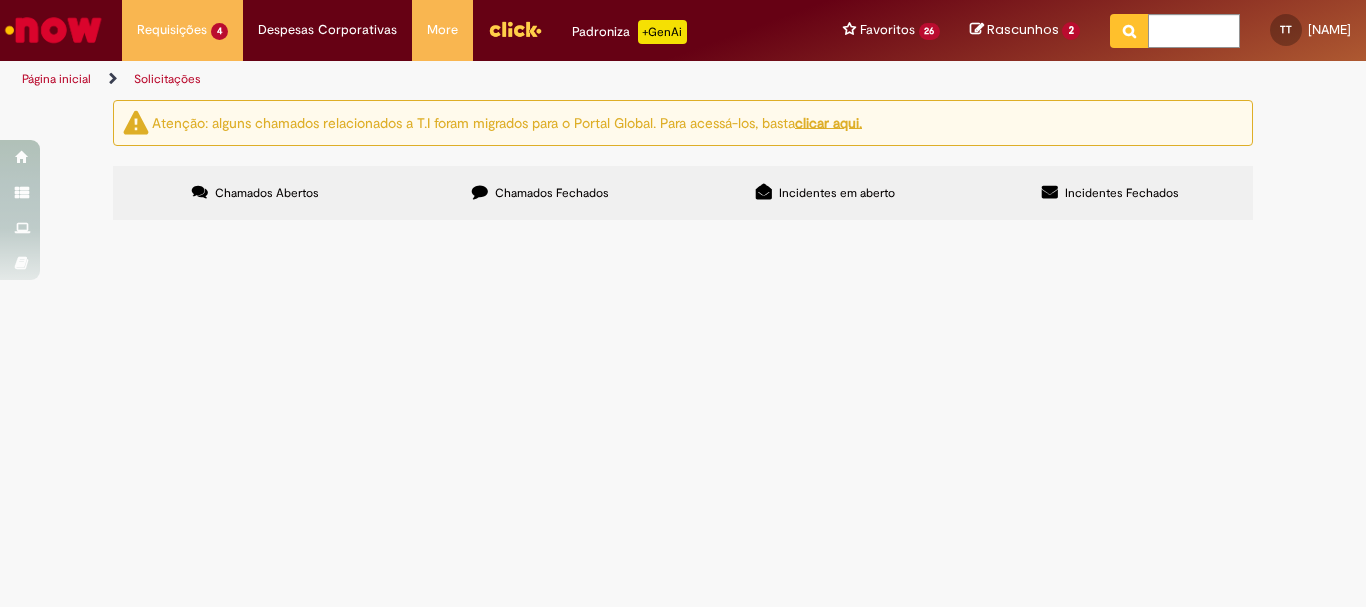 click on "Alteração de Pedido" at bounding box center (0, 0) 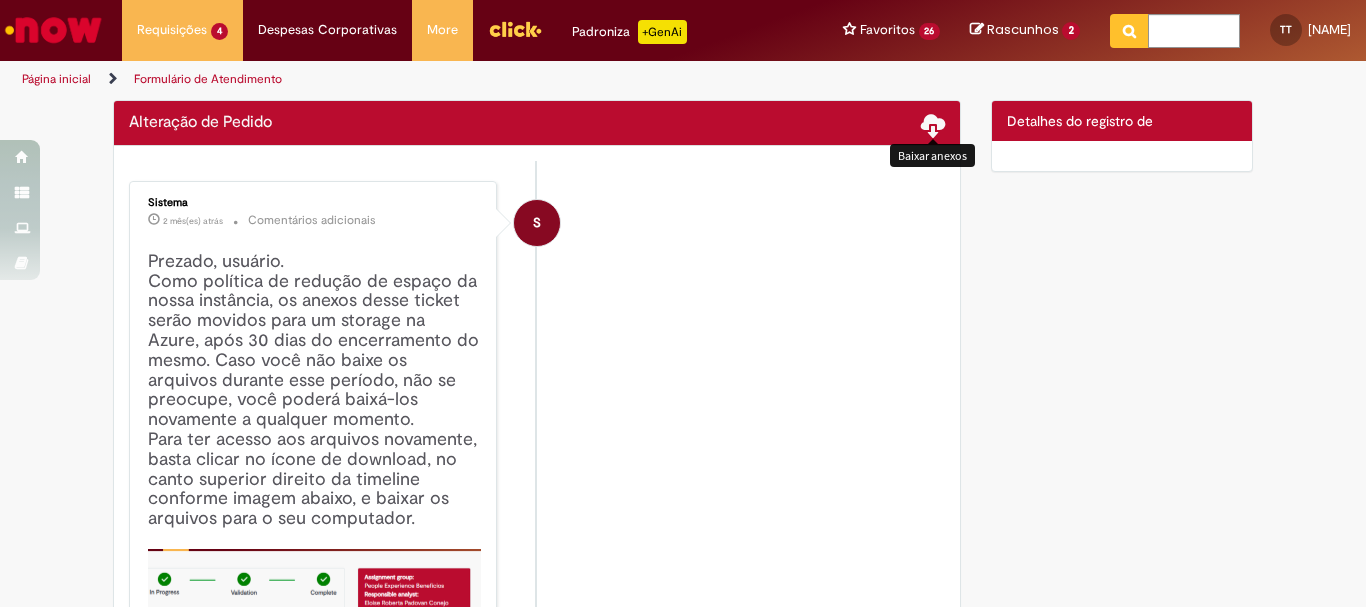 click at bounding box center [933, 124] 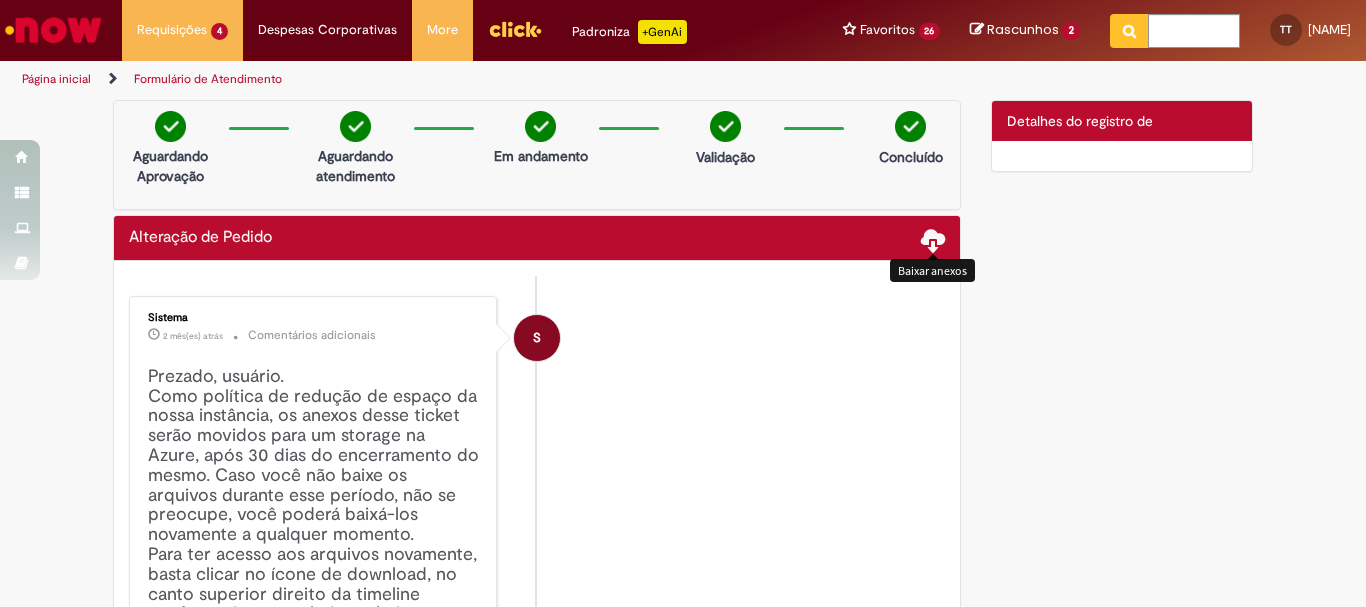 click at bounding box center [933, 239] 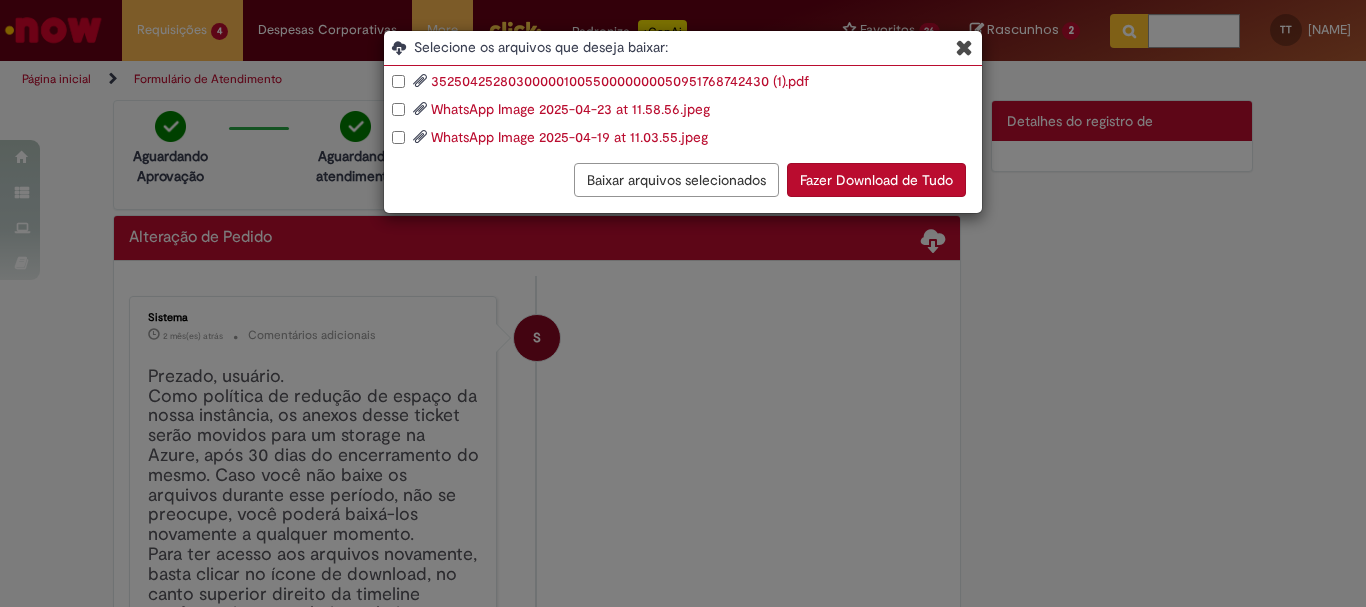 click on "WhatsApp Image 2025-04-23 at 11.58.56.jpeg" at bounding box center (570, 109) 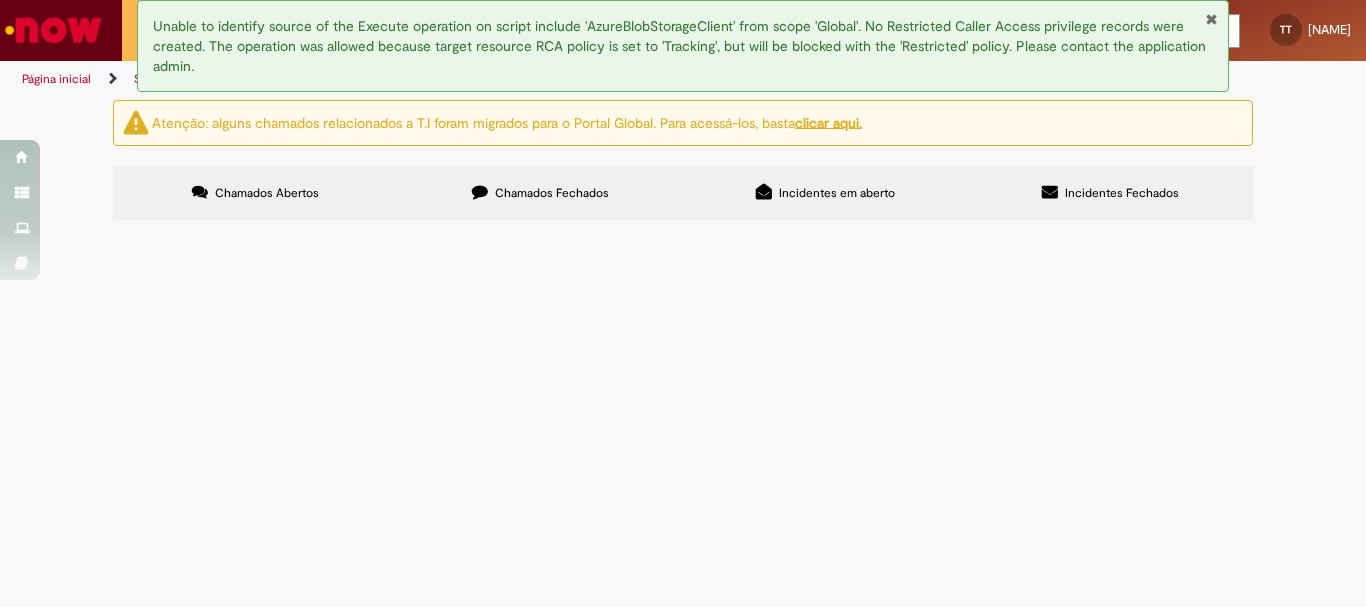 click on "Chamados Fechados" at bounding box center [552, 193] 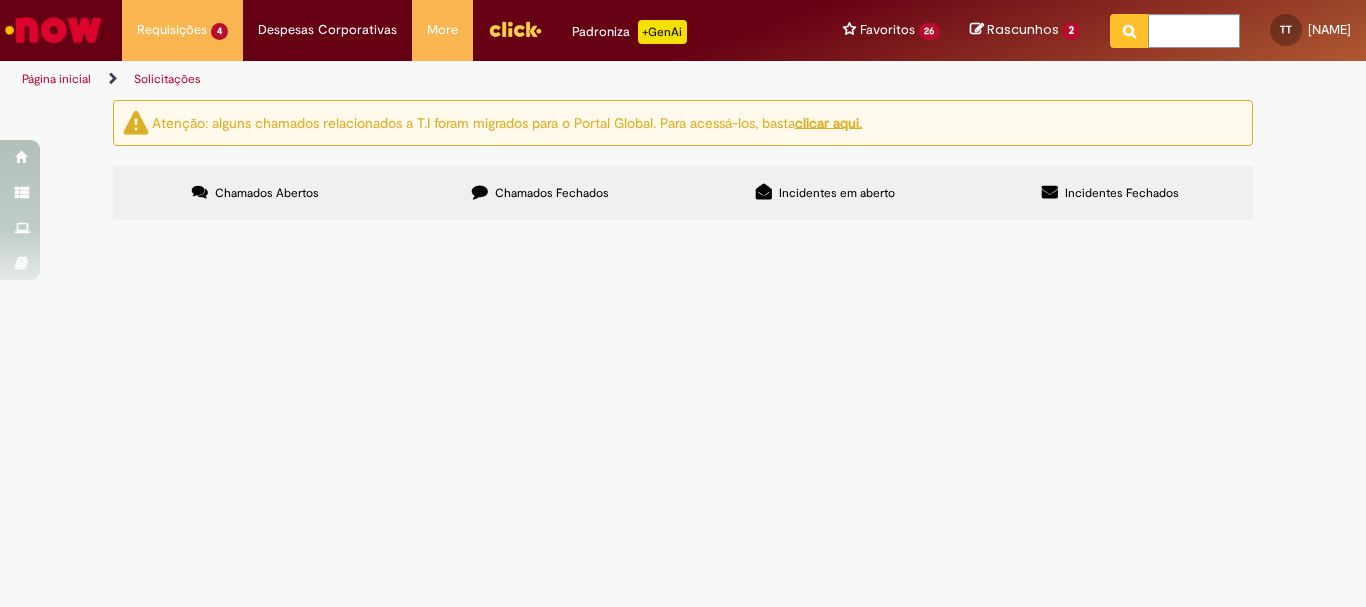 click at bounding box center [0, 0] 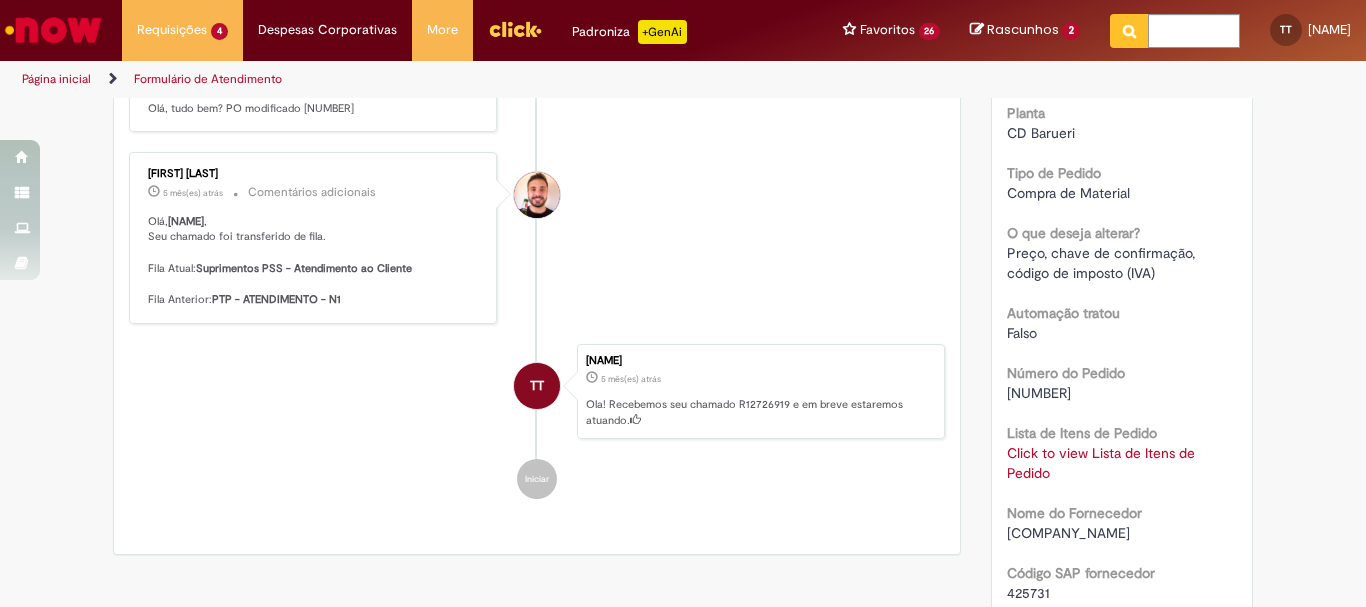 scroll, scrollTop: 615, scrollLeft: 0, axis: vertical 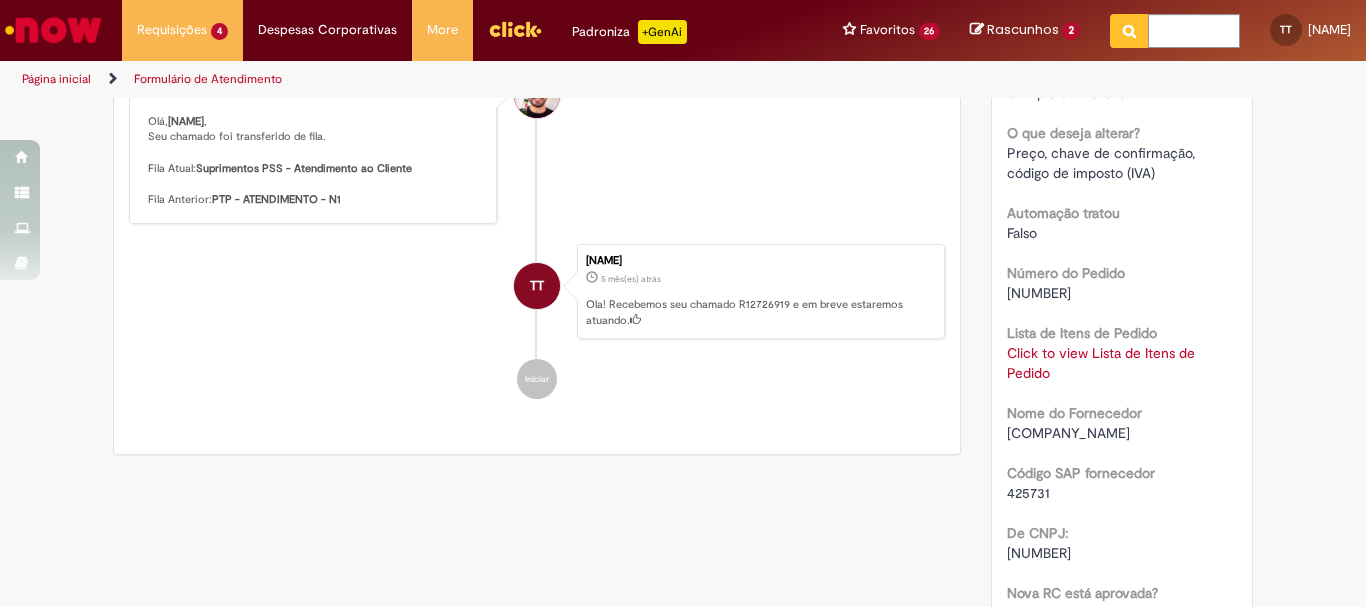 click on "Click to view Lista de Itens de Pedido" at bounding box center (1101, 363) 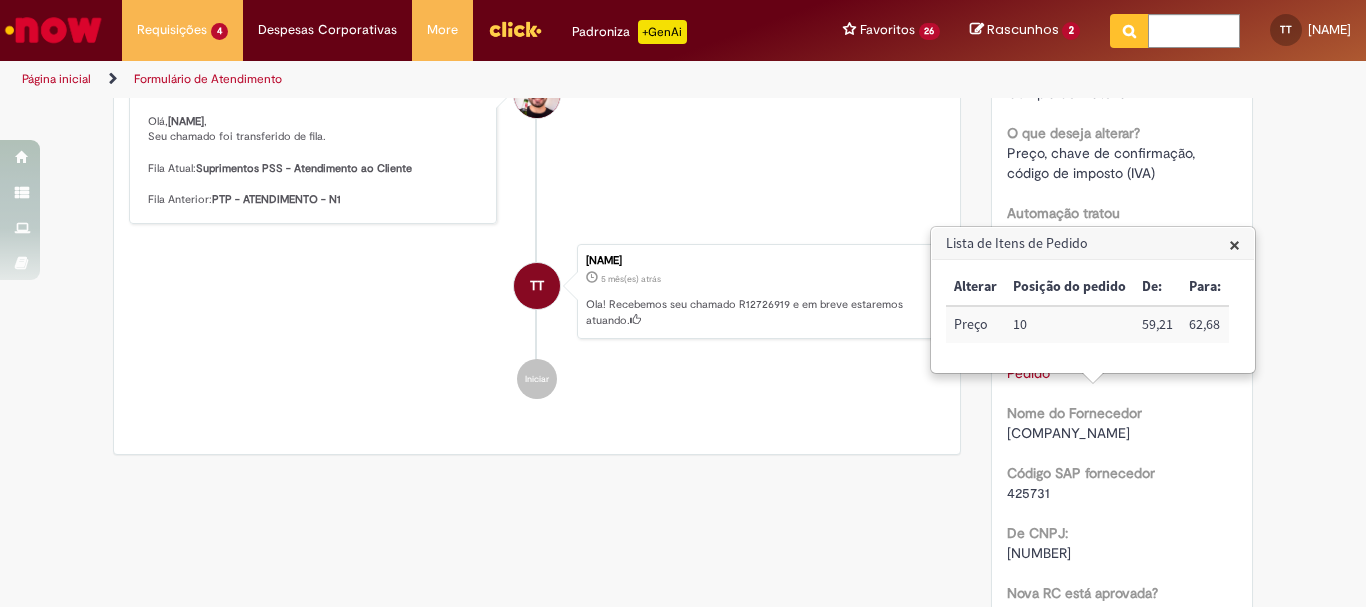 click on "×" at bounding box center [1234, 244] 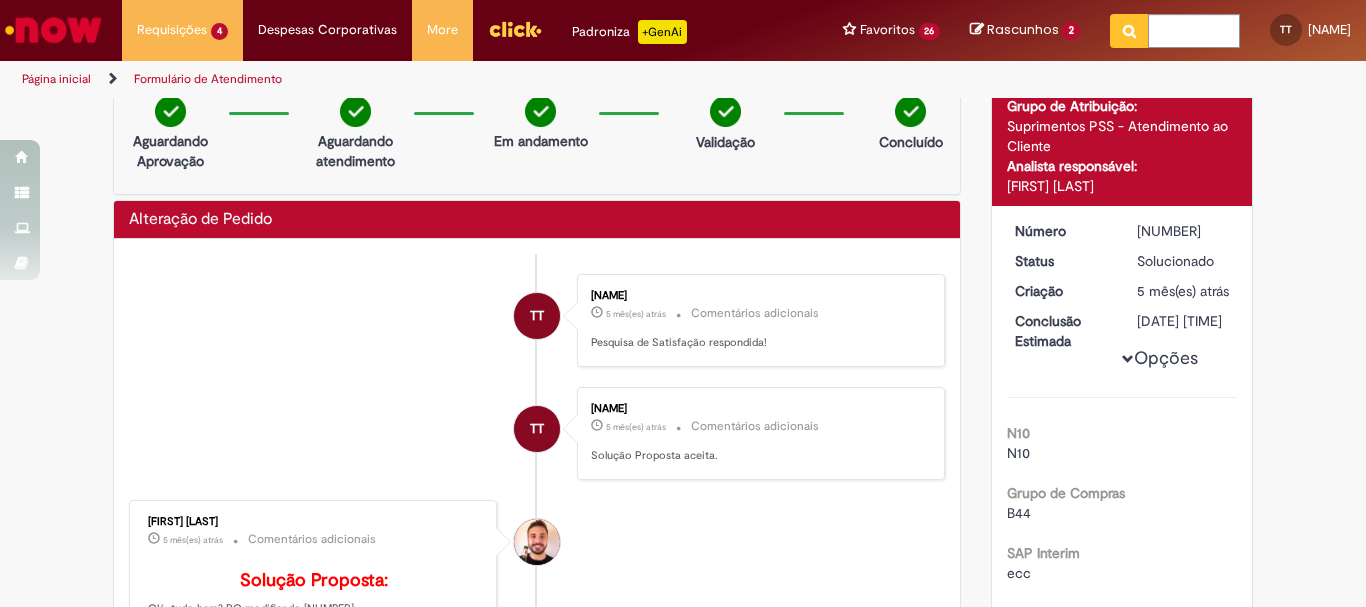 scroll, scrollTop: 0, scrollLeft: 0, axis: both 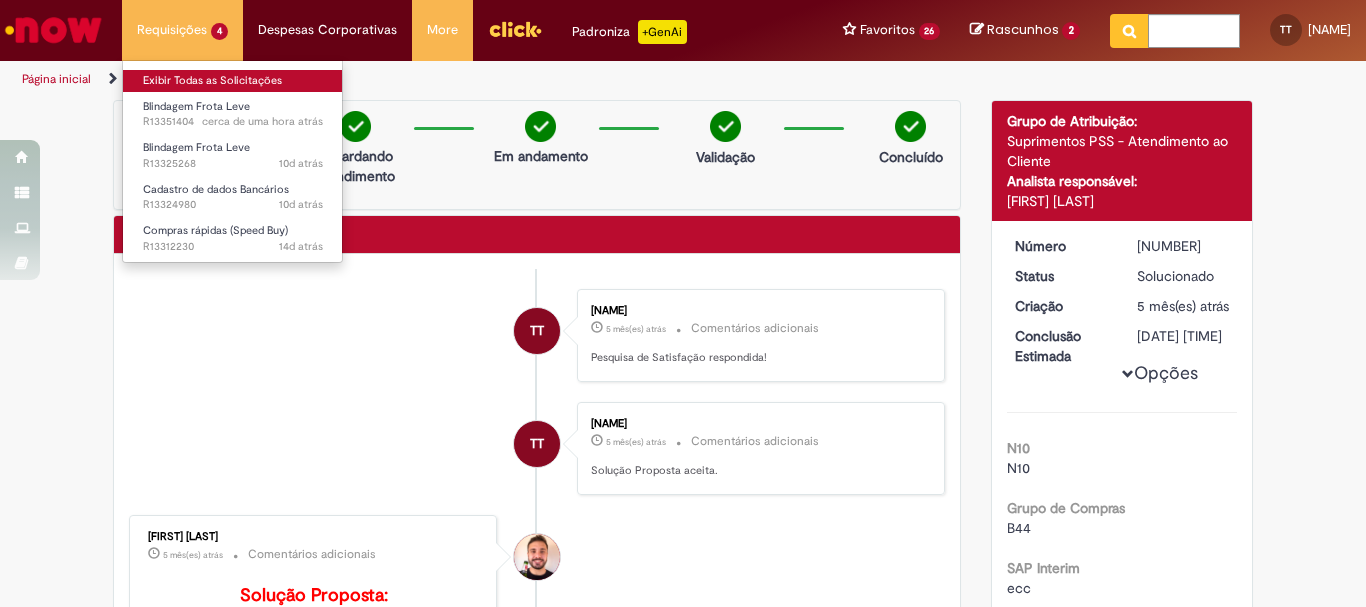 click on "Exibir Todas as Solicitações" at bounding box center (233, 81) 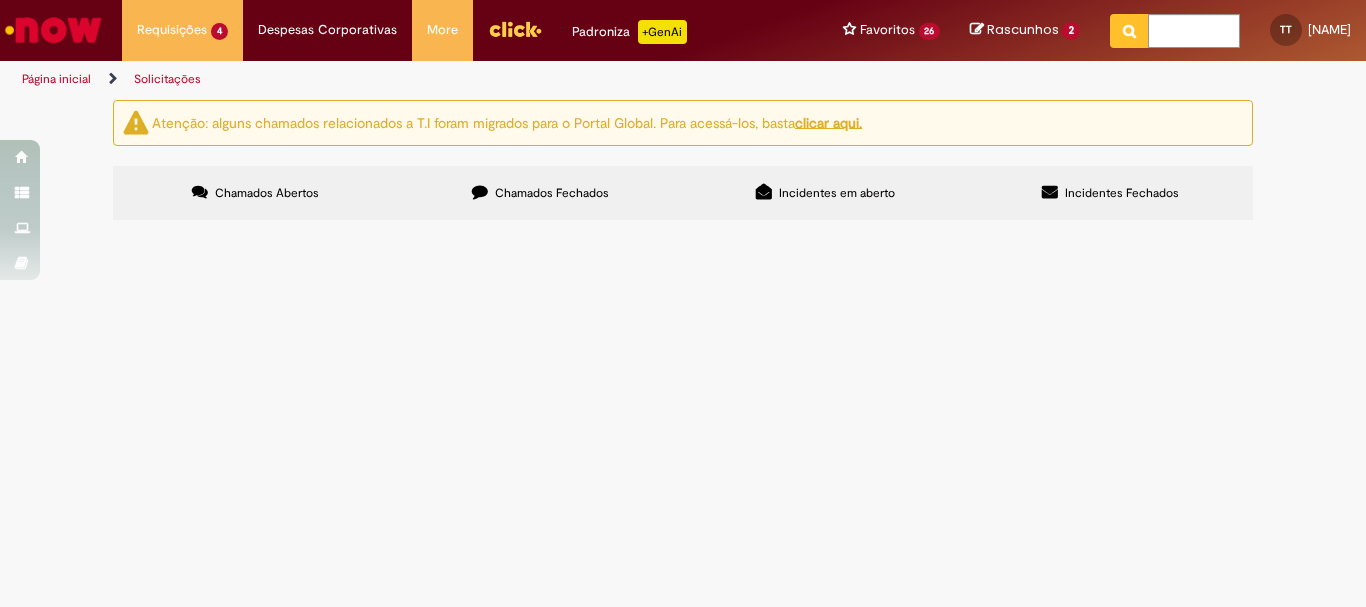 click on "Chamados Fechados" at bounding box center [552, 193] 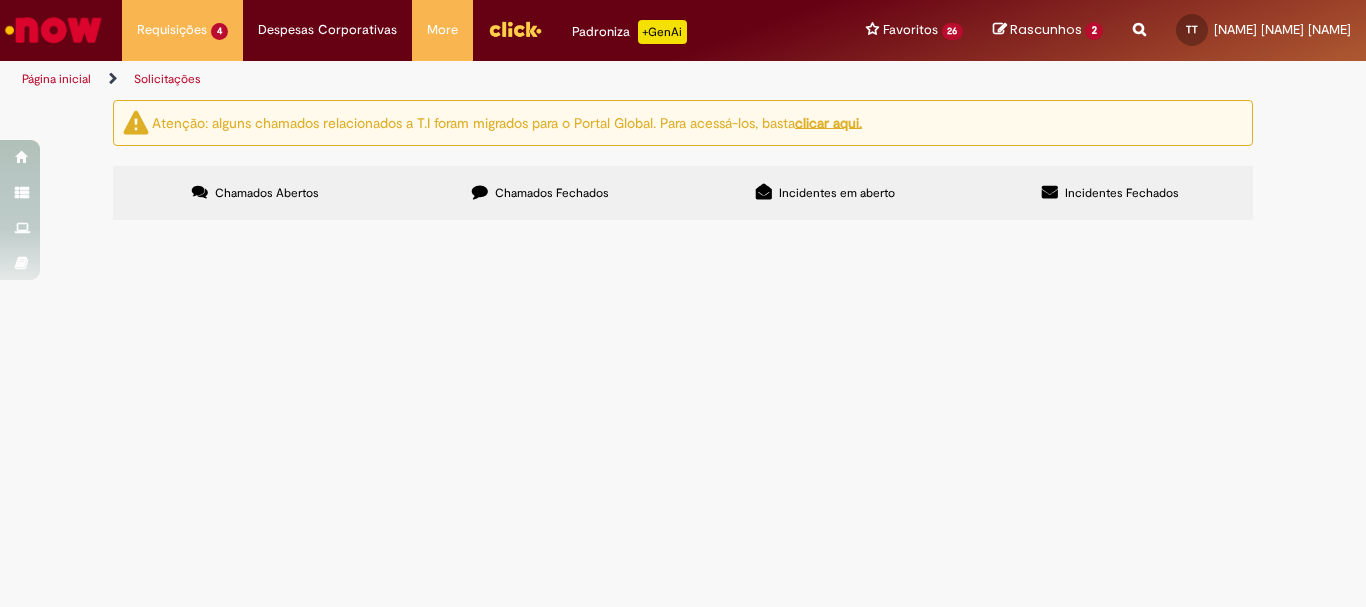 scroll, scrollTop: 0, scrollLeft: 0, axis: both 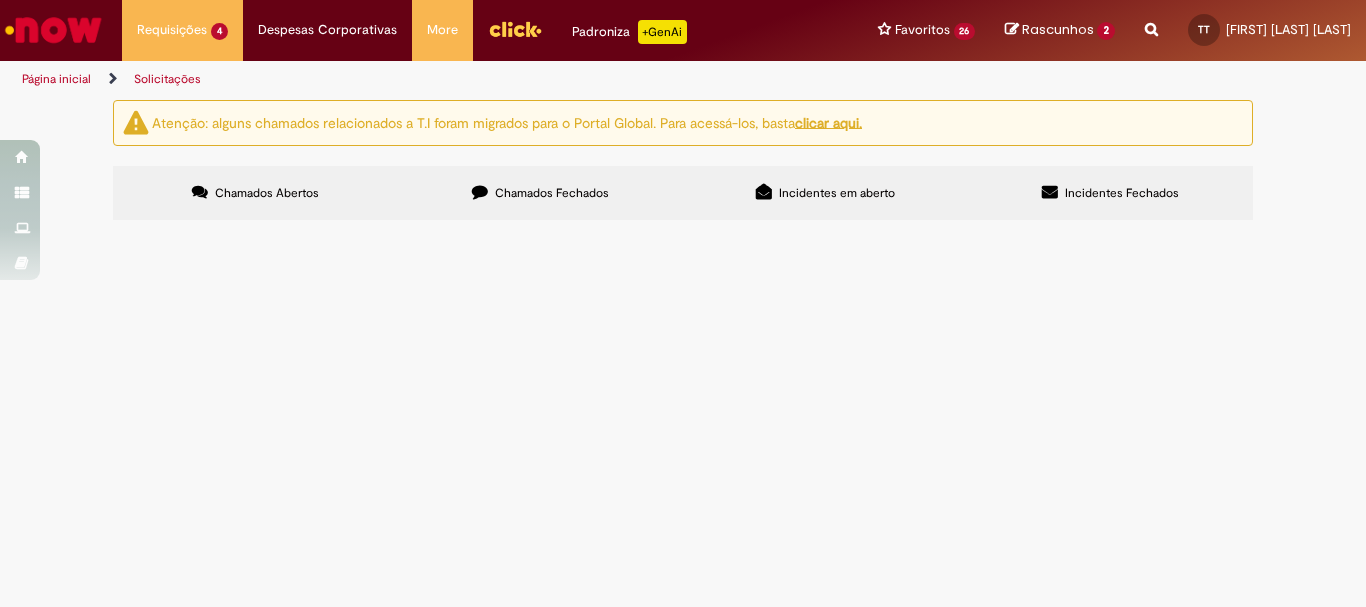 click on "Chamados Fechados" at bounding box center [552, 193] 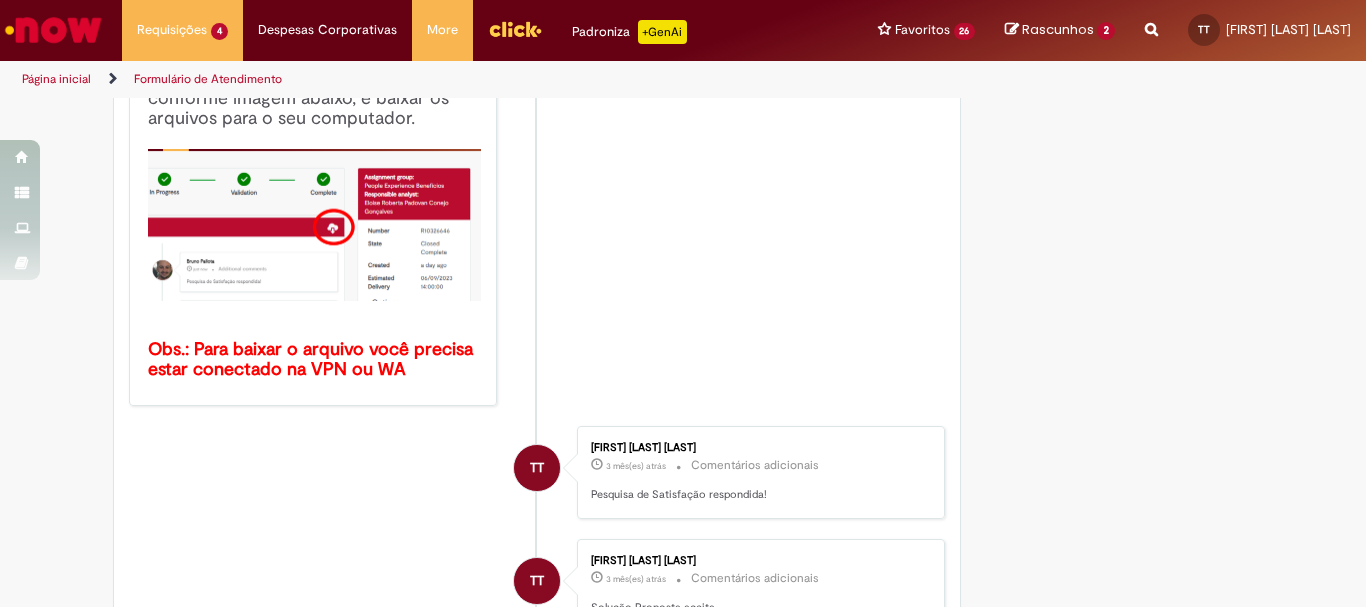 scroll, scrollTop: 0, scrollLeft: 0, axis: both 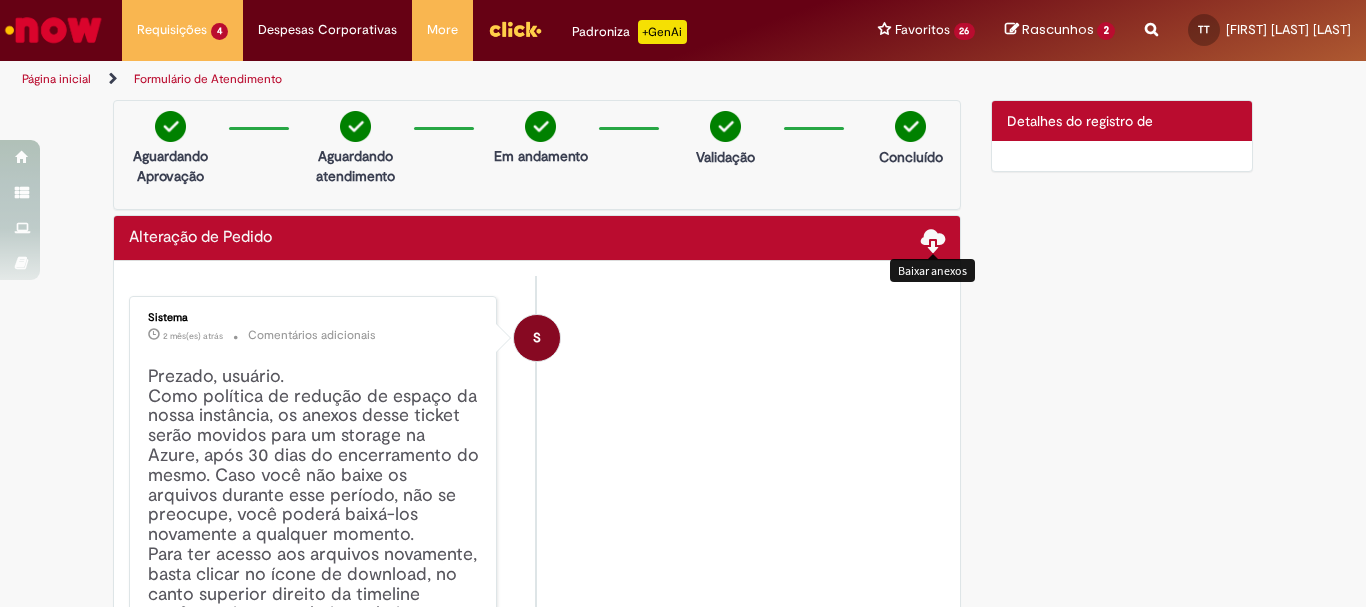 click at bounding box center (933, 239) 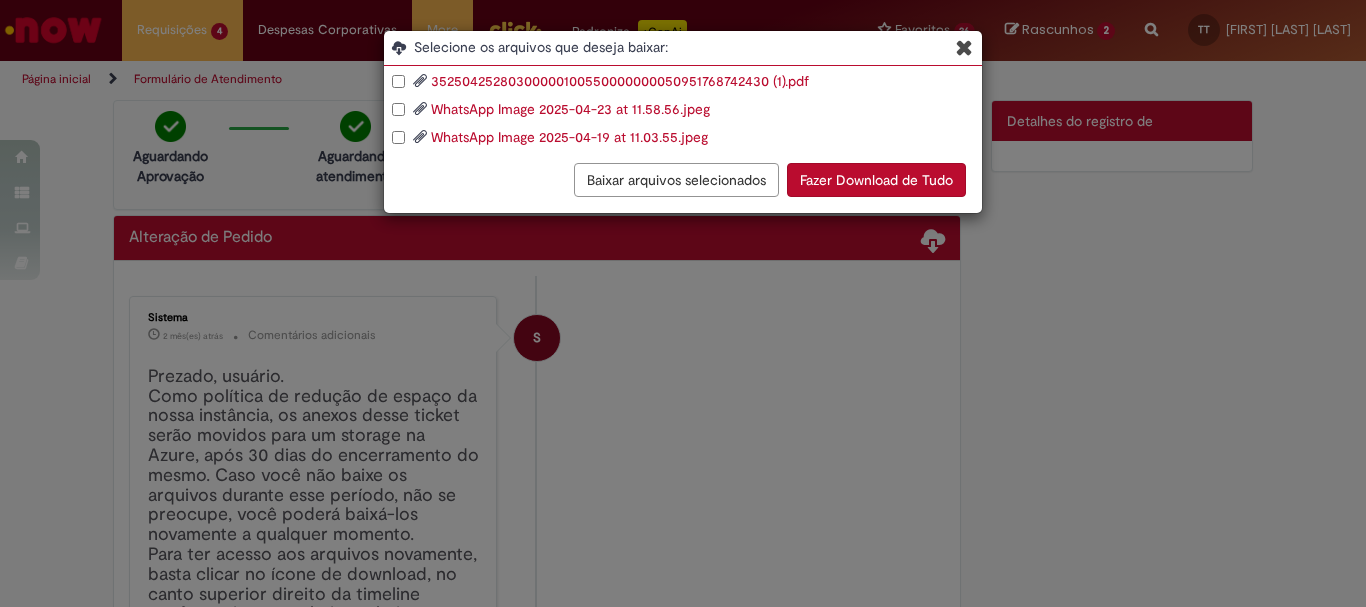 click on "WhatsApp Image 2025-04-23 at 11.58.56.jpeg" at bounding box center (570, 109) 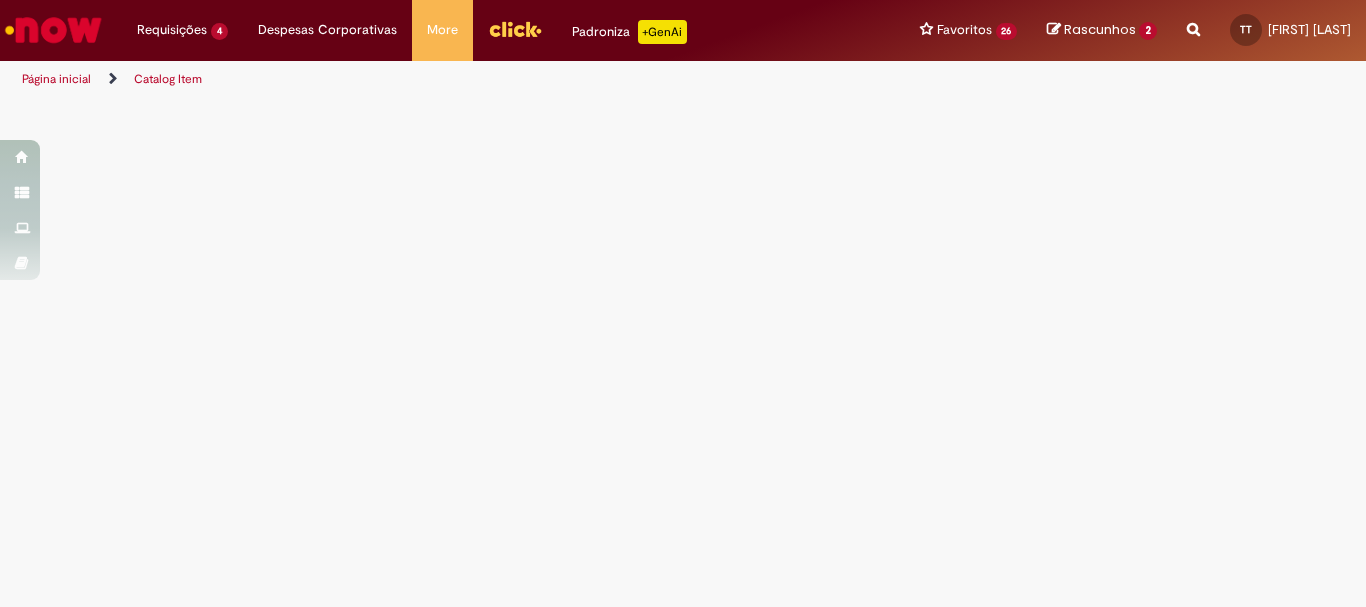 scroll, scrollTop: 0, scrollLeft: 0, axis: both 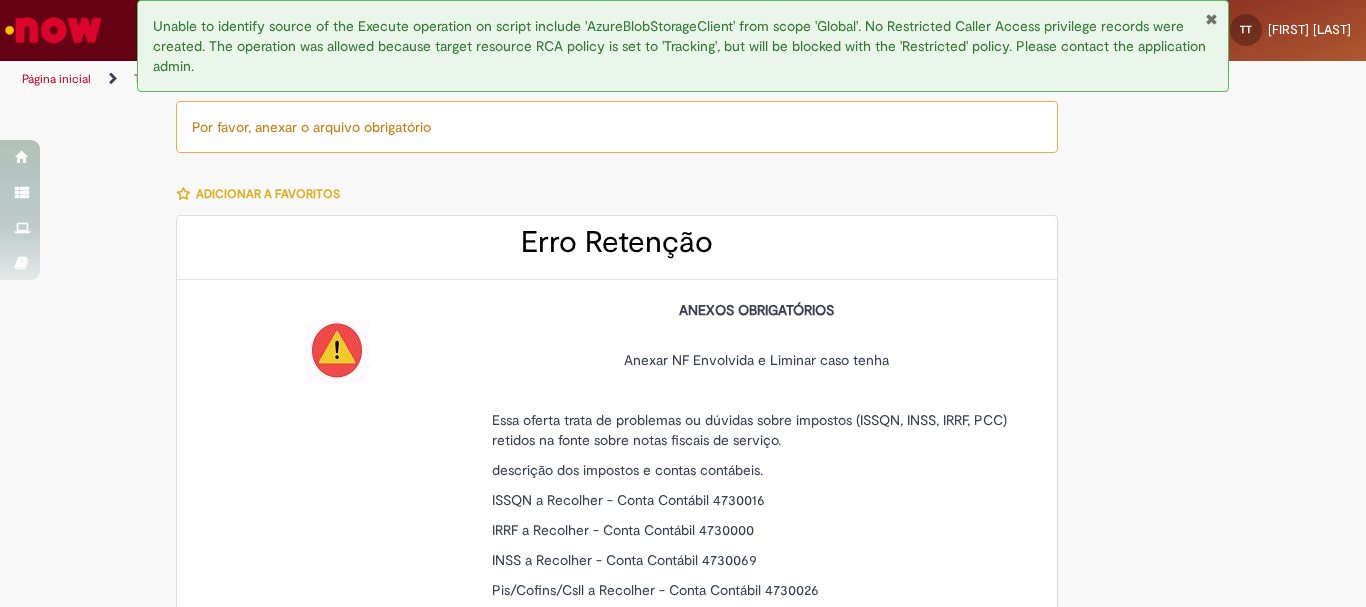 type on "********" 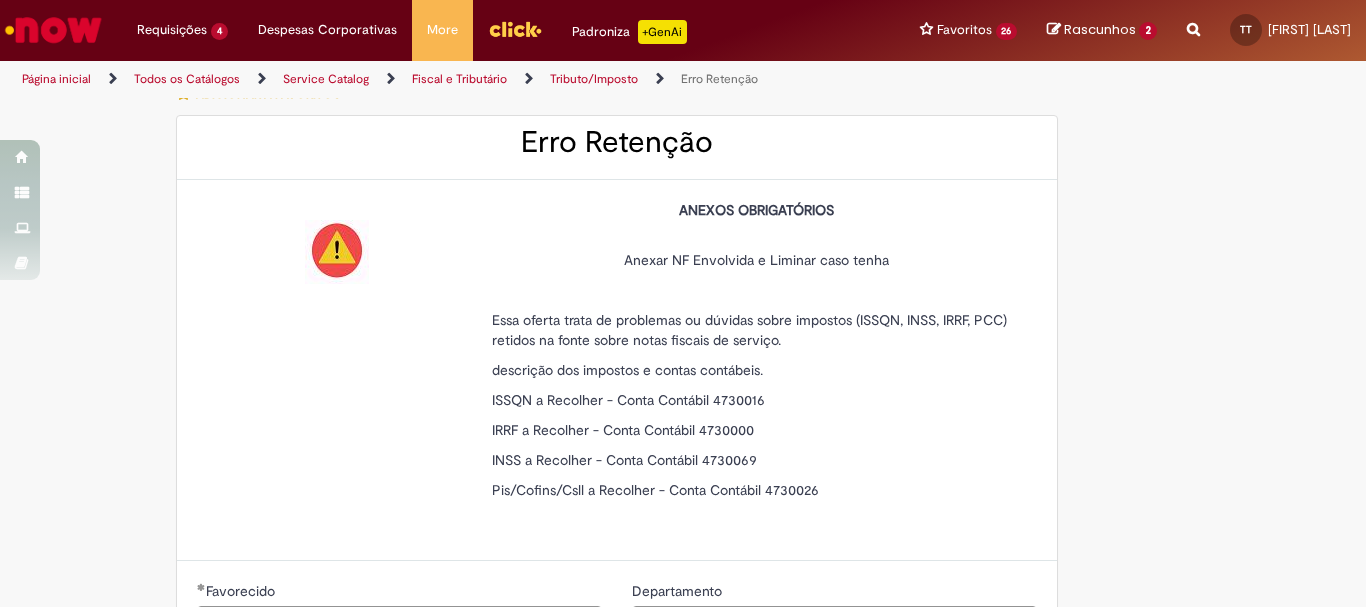 scroll, scrollTop: 0, scrollLeft: 0, axis: both 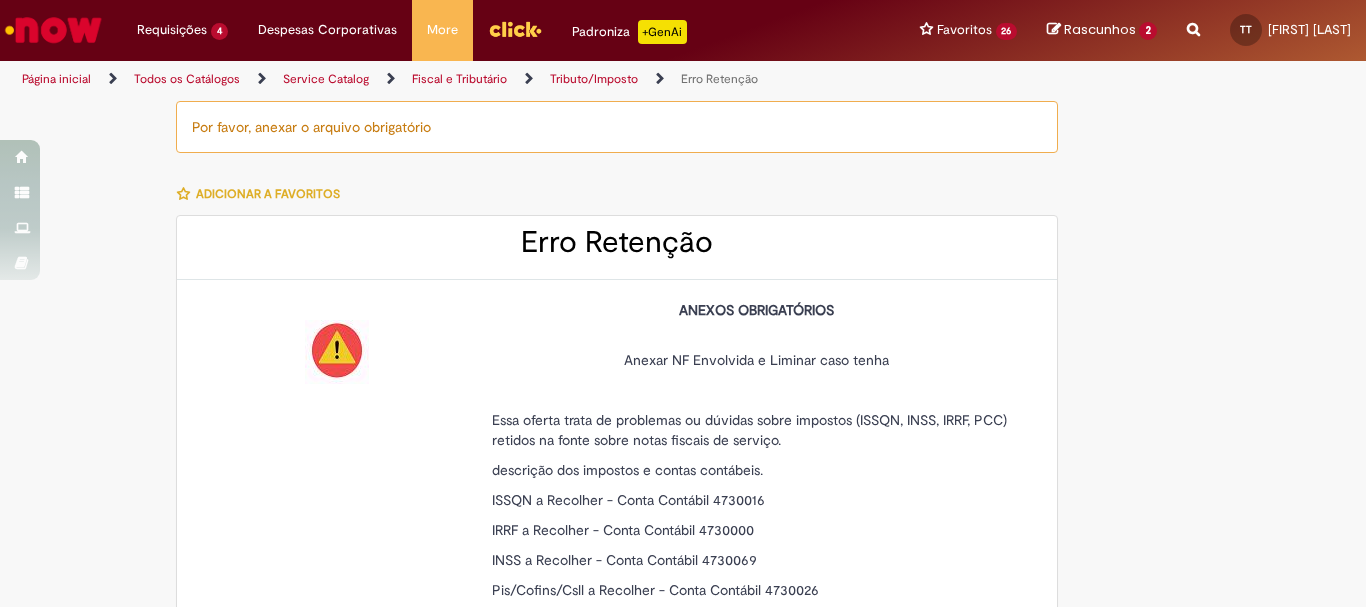 click on "Adicionar a Favoritos" at bounding box center (268, 194) 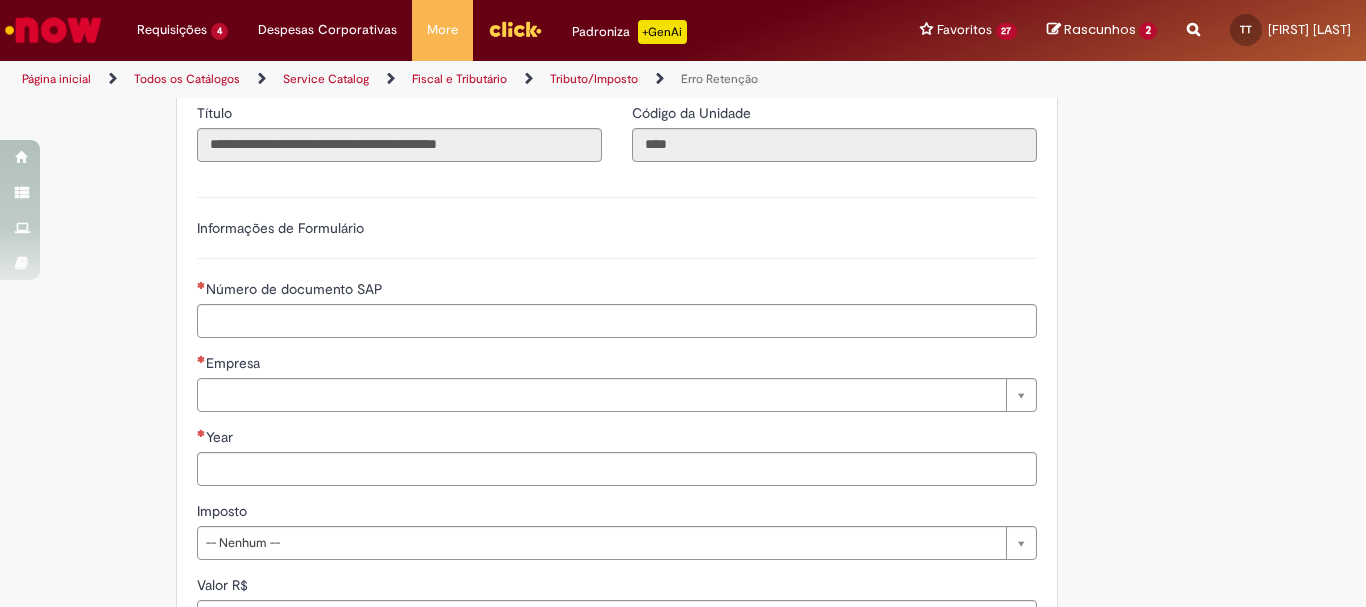 scroll, scrollTop: 900, scrollLeft: 0, axis: vertical 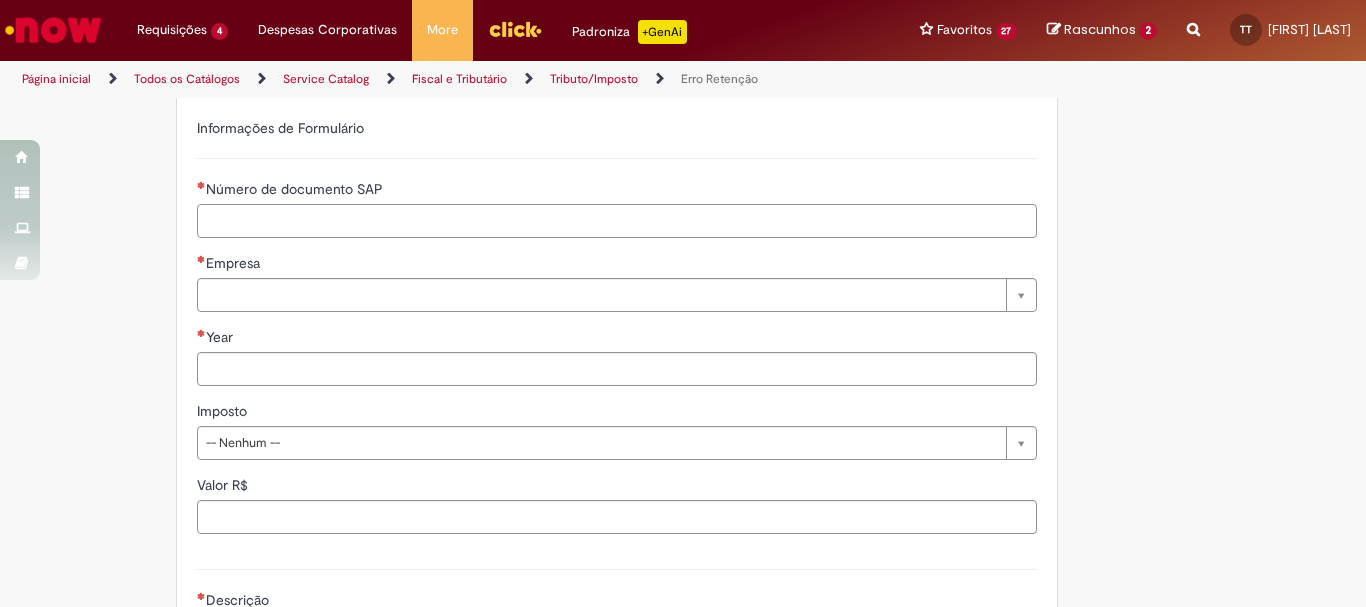 click on "Número de documento SAP" at bounding box center (617, 221) 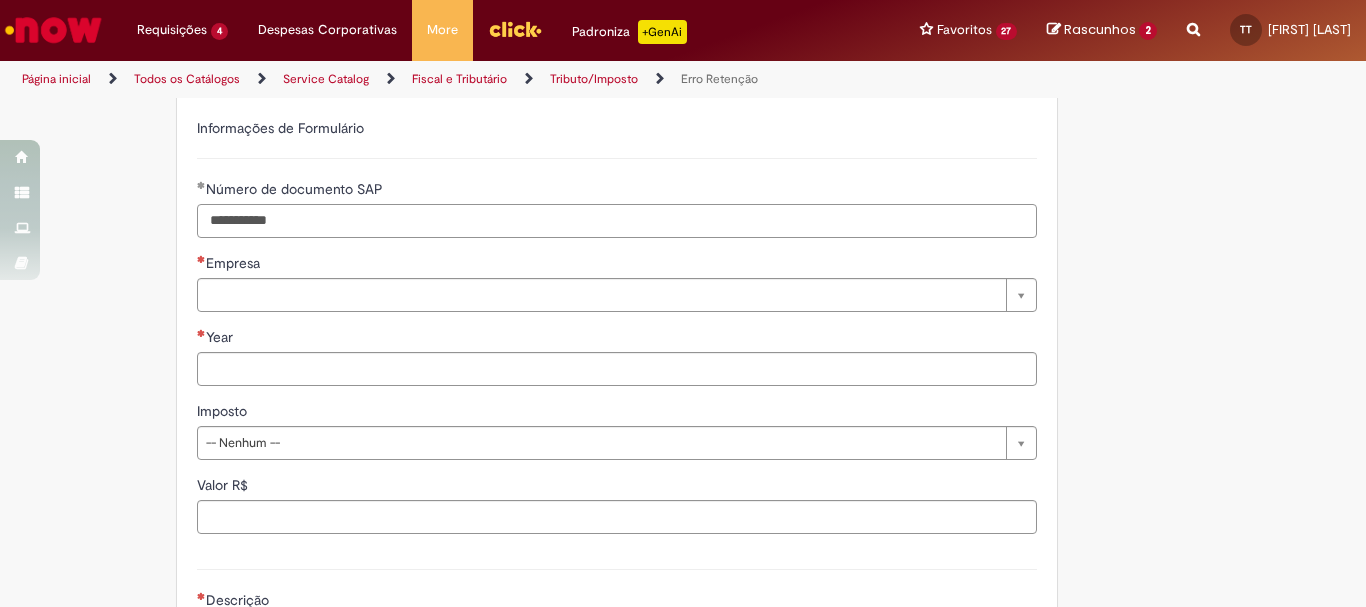 type on "**********" 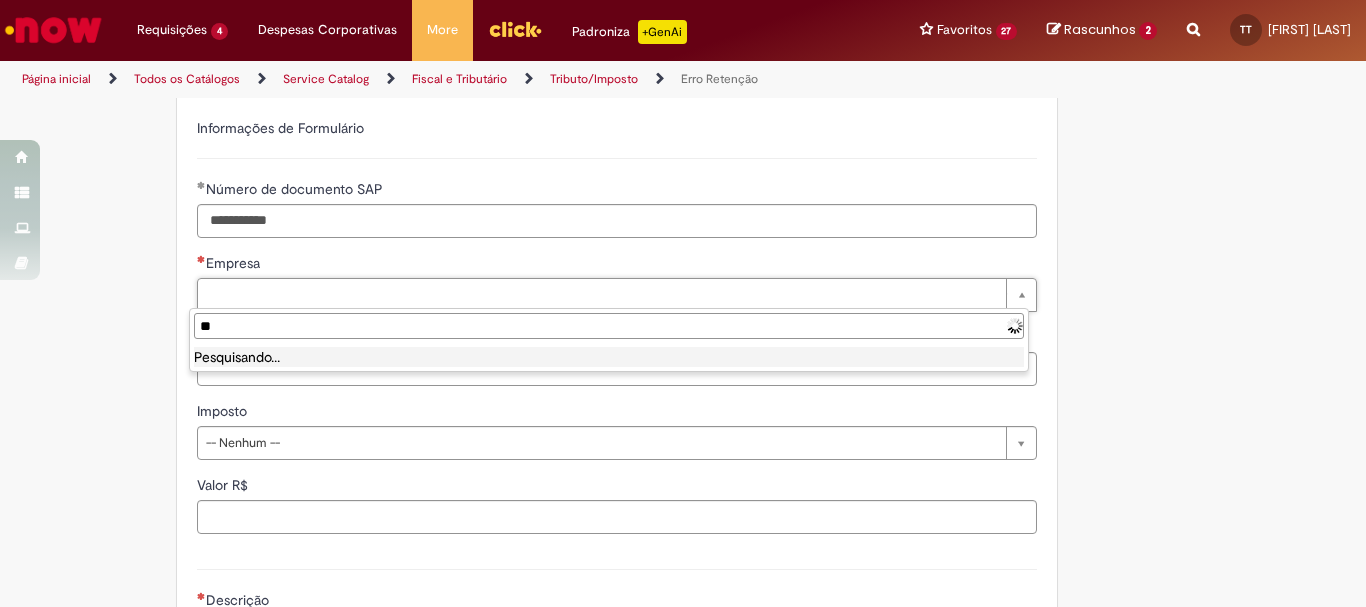 type on "*" 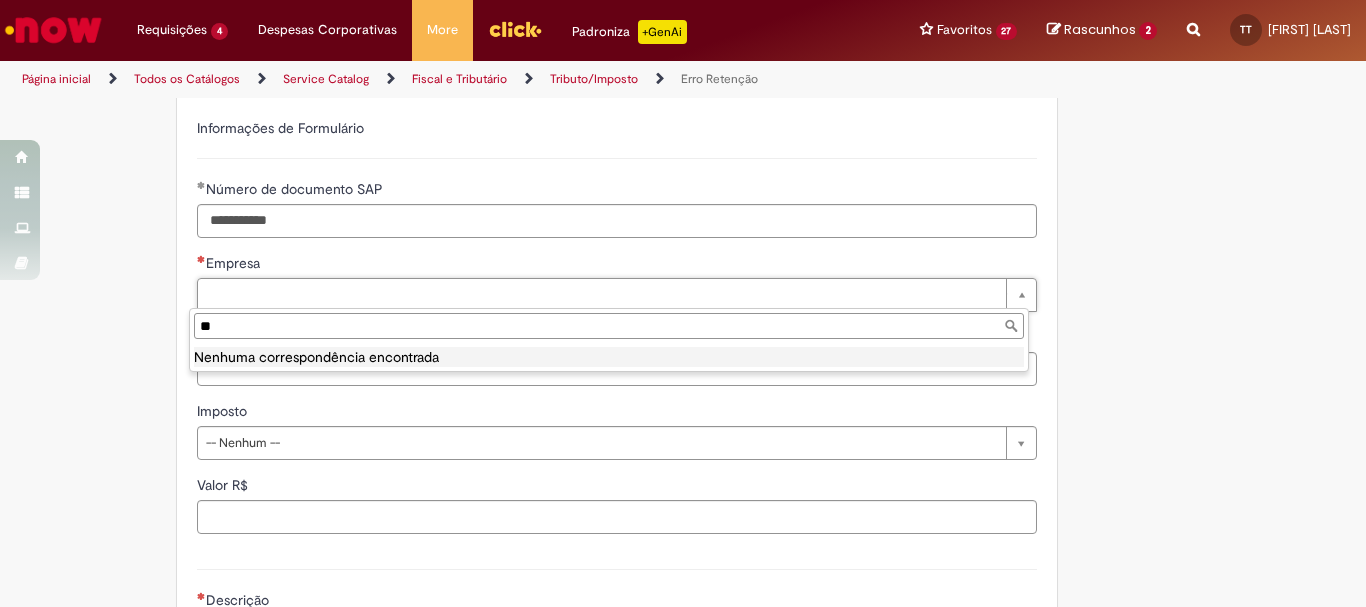type on "*" 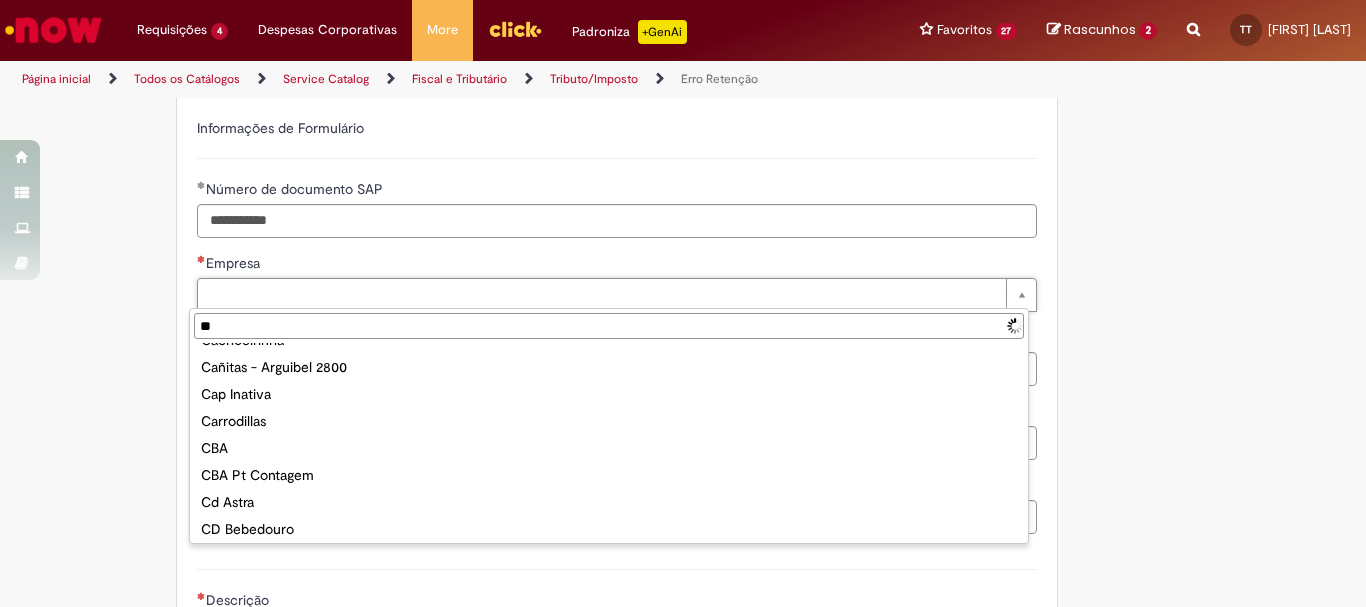 scroll, scrollTop: 0, scrollLeft: 0, axis: both 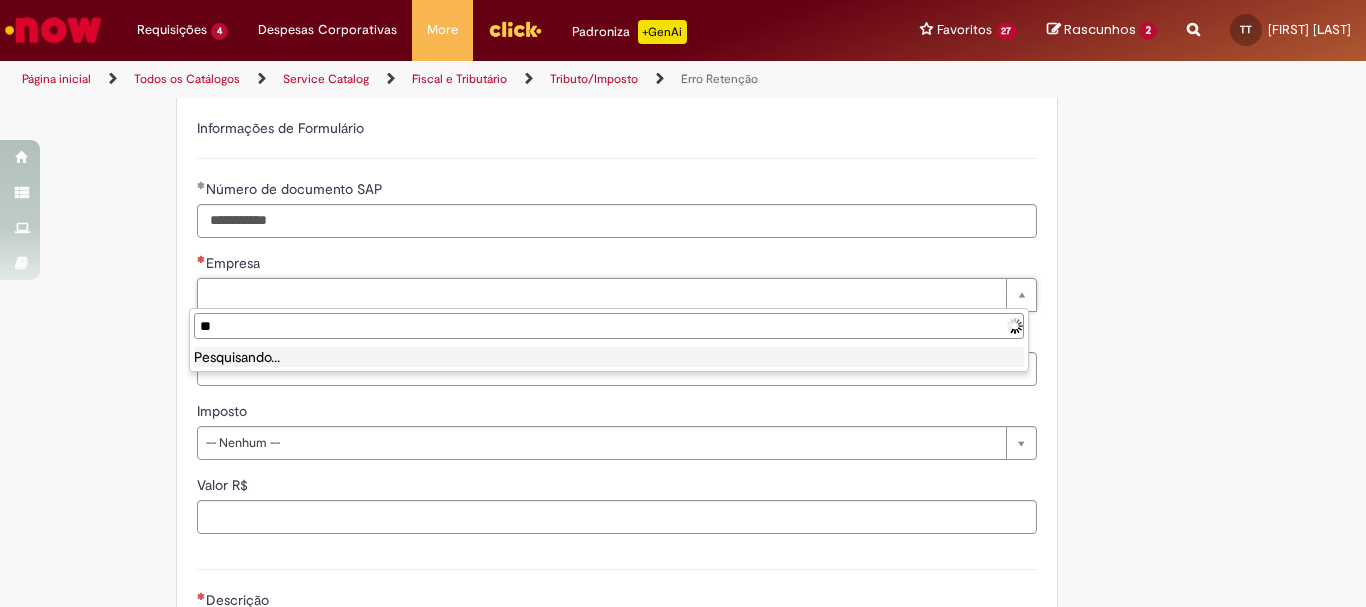 type on "*" 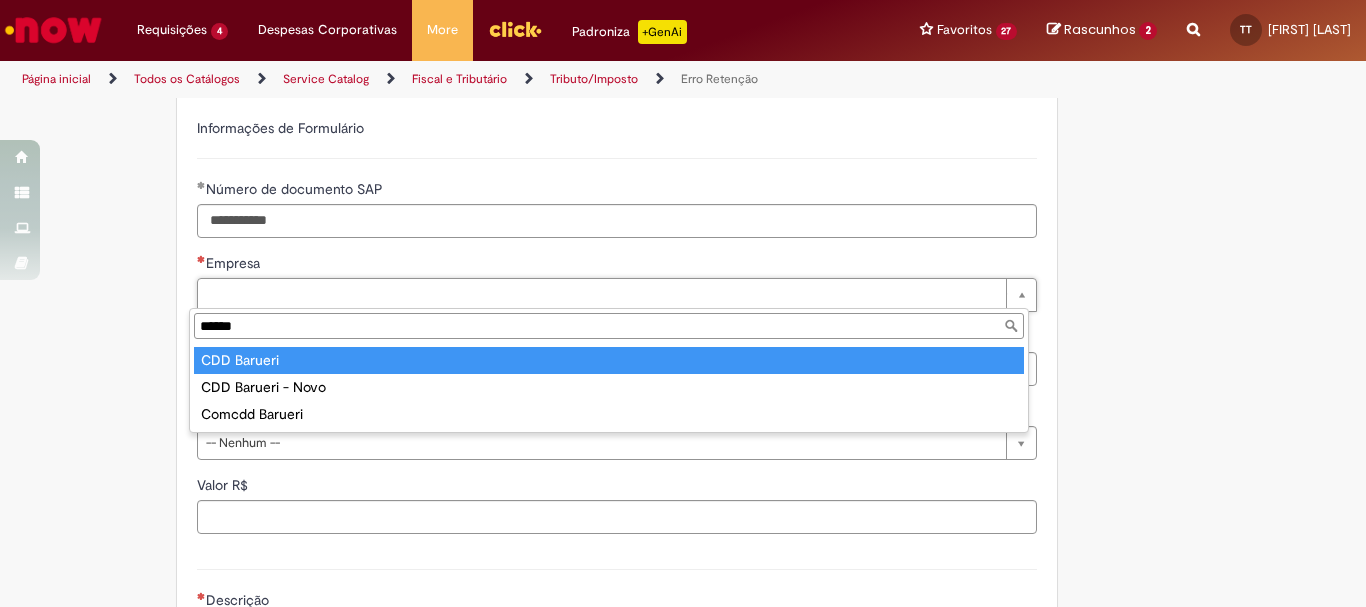 type on "******" 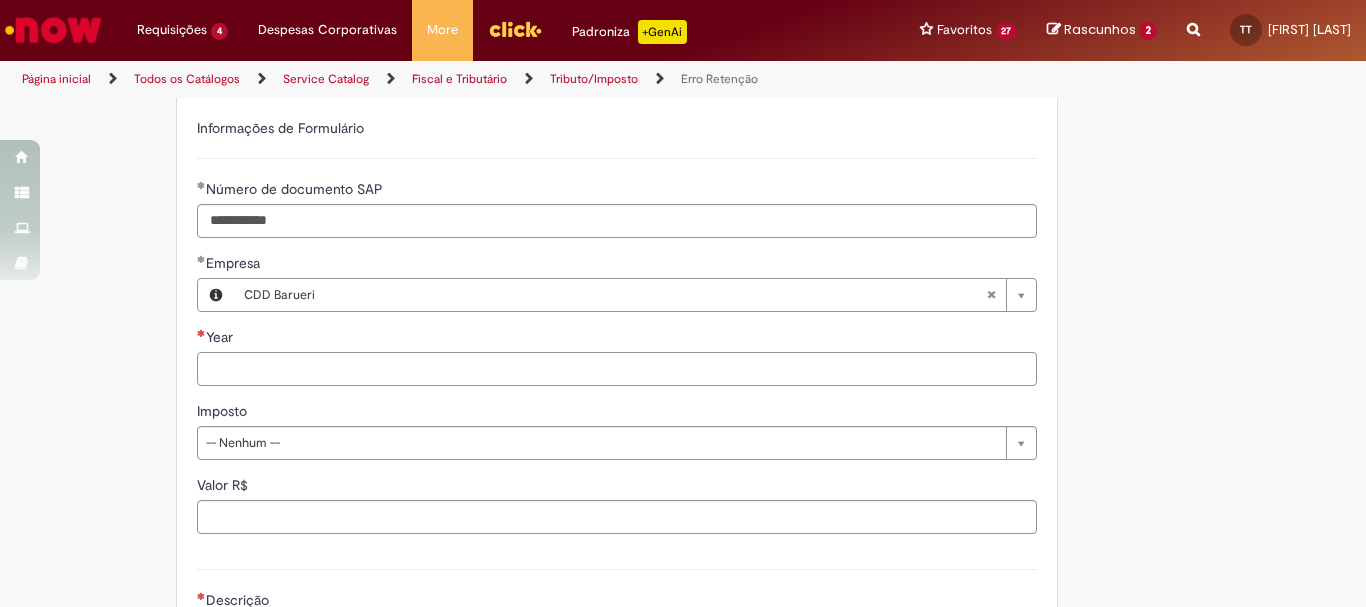 click on "Year" at bounding box center [617, 369] 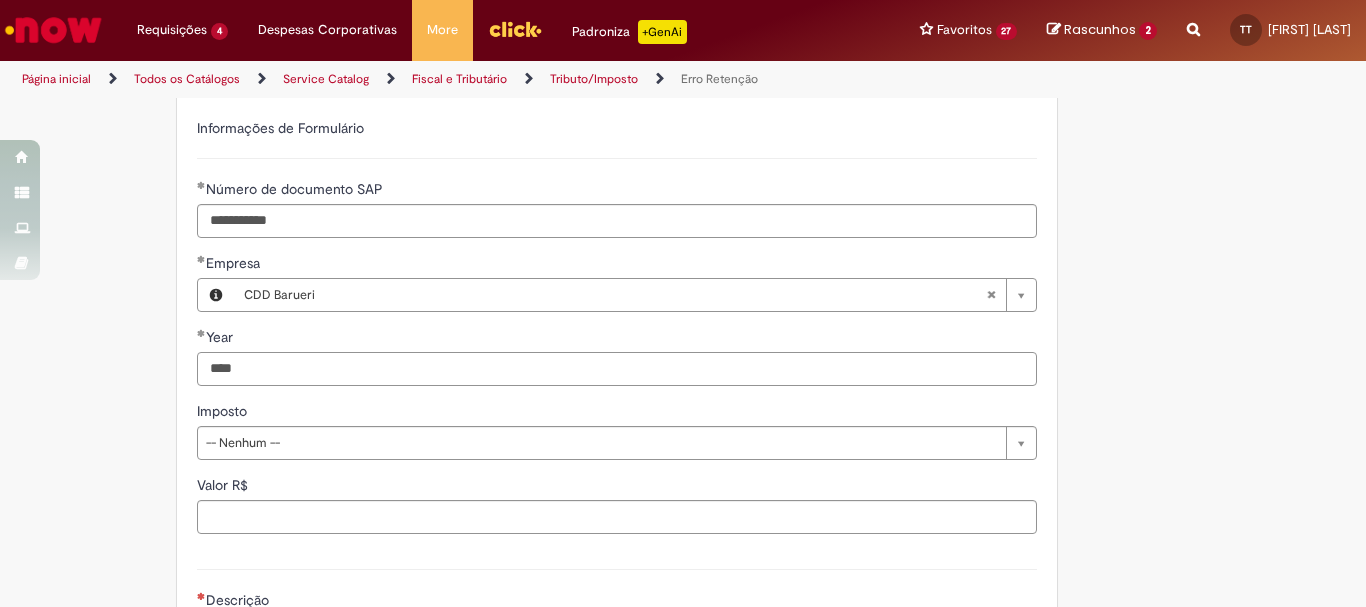 type on "****" 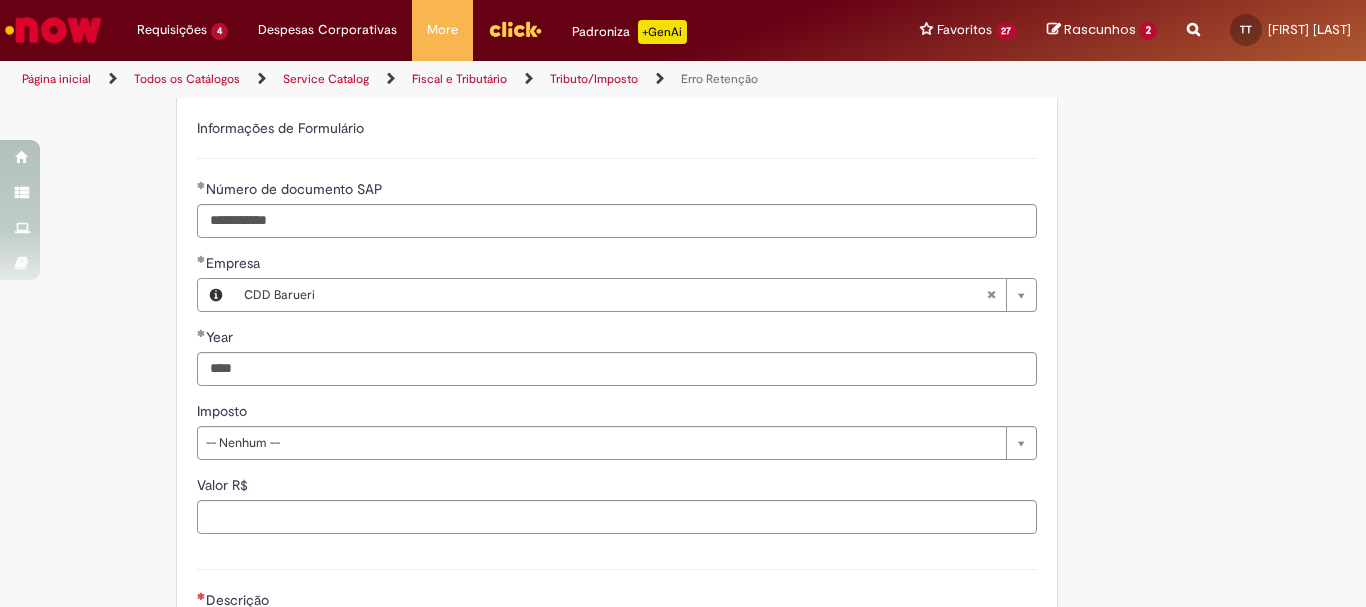 click on "**********" at bounding box center (585, 44) 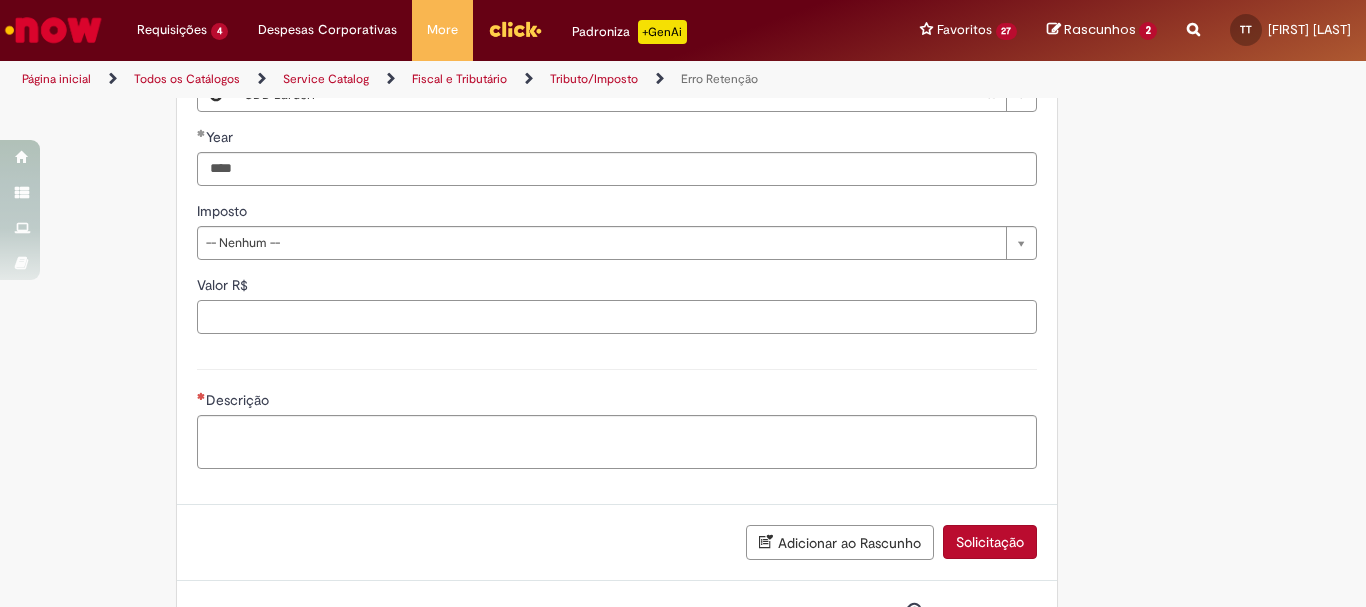 click on "Valor R$" at bounding box center [617, 317] 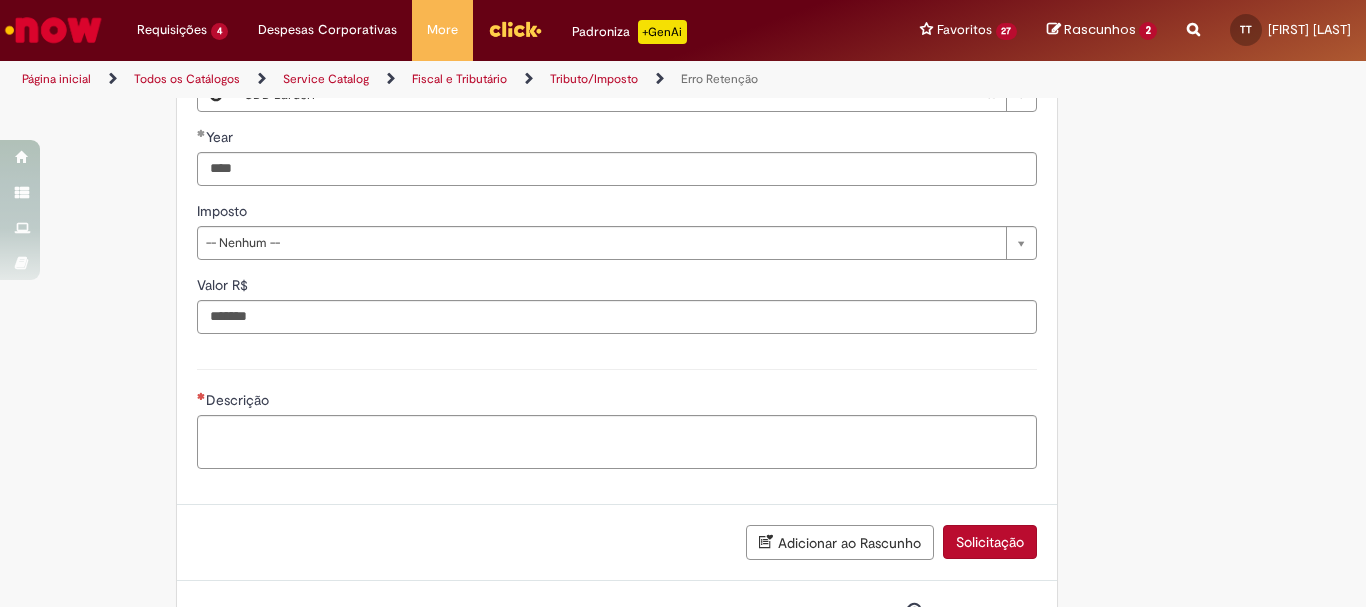 type on "**********" 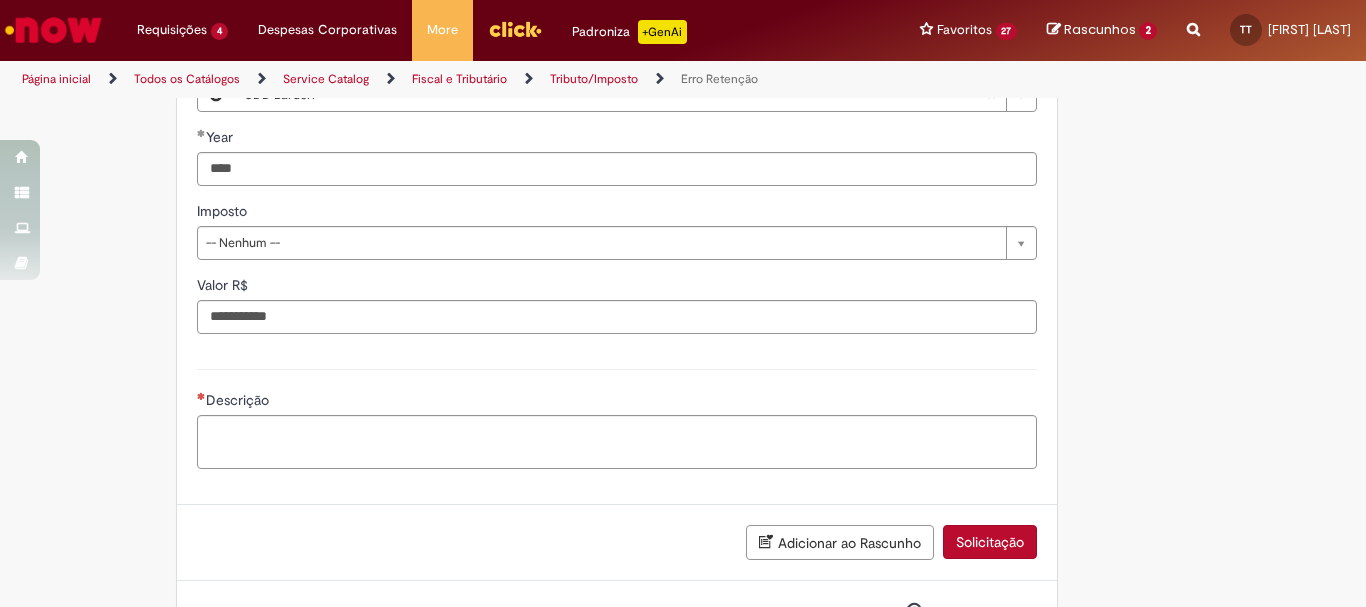 click on "**********" at bounding box center [585, -156] 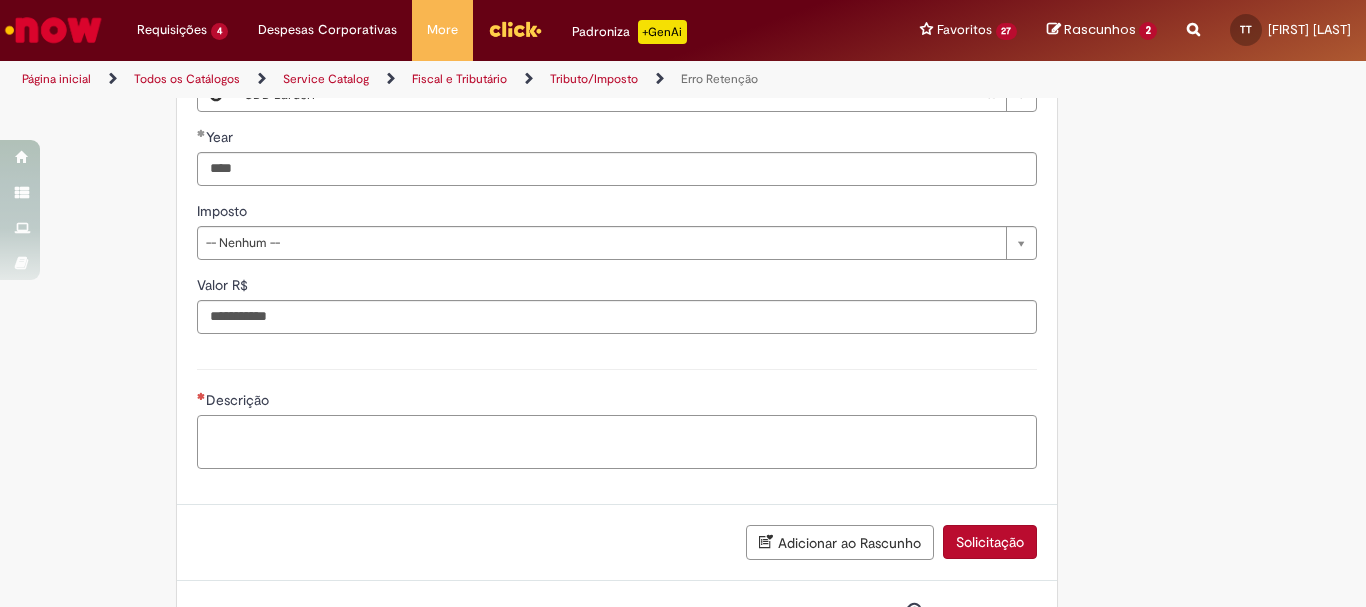 click on "Descrição" at bounding box center (617, 442) 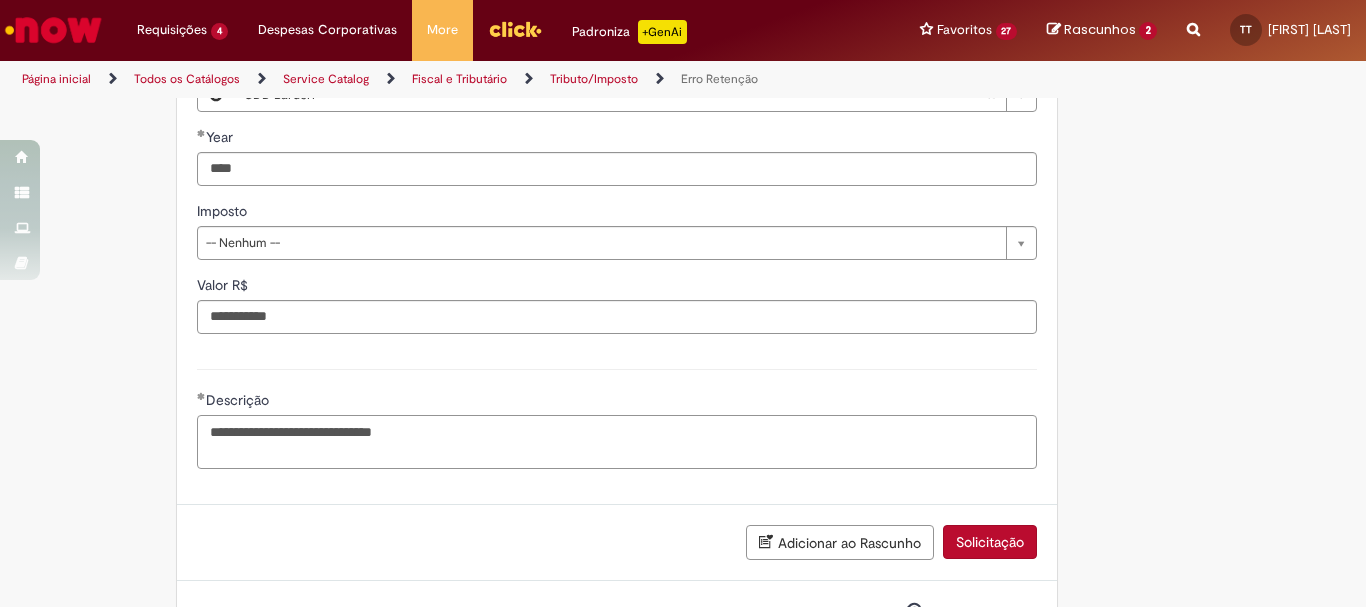 scroll, scrollTop: 1183, scrollLeft: 0, axis: vertical 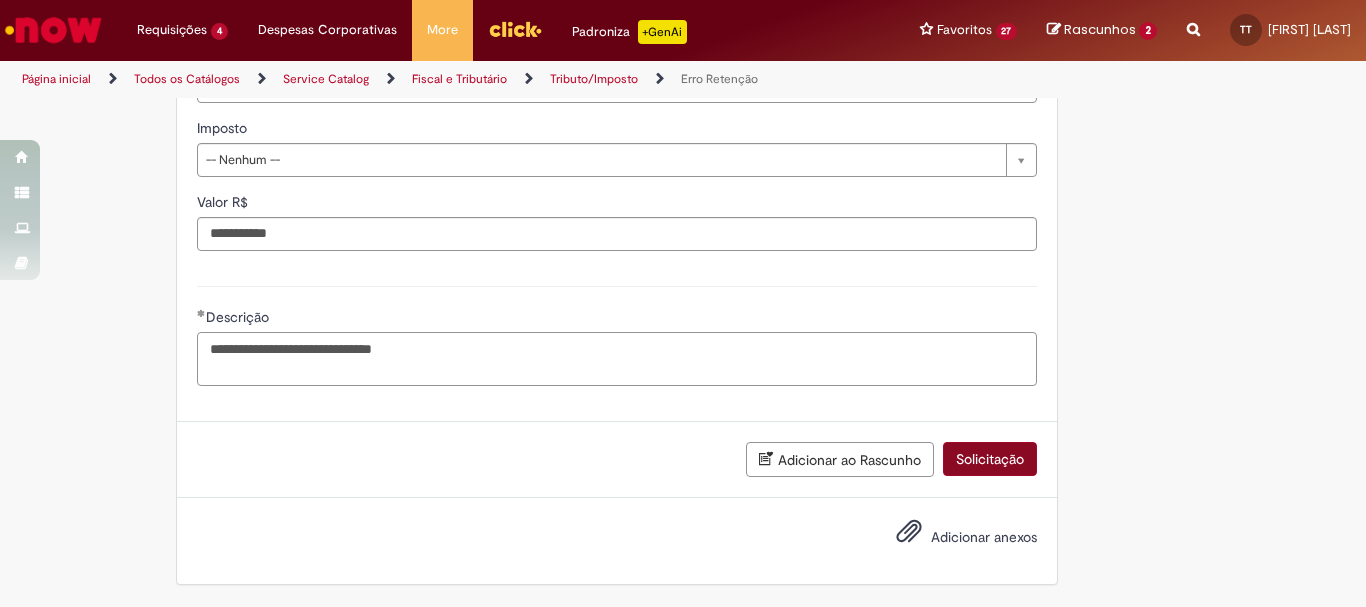 type on "**********" 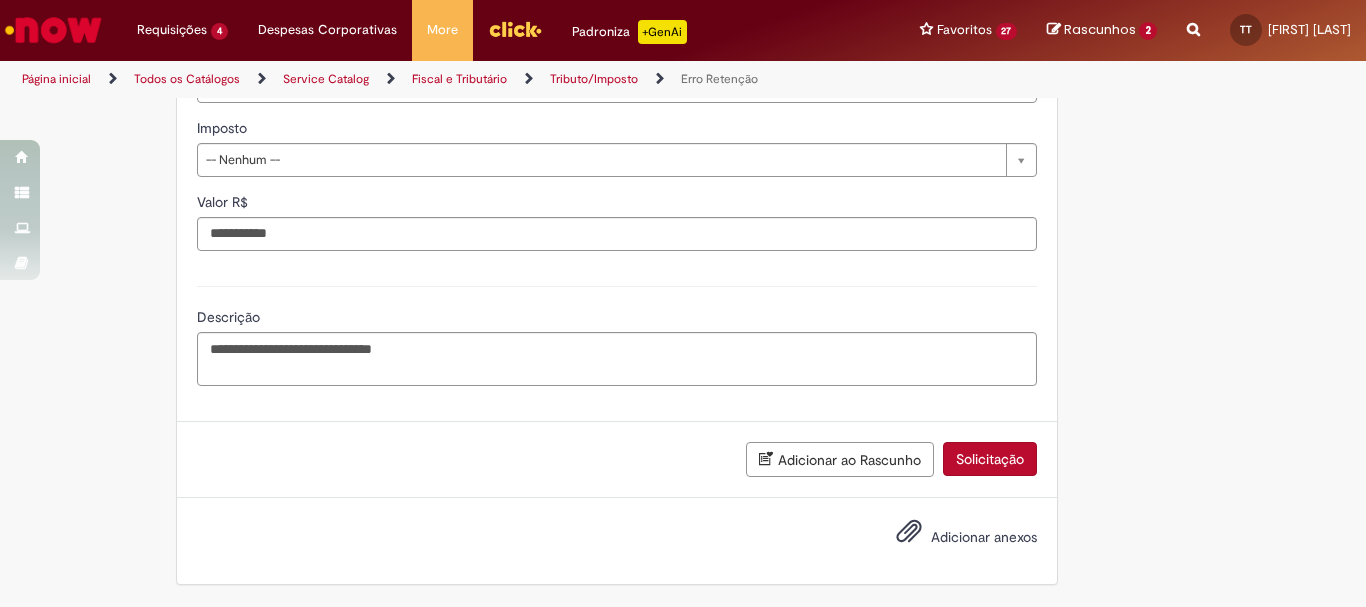 click on "Solicitação" at bounding box center (990, 459) 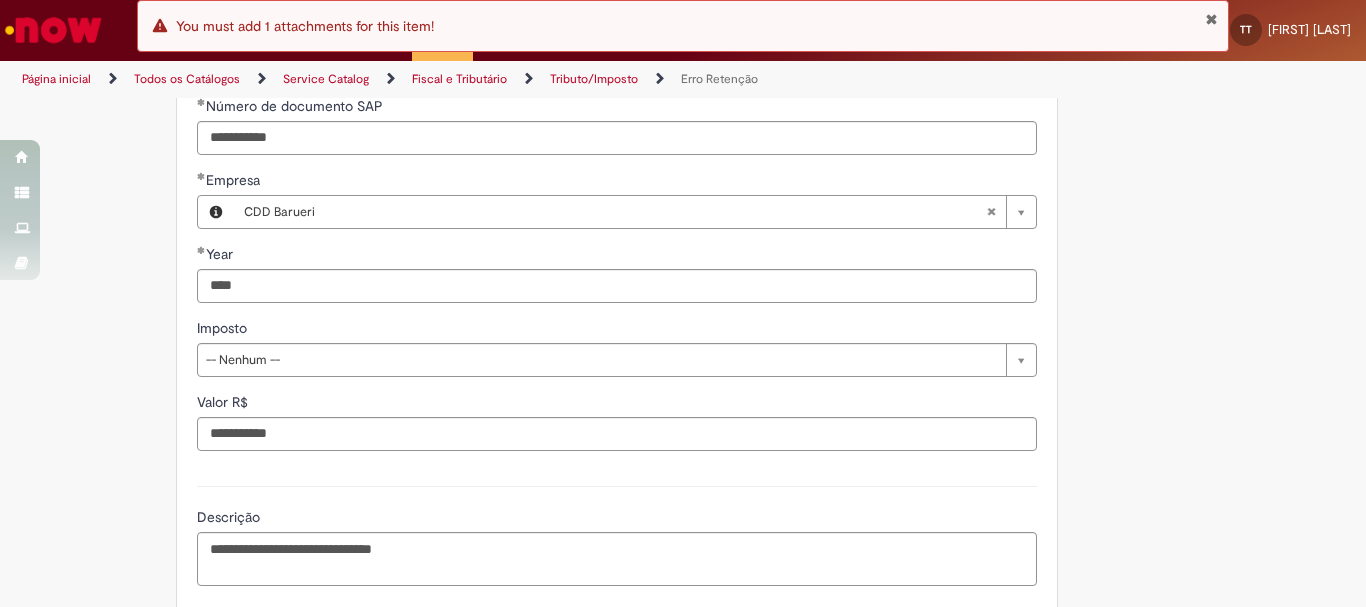 scroll, scrollTop: 1183, scrollLeft: 0, axis: vertical 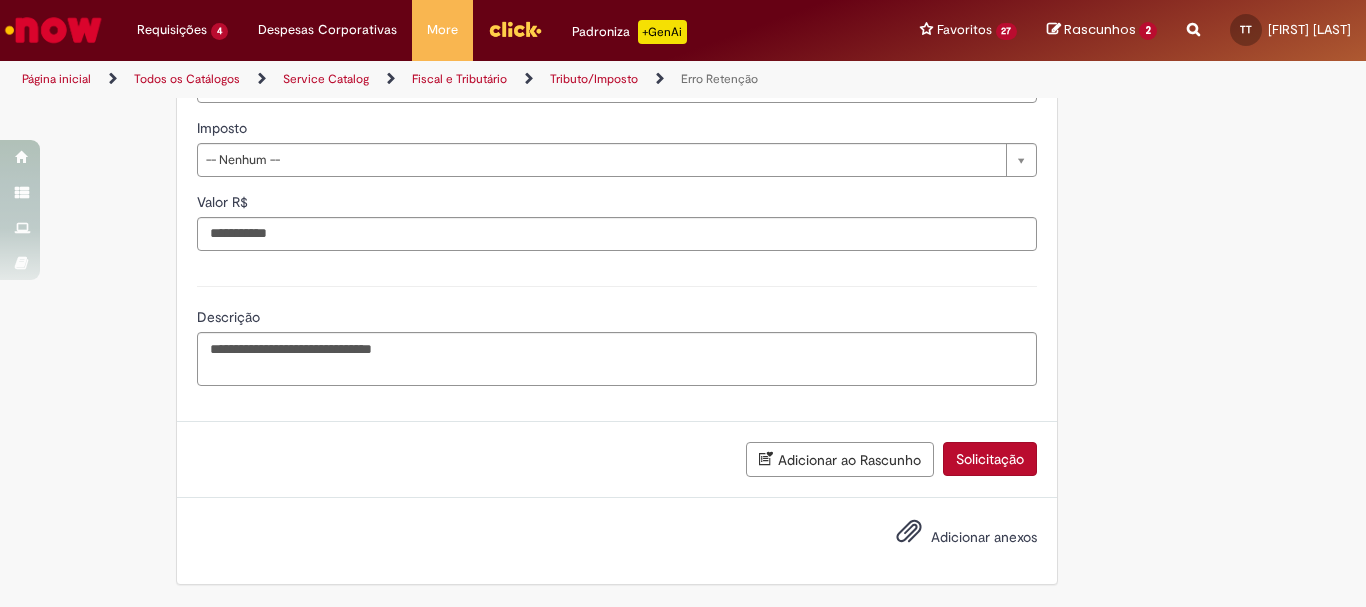 drag, startPoint x: 799, startPoint y: 524, endPoint x: 933, endPoint y: 535, distance: 134.45073 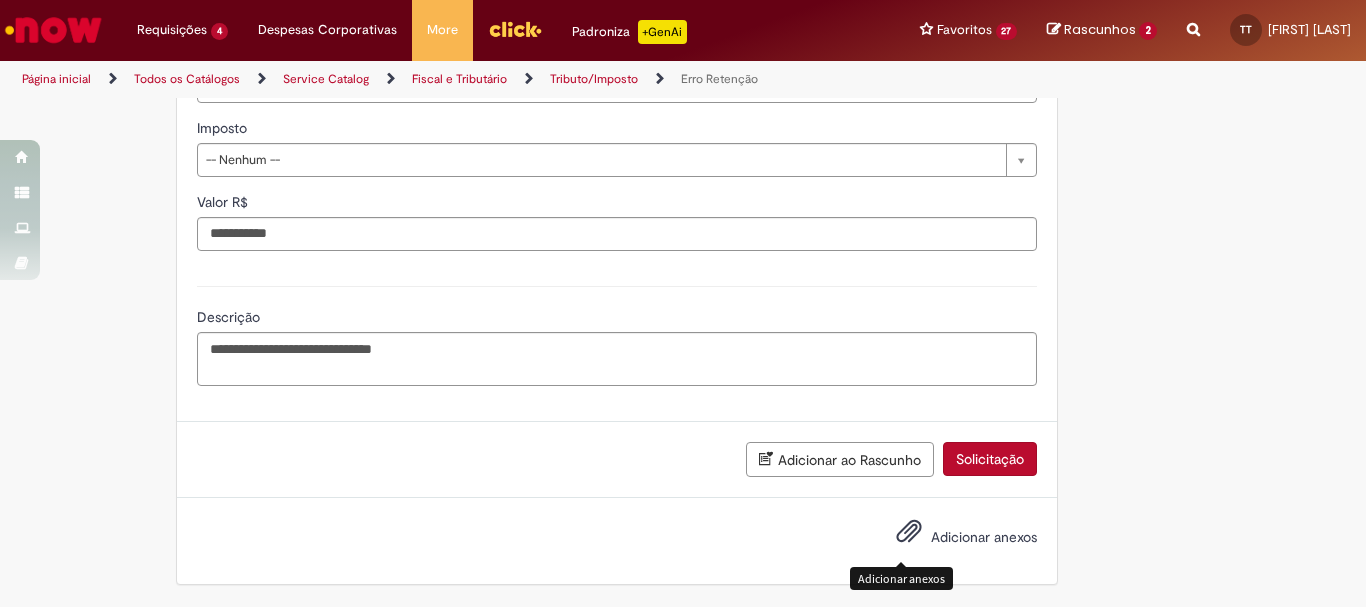 click at bounding box center [909, 532] 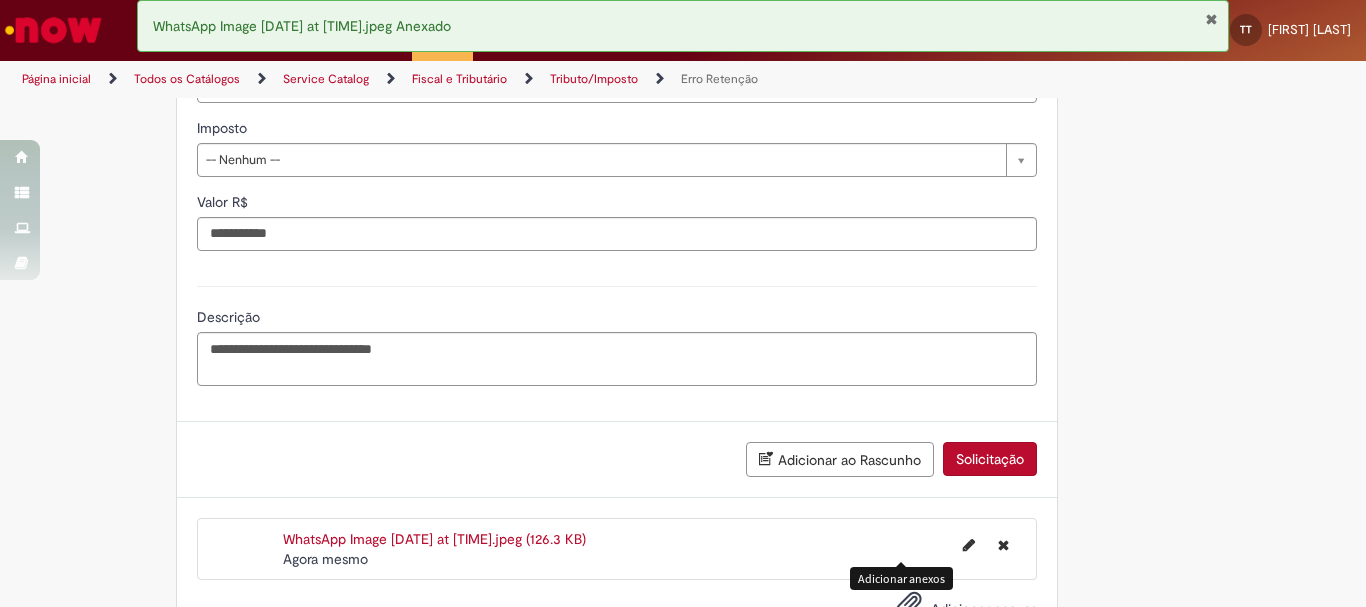 click on "Solicitação" at bounding box center (990, 459) 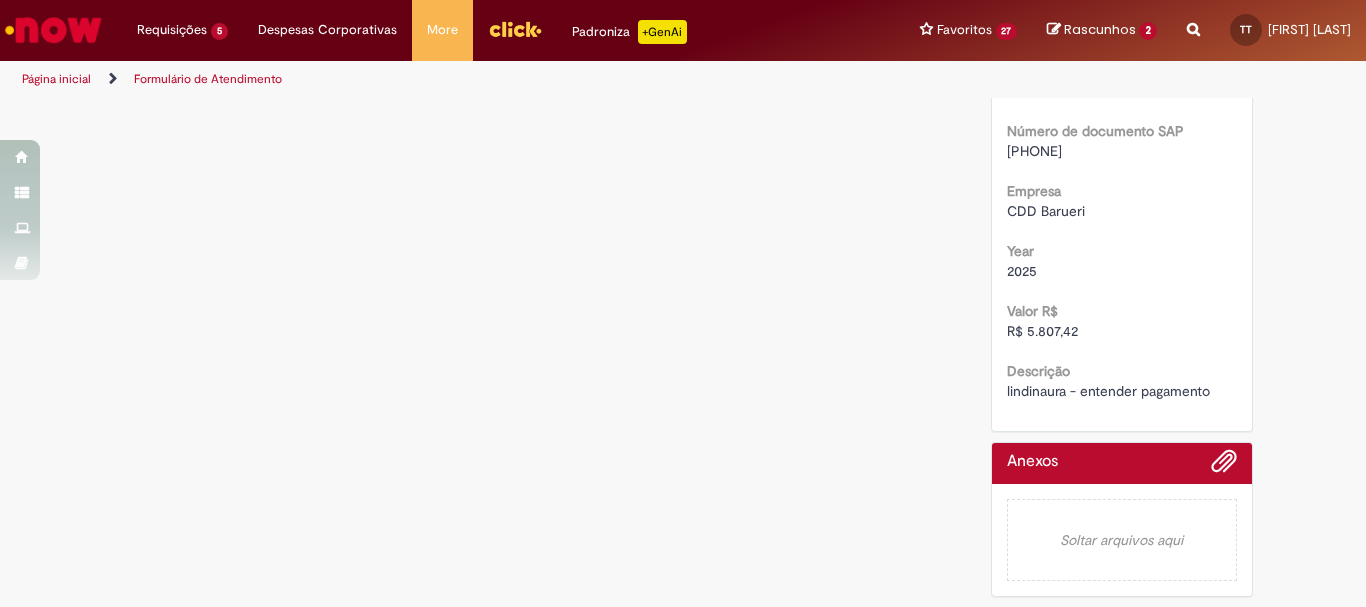 scroll, scrollTop: 0, scrollLeft: 0, axis: both 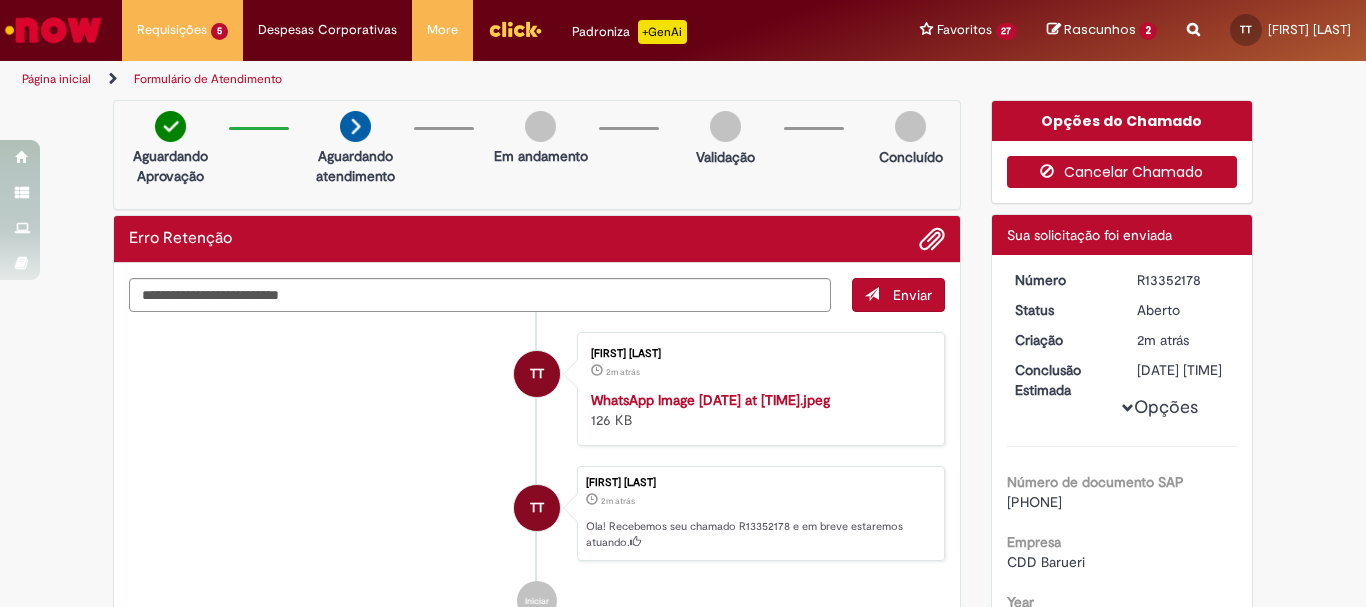 click on "Cancelar Chamado" at bounding box center (1122, 172) 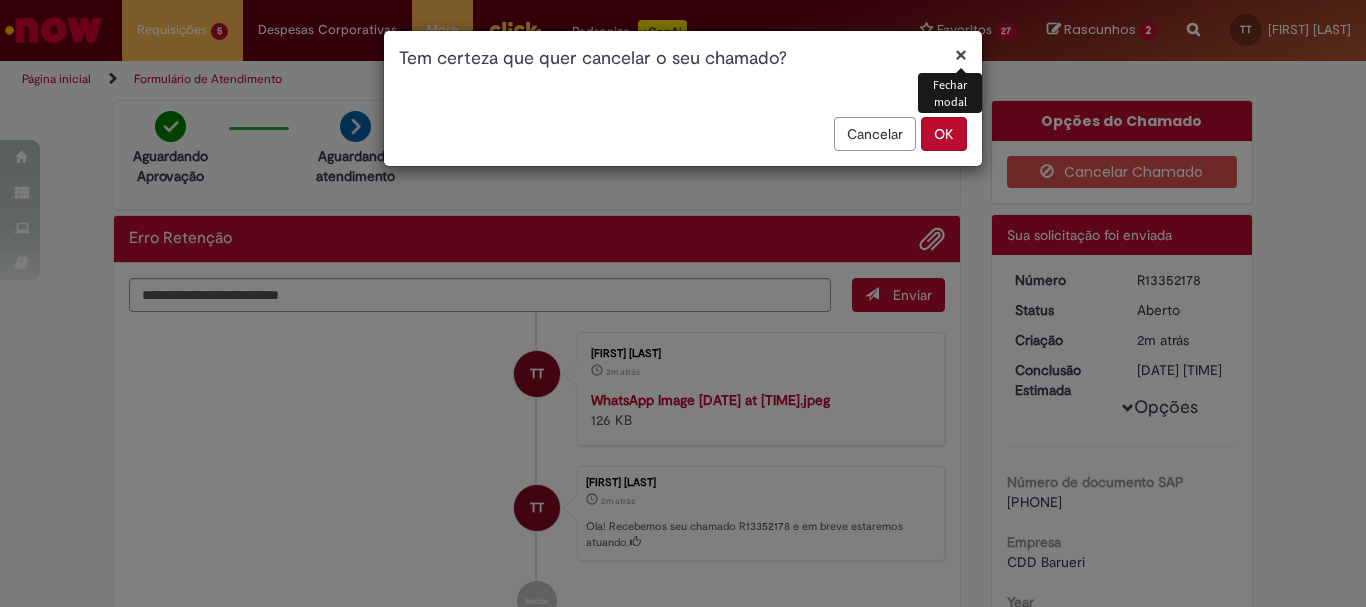 click on "OK" at bounding box center [944, 134] 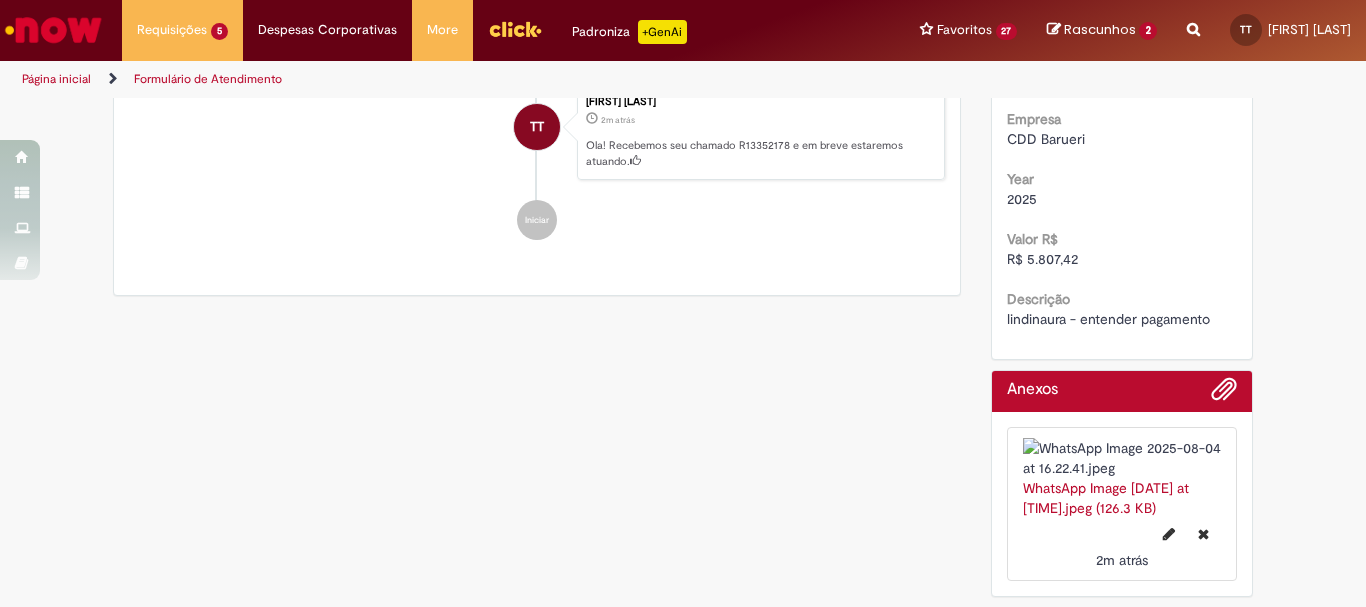 scroll, scrollTop: 0, scrollLeft: 0, axis: both 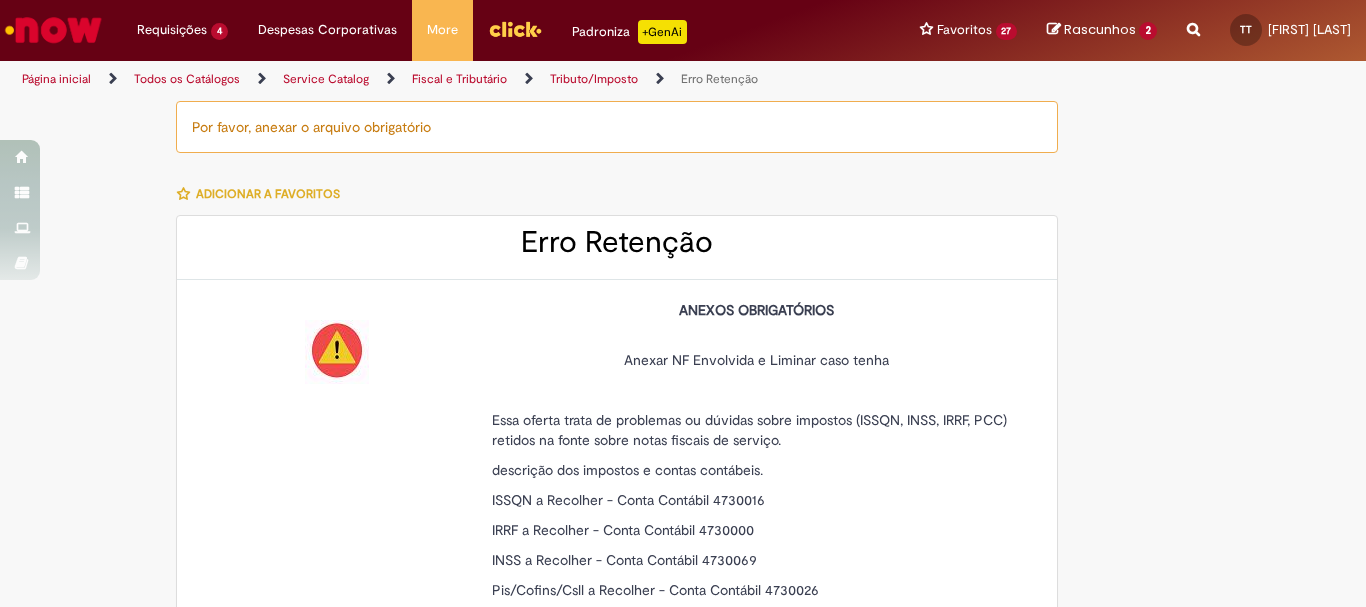 type on "********" 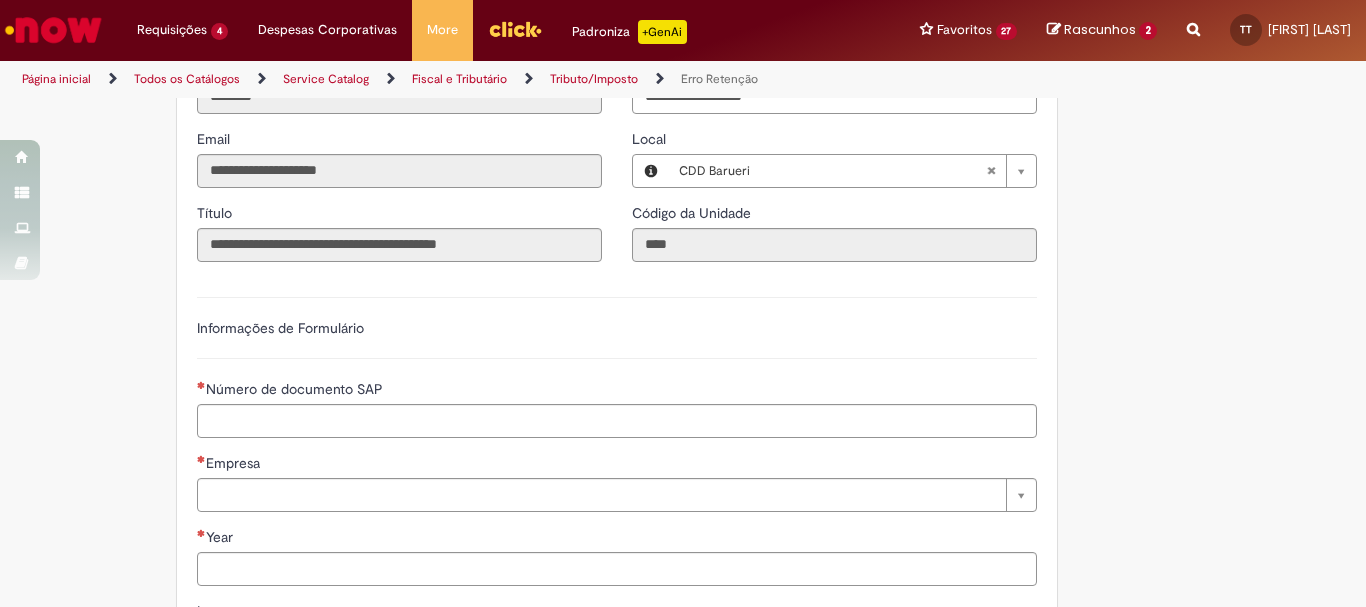 scroll, scrollTop: 800, scrollLeft: 0, axis: vertical 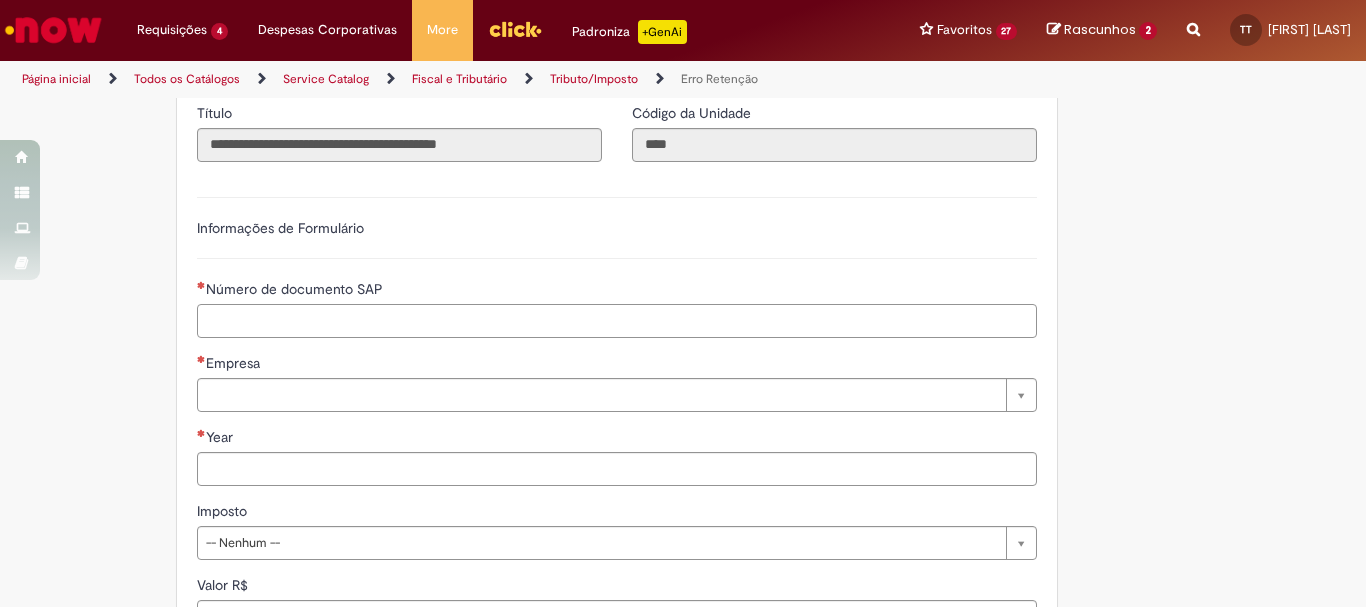 click on "Número de documento SAP" at bounding box center [617, 321] 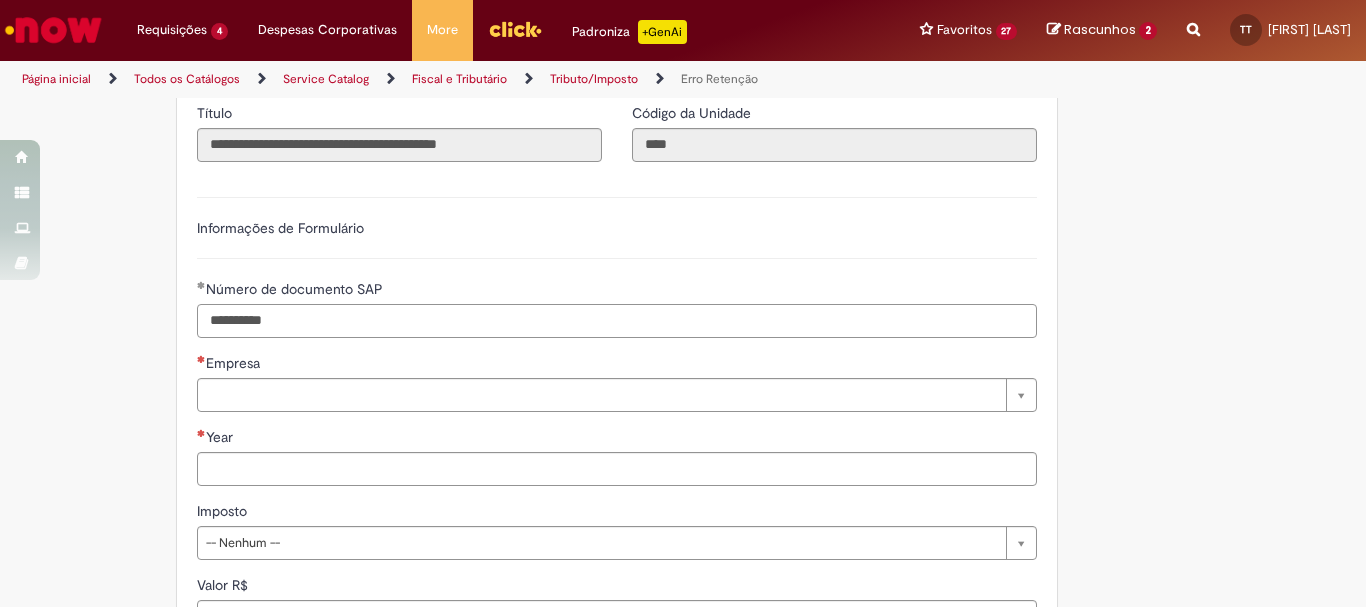 type on "**********" 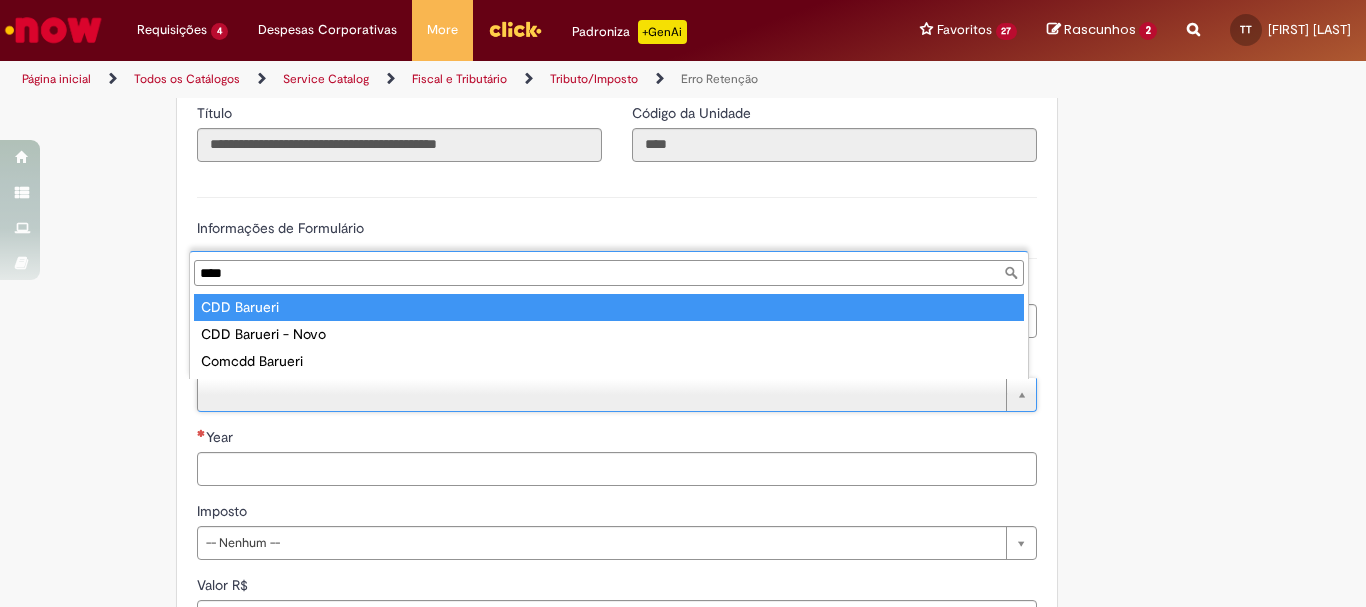 type on "****" 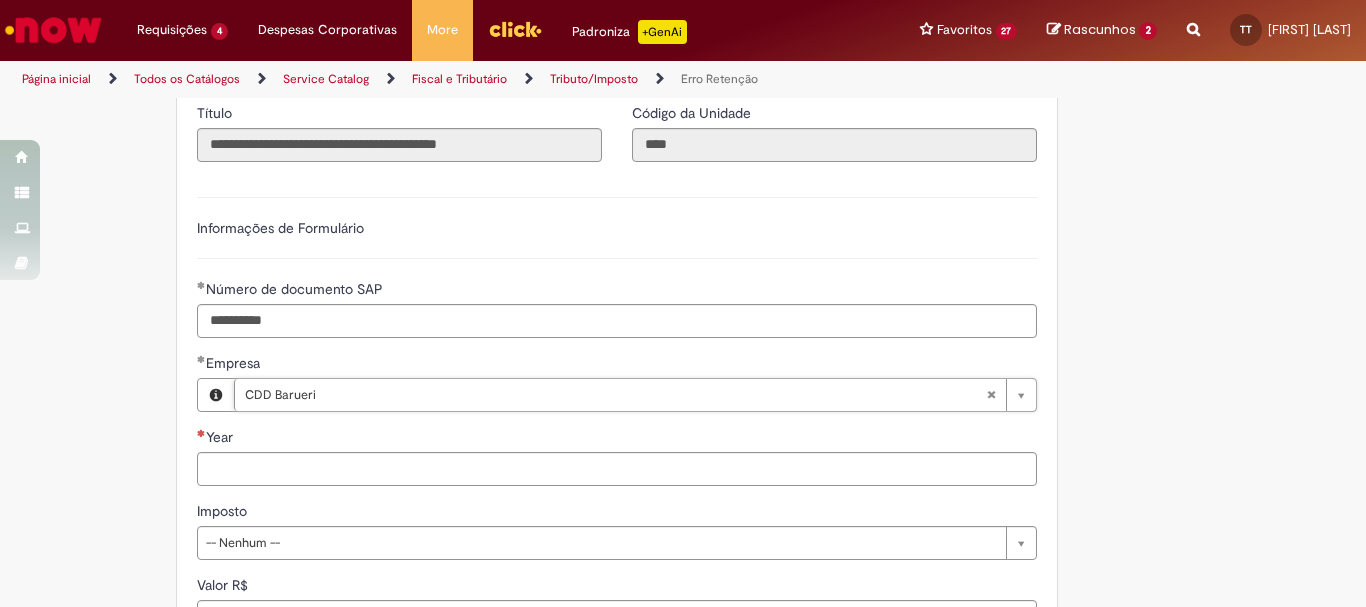 scroll, scrollTop: 1000, scrollLeft: 0, axis: vertical 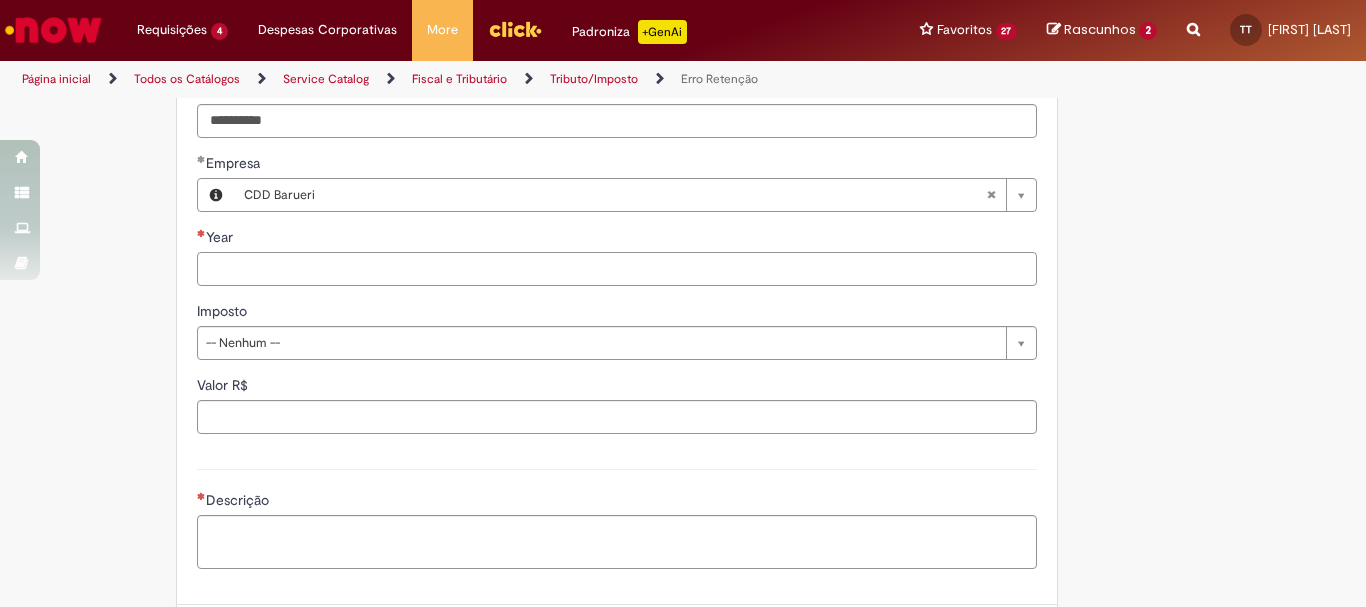 click on "Year" at bounding box center (617, 269) 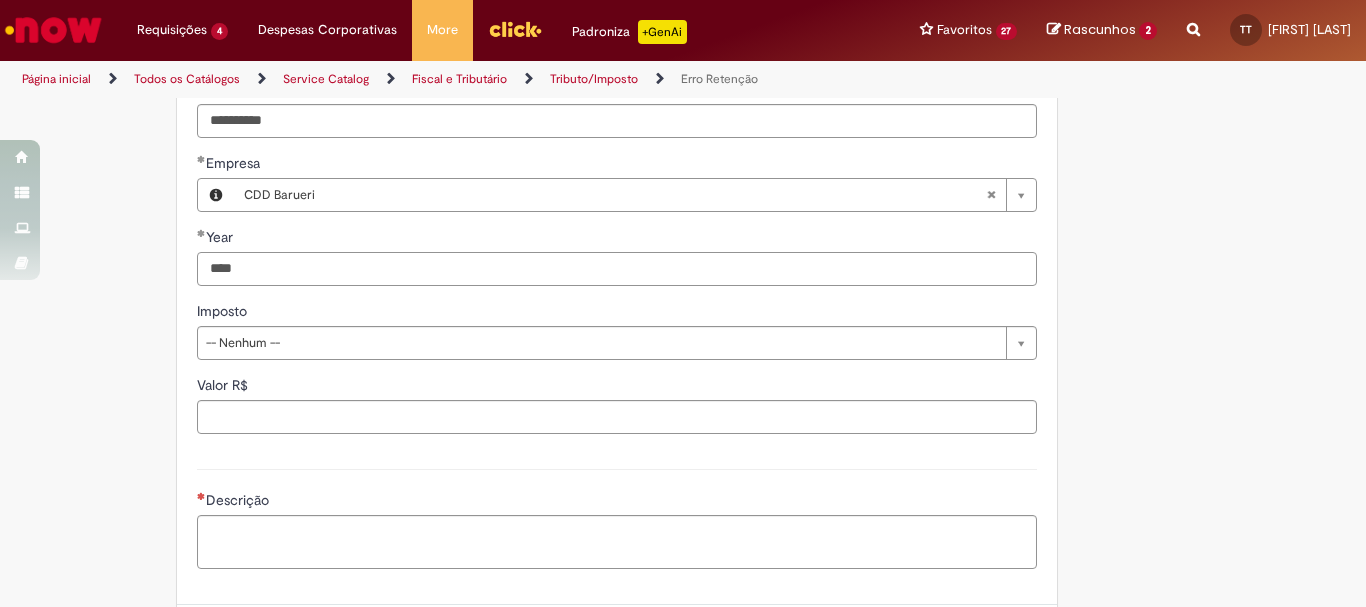 type on "****" 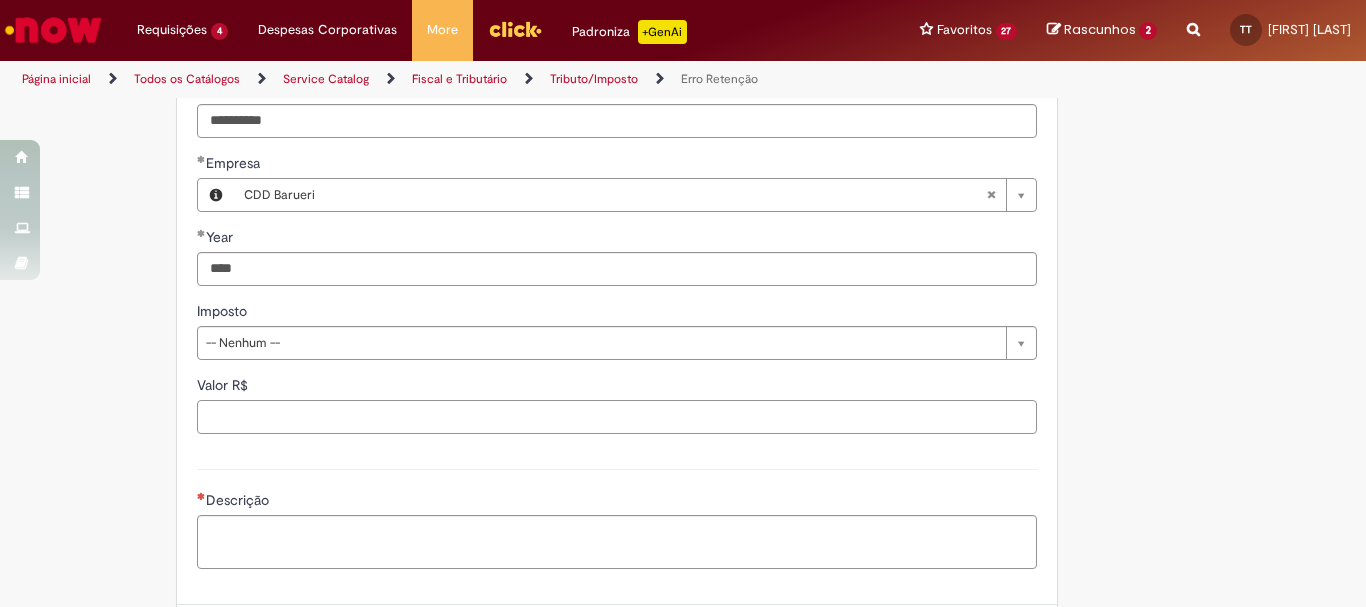 click on "Valor R$" at bounding box center [617, 417] 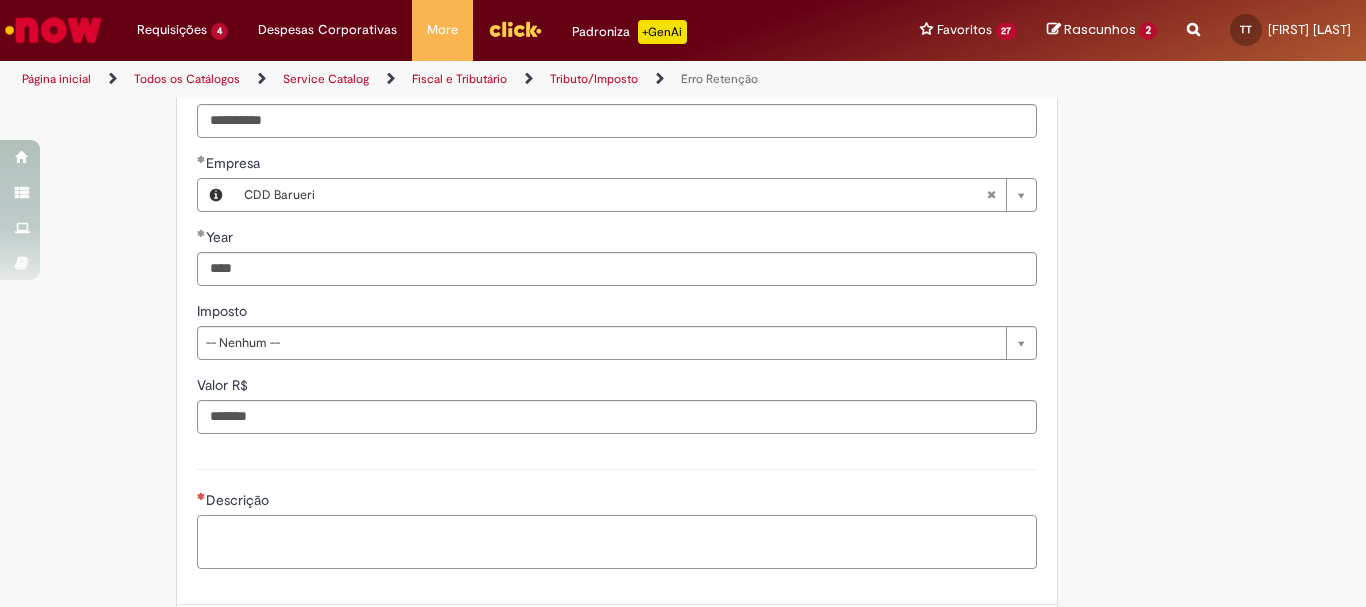 type on "**********" 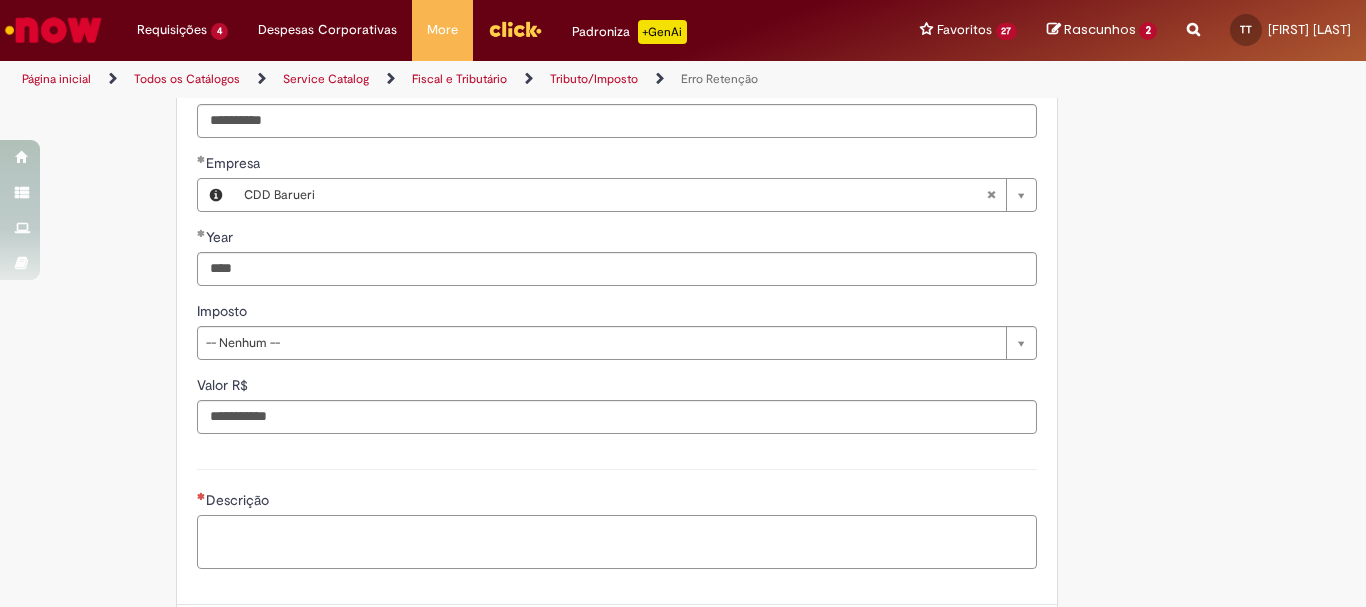 click on "Descrição" at bounding box center [617, 542] 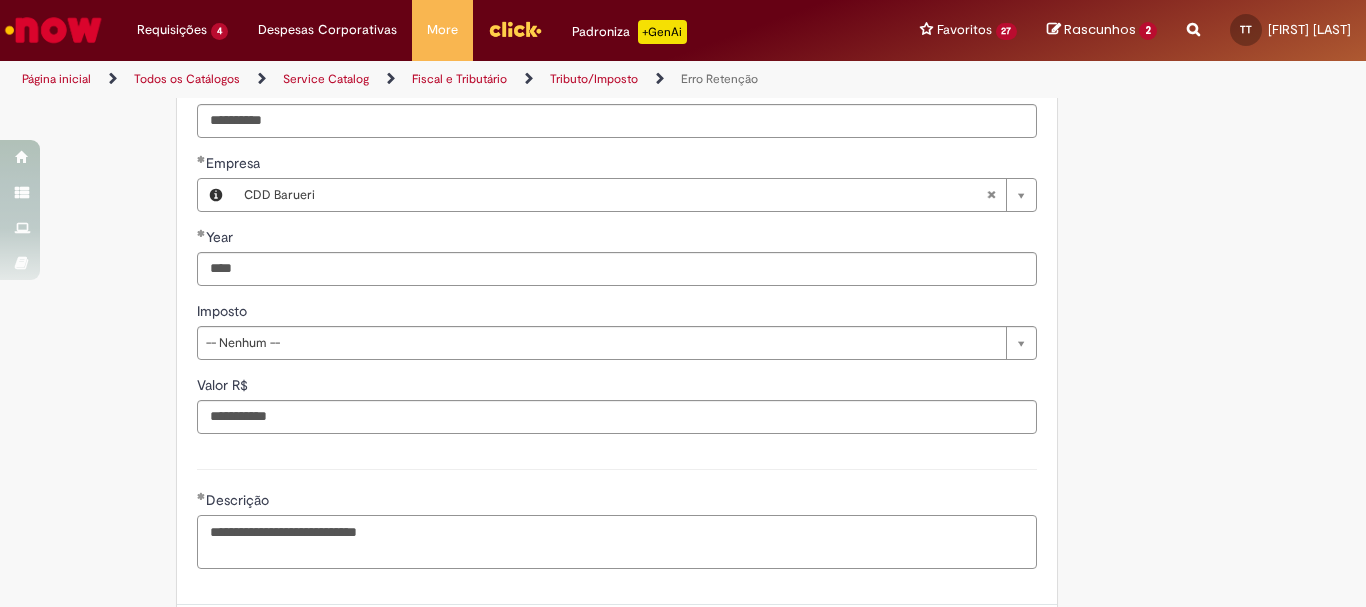 click on "**********" at bounding box center (617, 542) 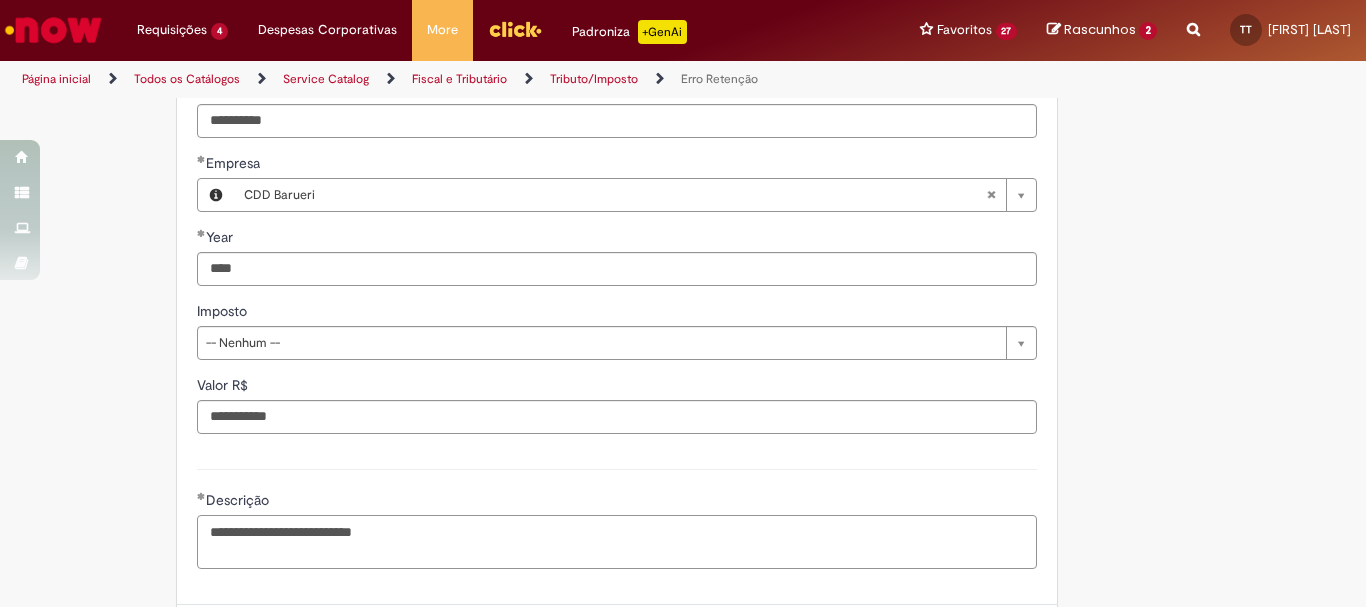 type on "**********" 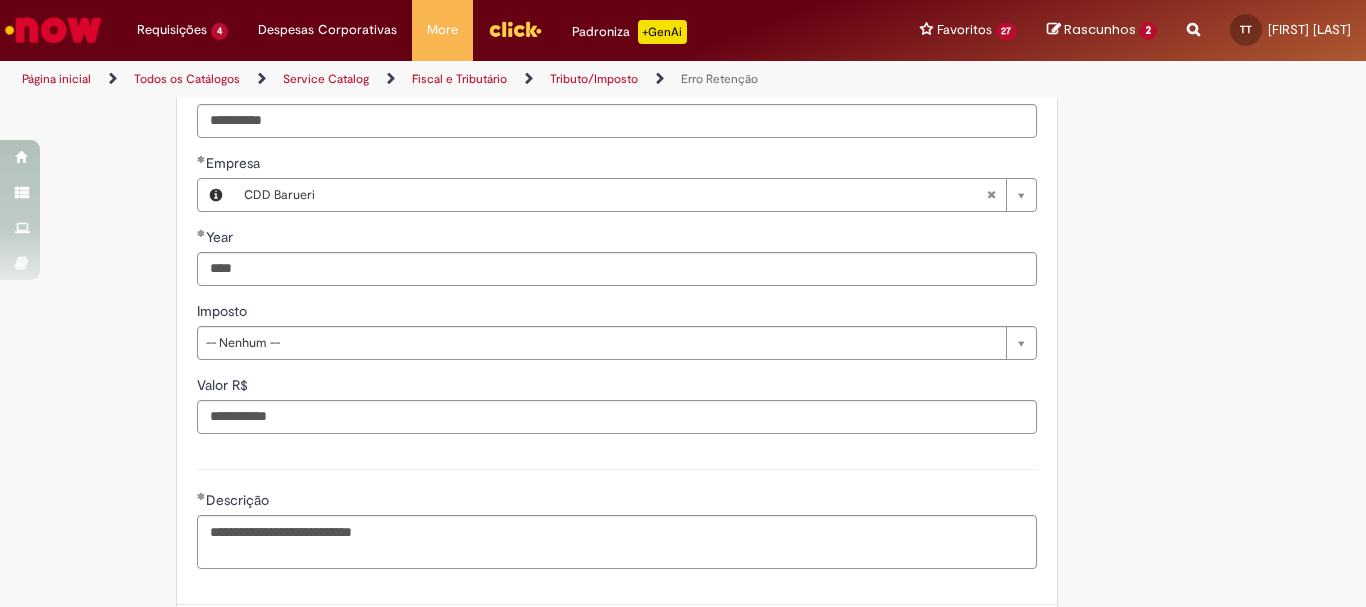 click on "**********" at bounding box center (617, 516) 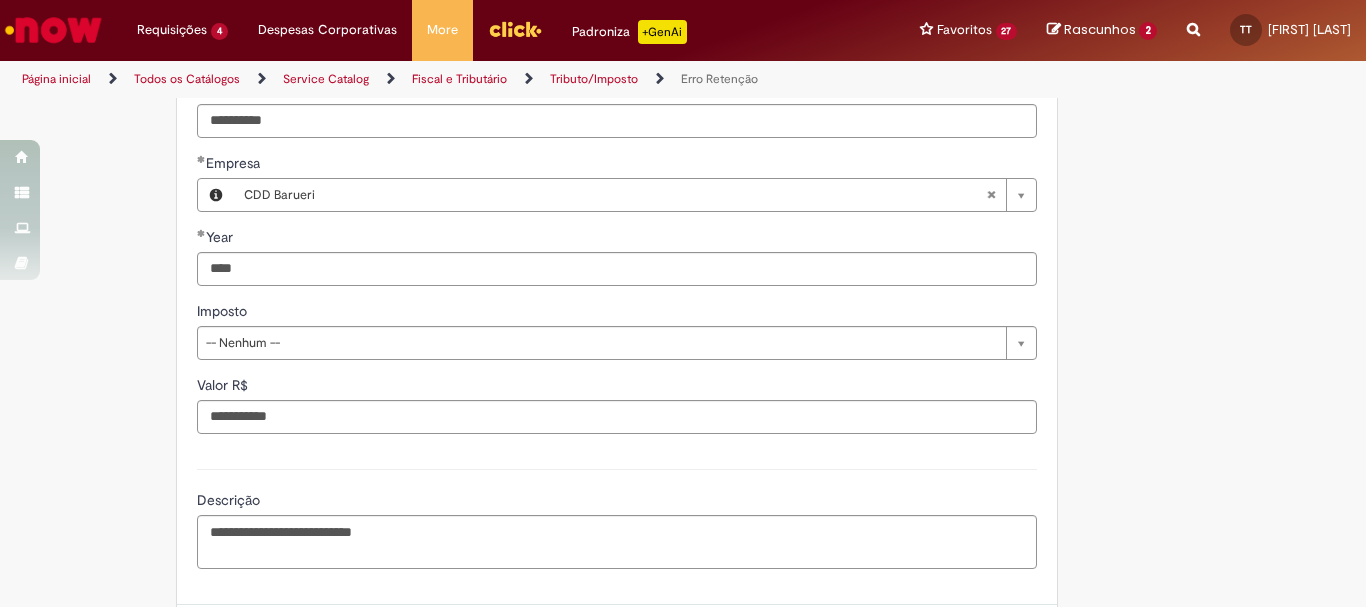 drag, startPoint x: 95, startPoint y: 546, endPoint x: 227, endPoint y: 538, distance: 132.2422 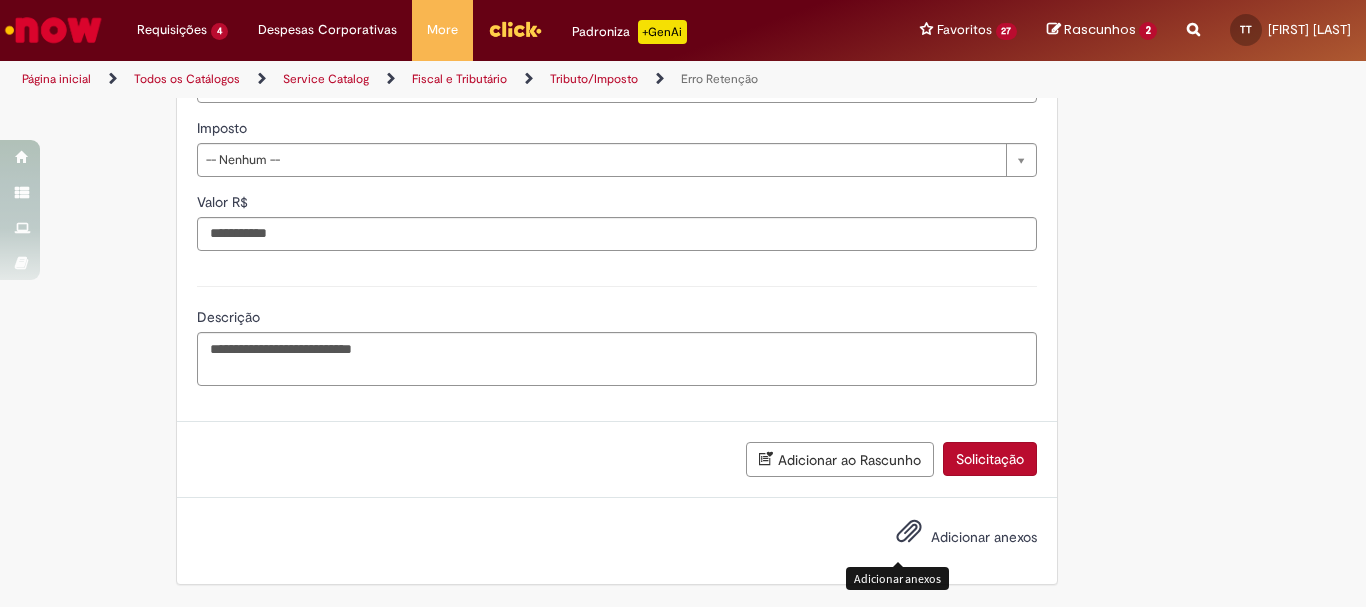 click at bounding box center (909, 532) 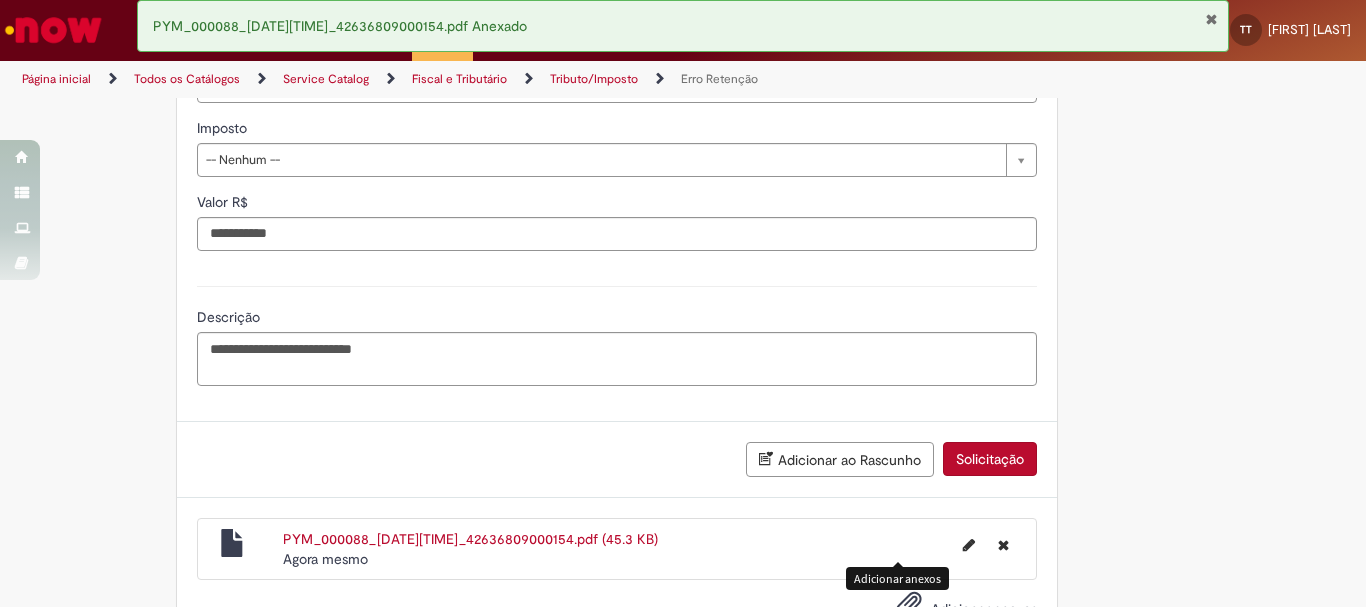 click on "Solicitação" at bounding box center [990, 459] 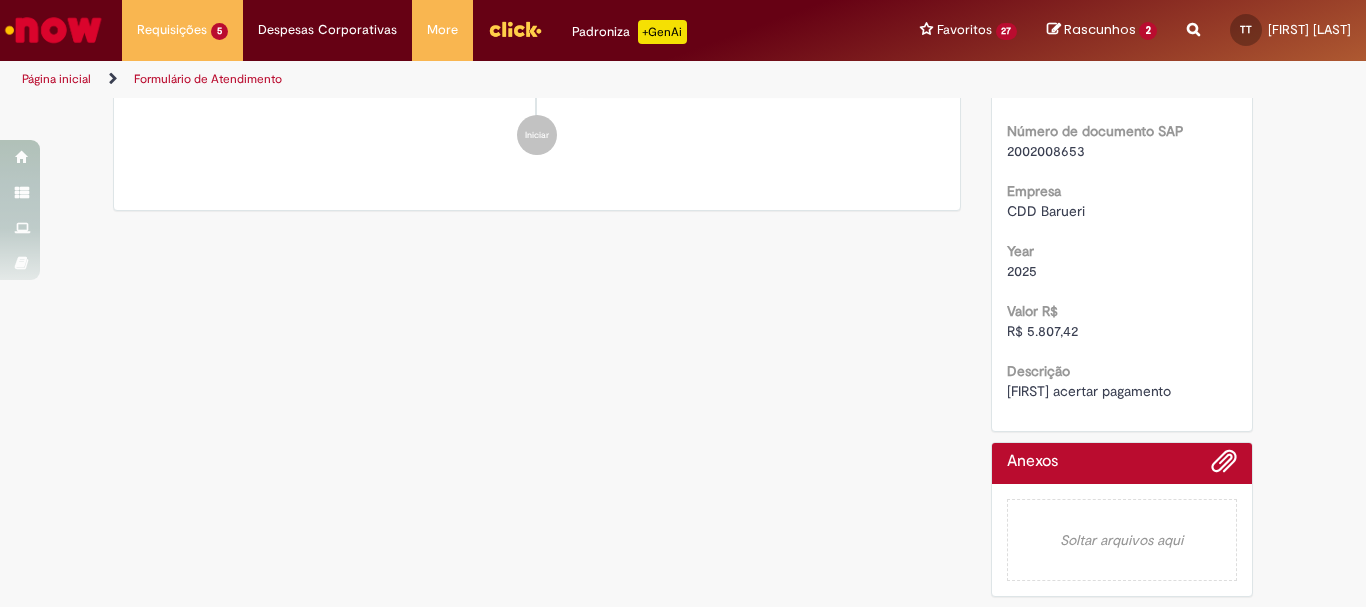 scroll, scrollTop: 0, scrollLeft: 0, axis: both 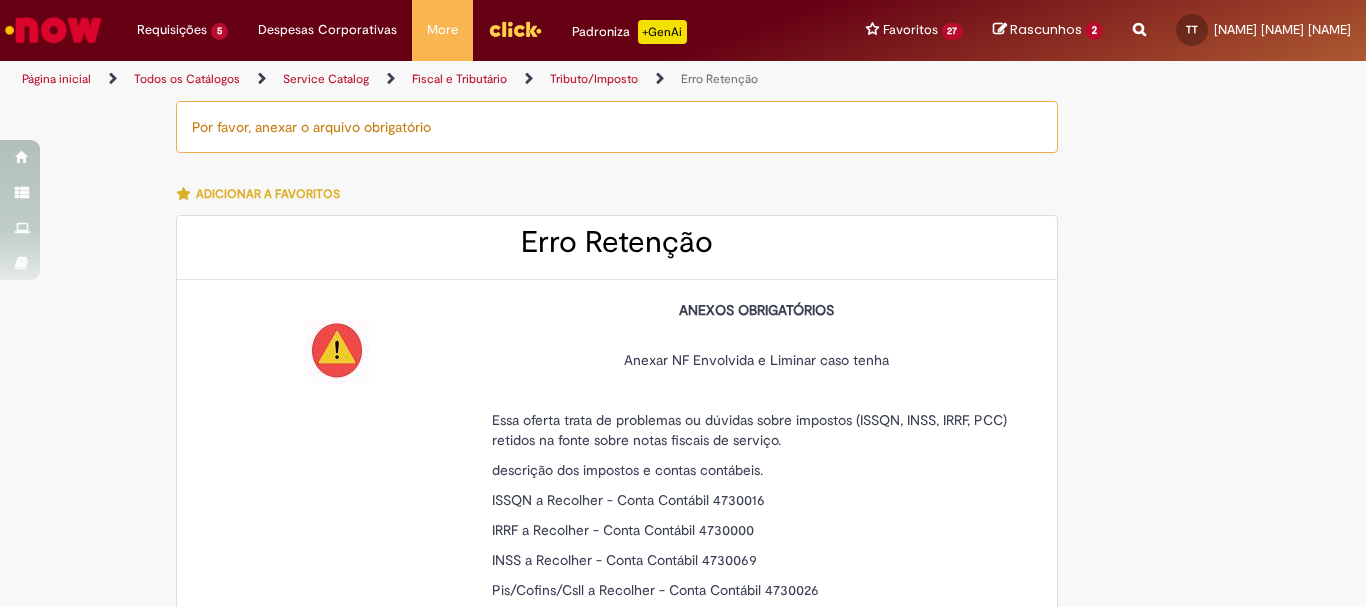 type on "**********" 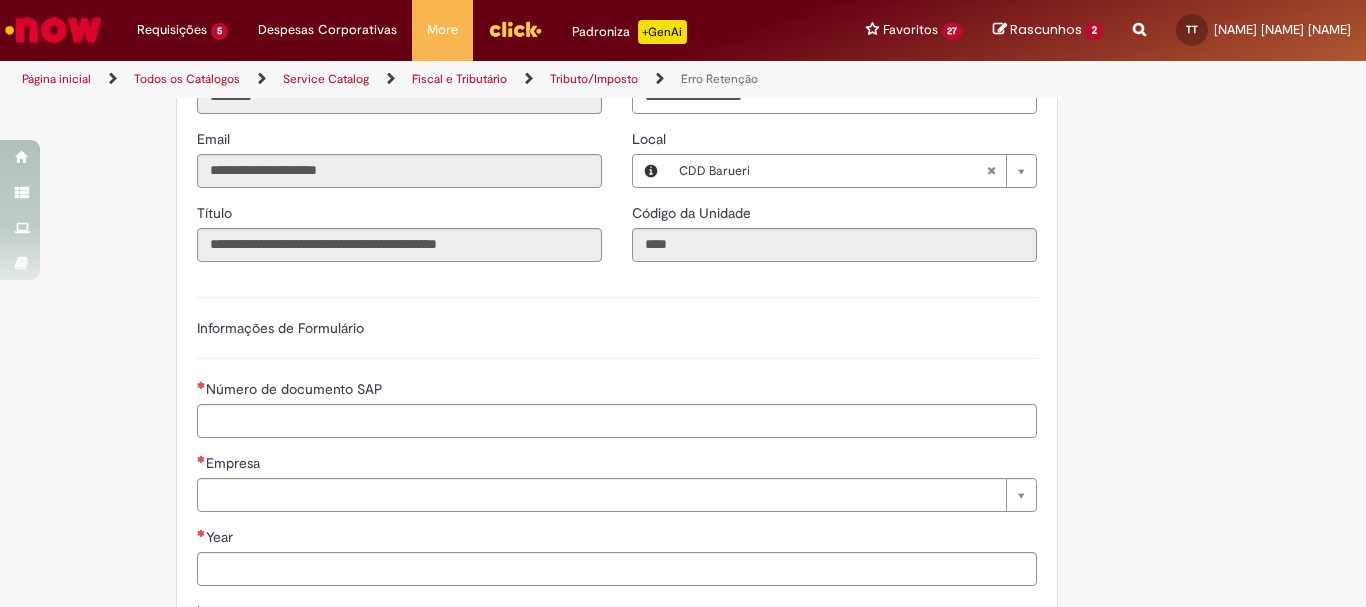 scroll, scrollTop: 800, scrollLeft: 0, axis: vertical 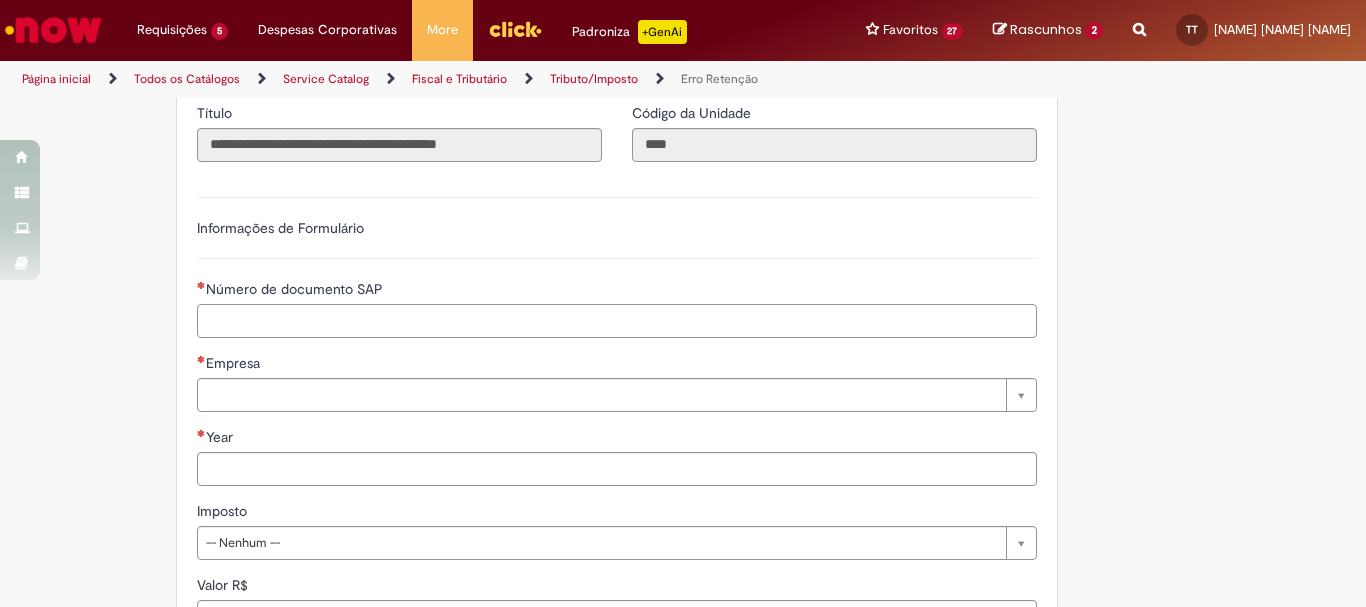 click on "Número de documento SAP" at bounding box center [617, 321] 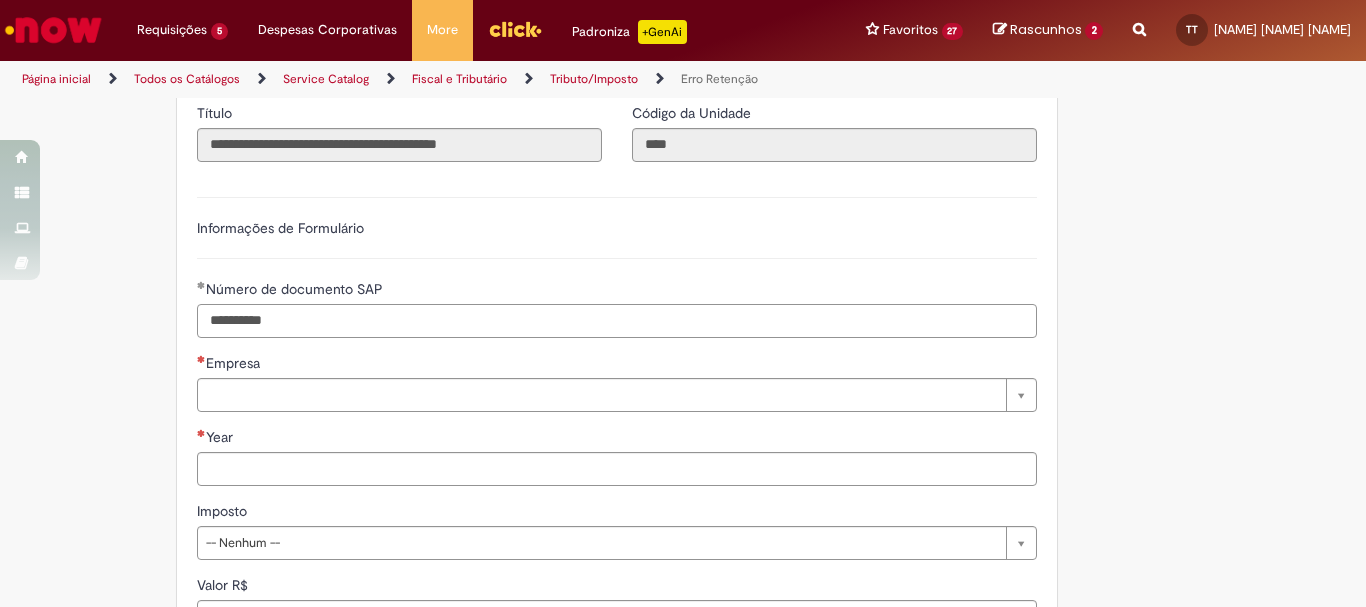 type on "**********" 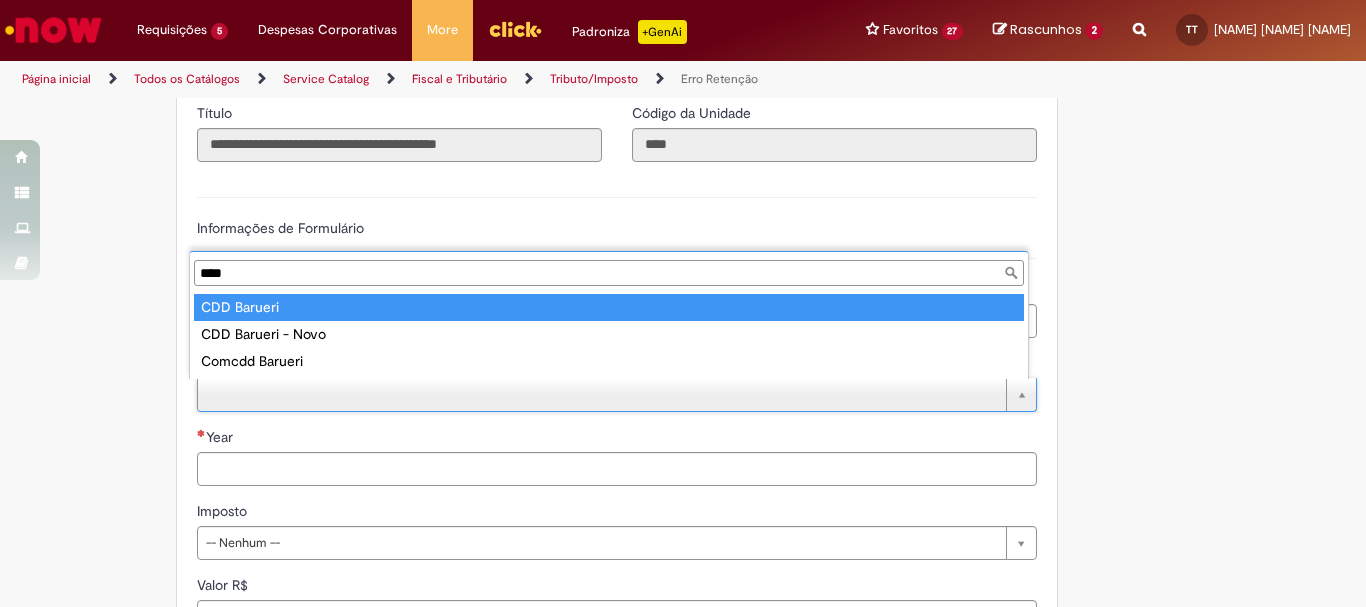 type on "****" 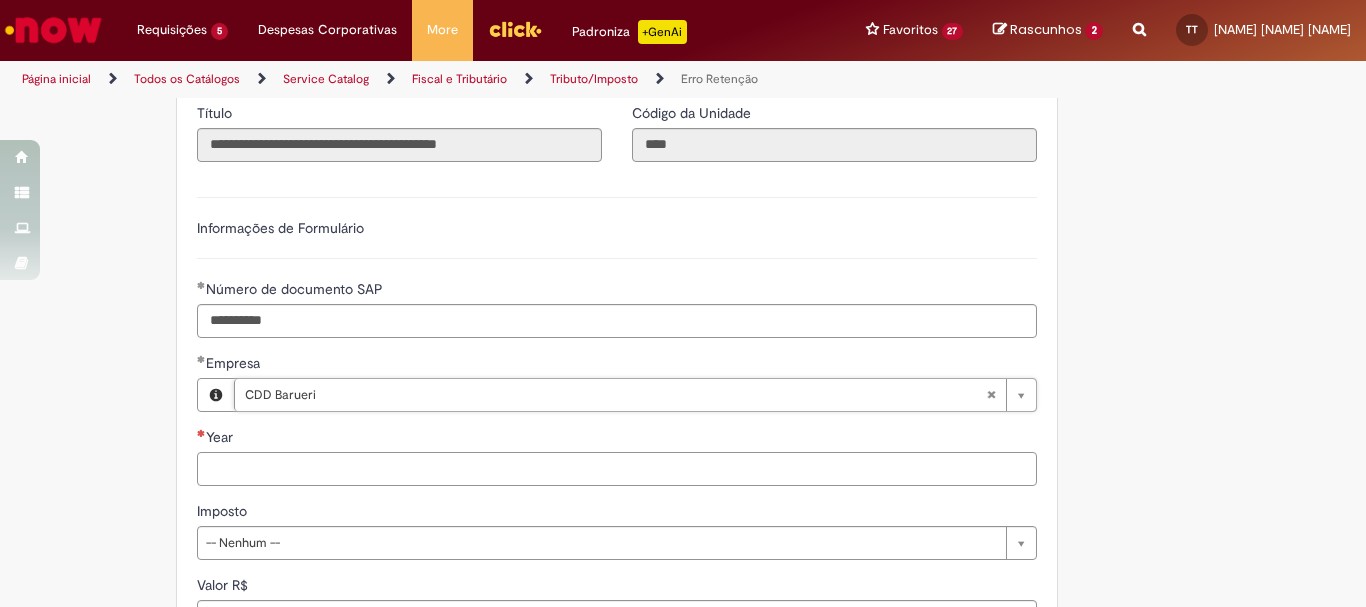 click on "Year" at bounding box center (617, 469) 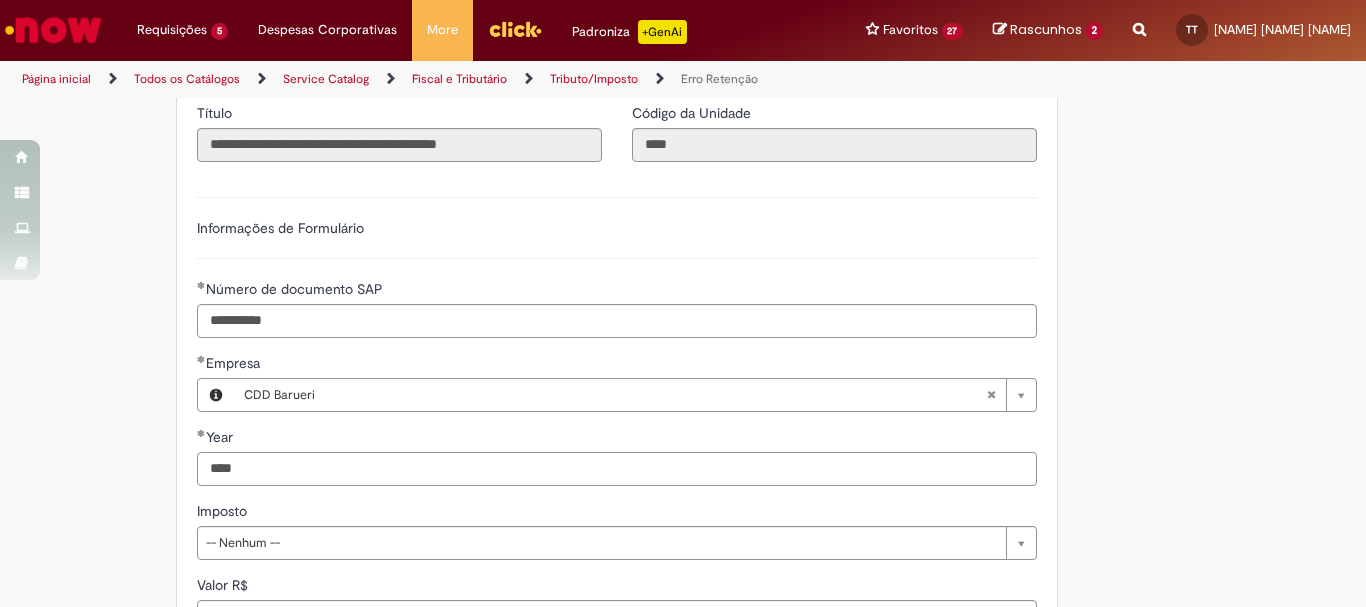 scroll, scrollTop: 1100, scrollLeft: 0, axis: vertical 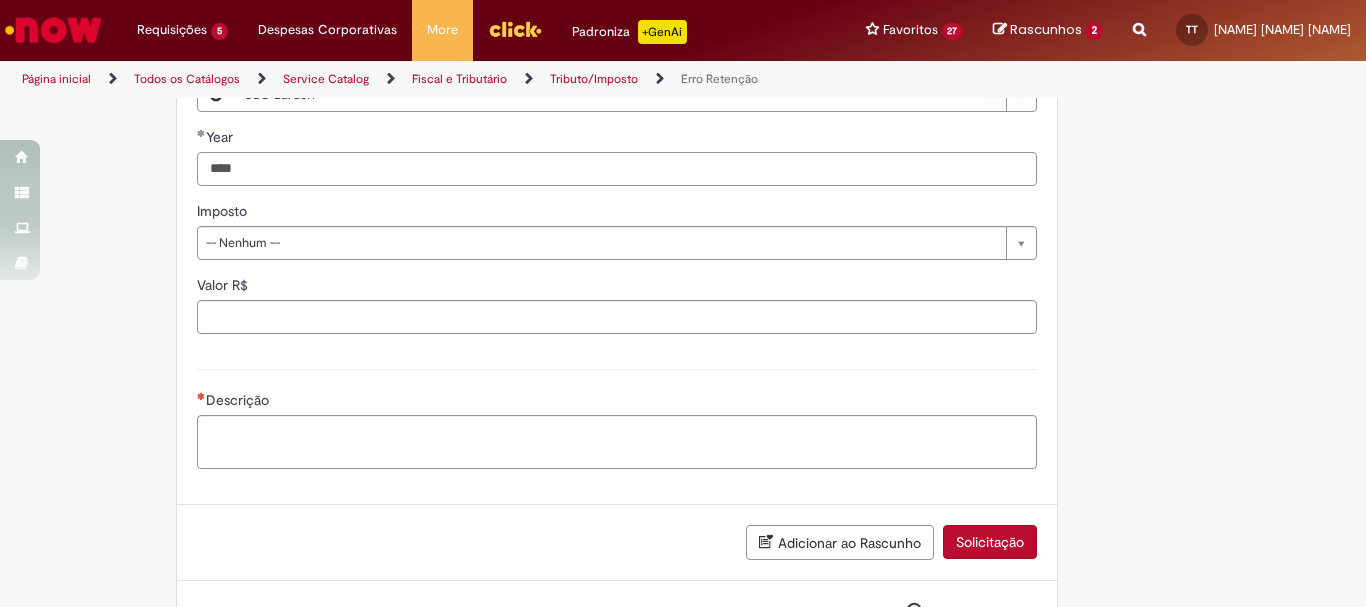 type on "****" 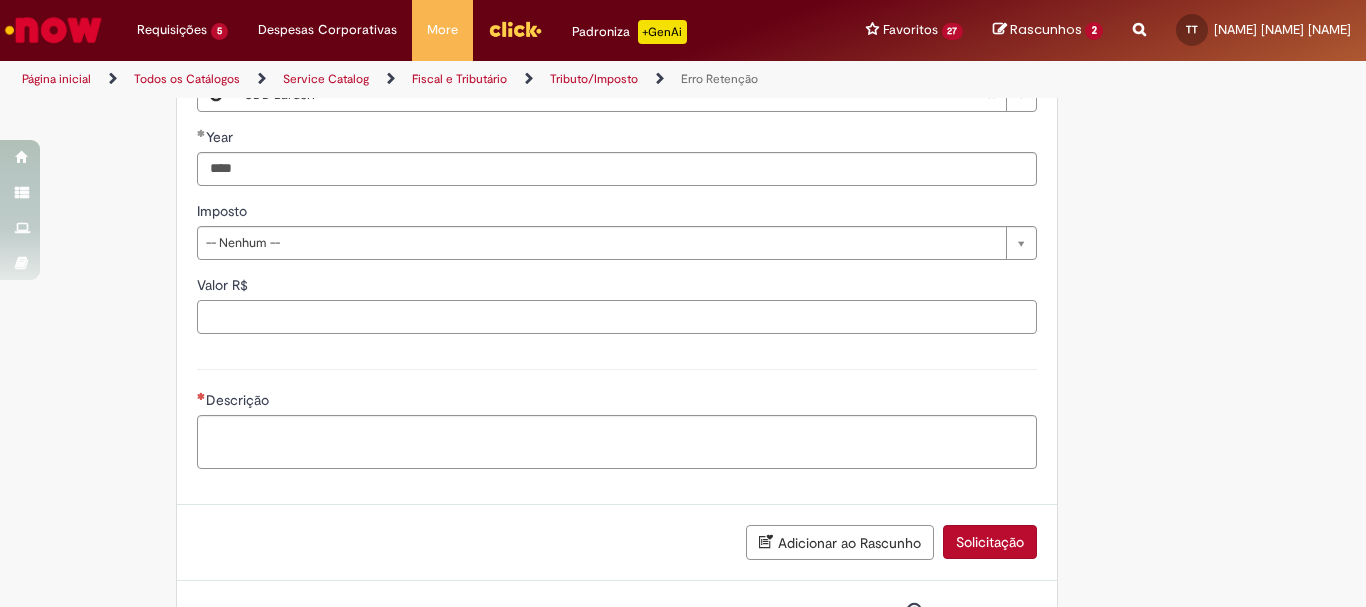 click on "Valor R$" at bounding box center (617, 317) 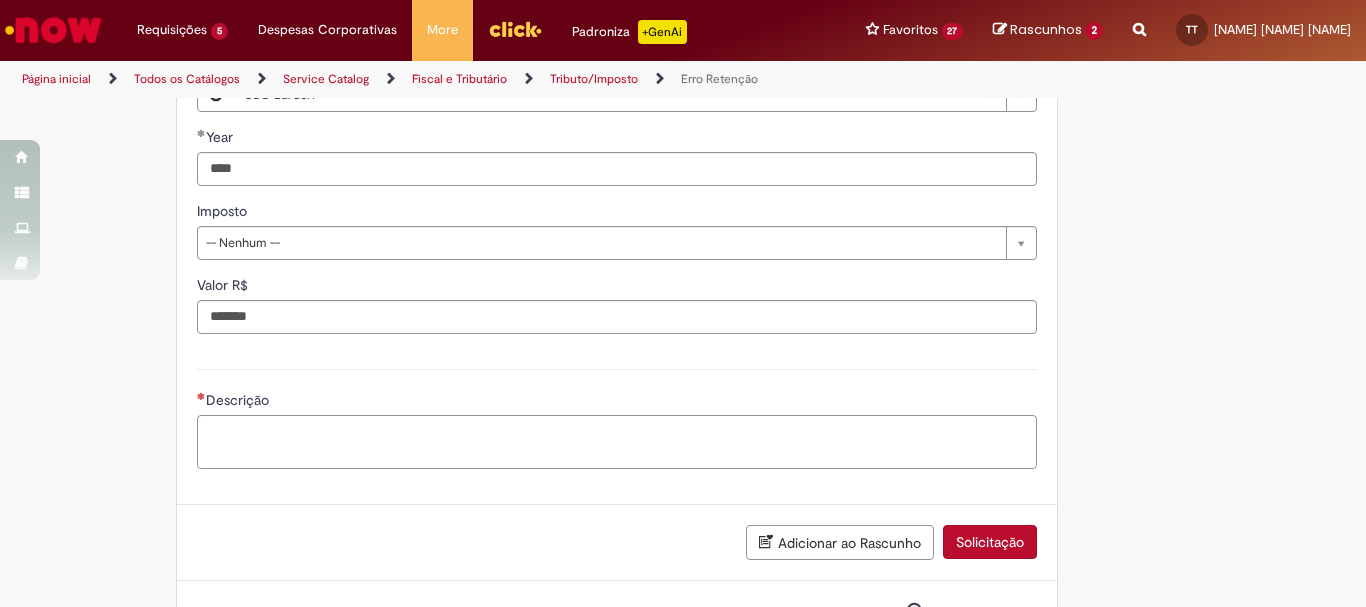type on "**********" 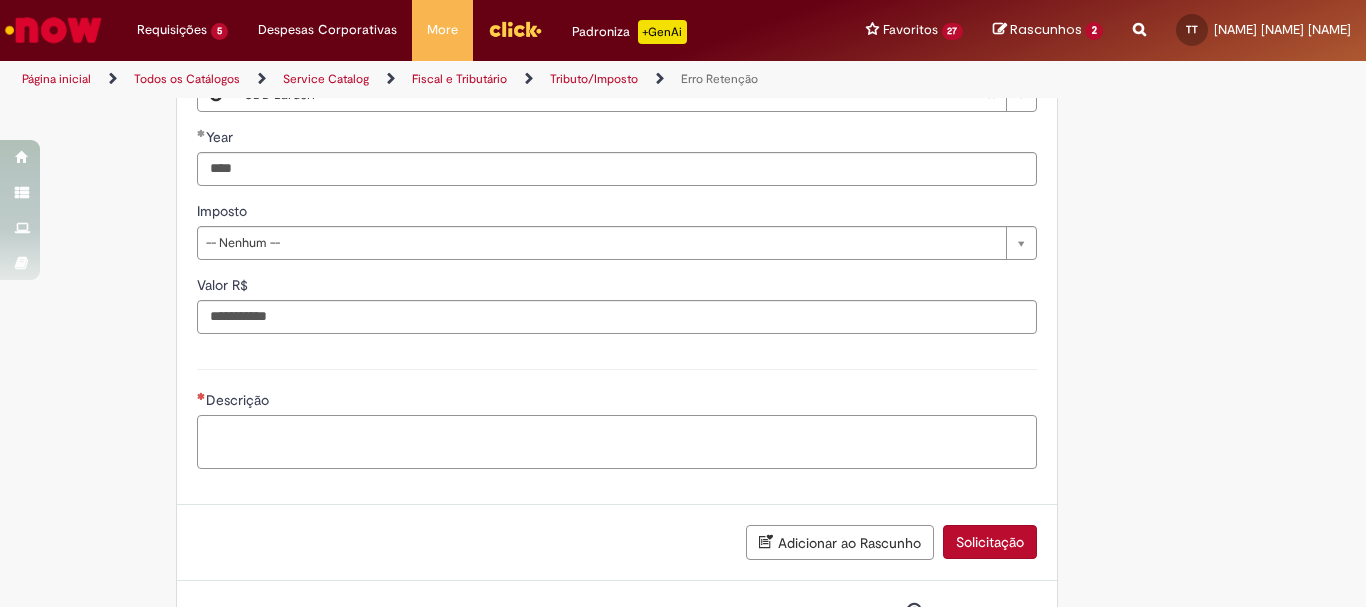 click on "Descrição" at bounding box center (617, 442) 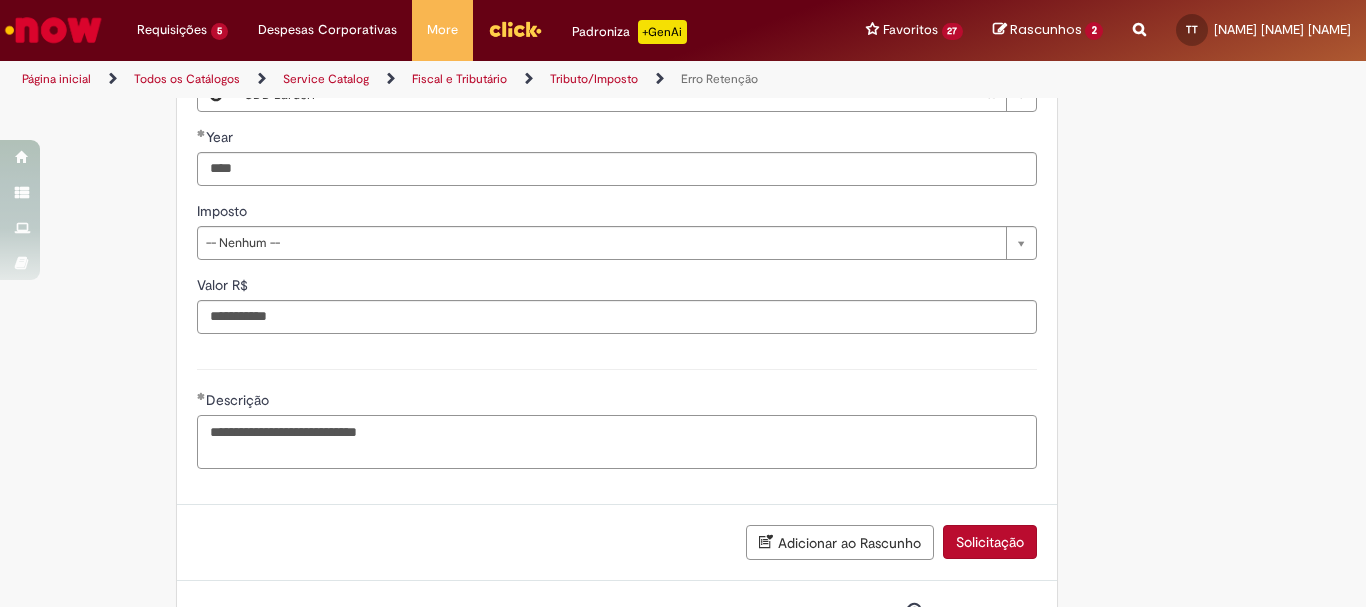 type on "**********" 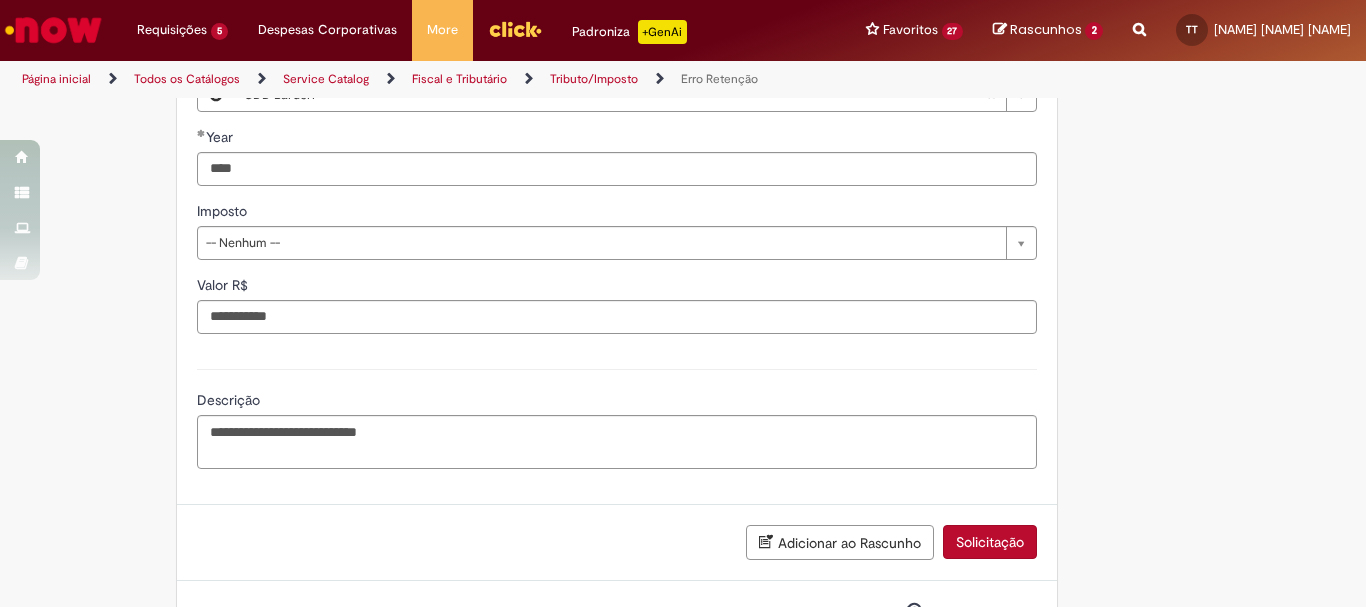 drag, startPoint x: 472, startPoint y: 534, endPoint x: 791, endPoint y: 584, distance: 322.8947 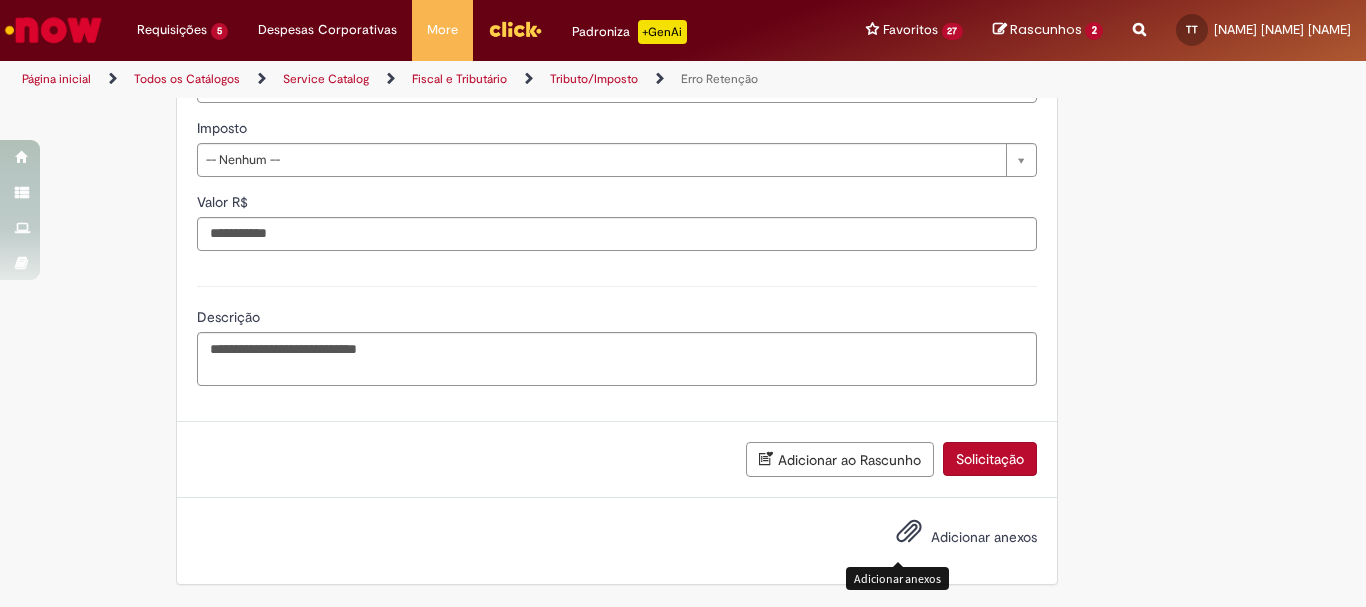 click at bounding box center [909, 532] 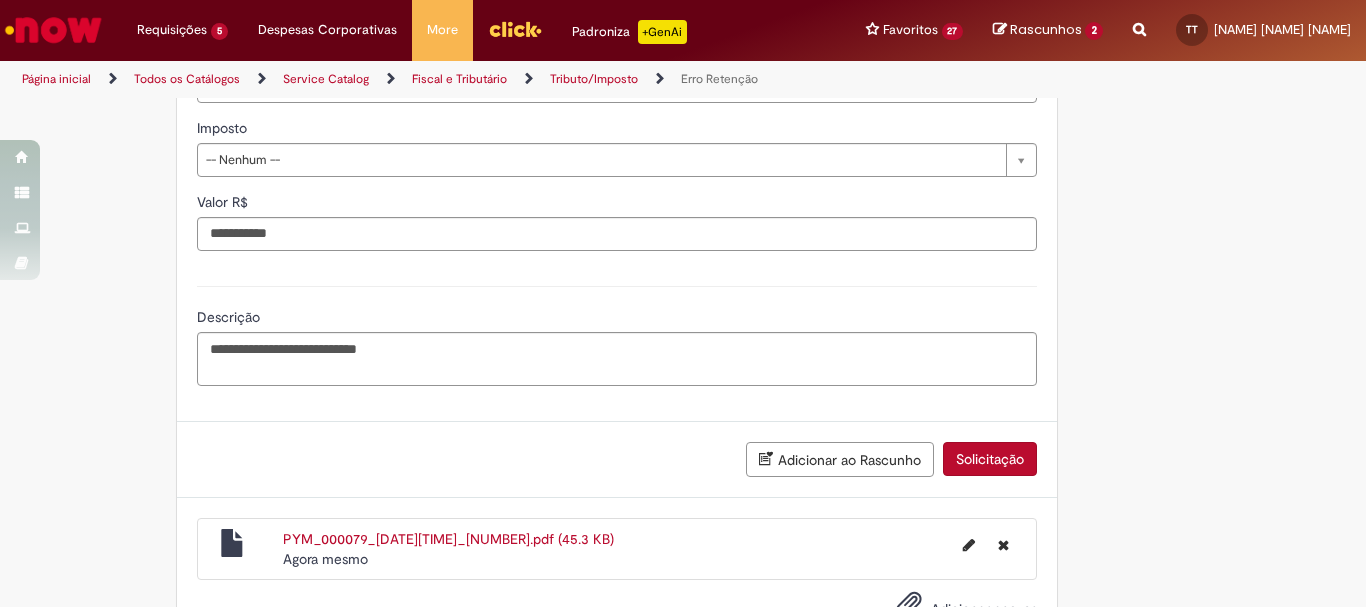 click on "Solicitação" at bounding box center (990, 459) 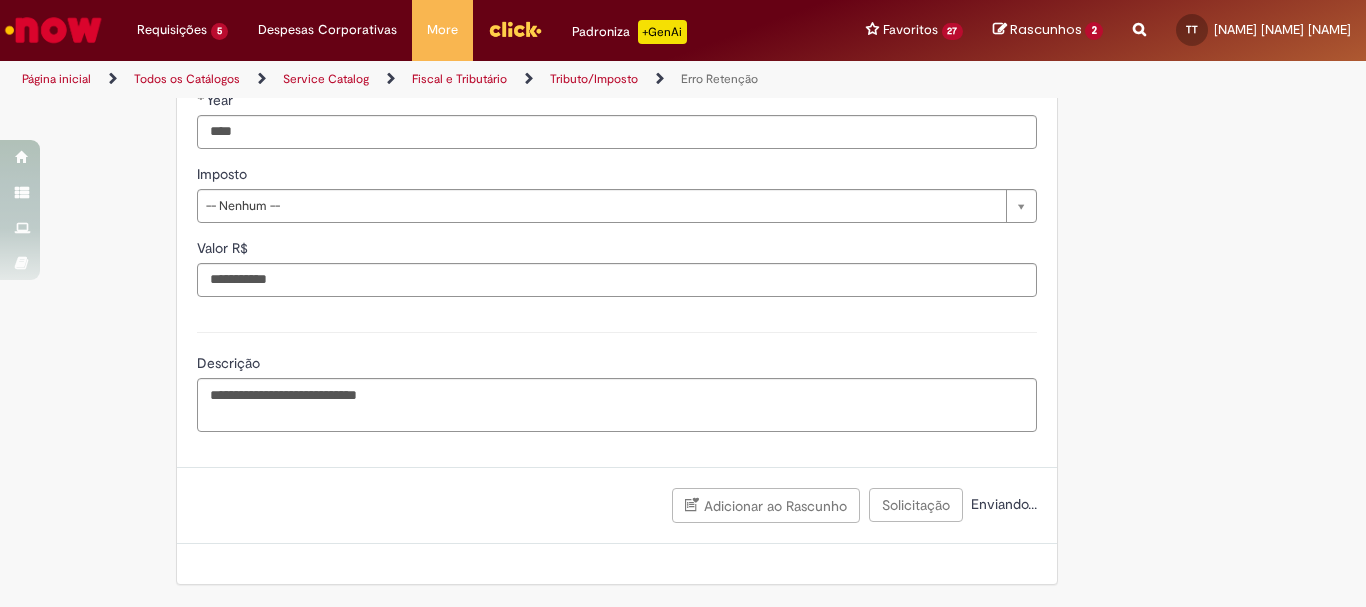 scroll, scrollTop: 1137, scrollLeft: 0, axis: vertical 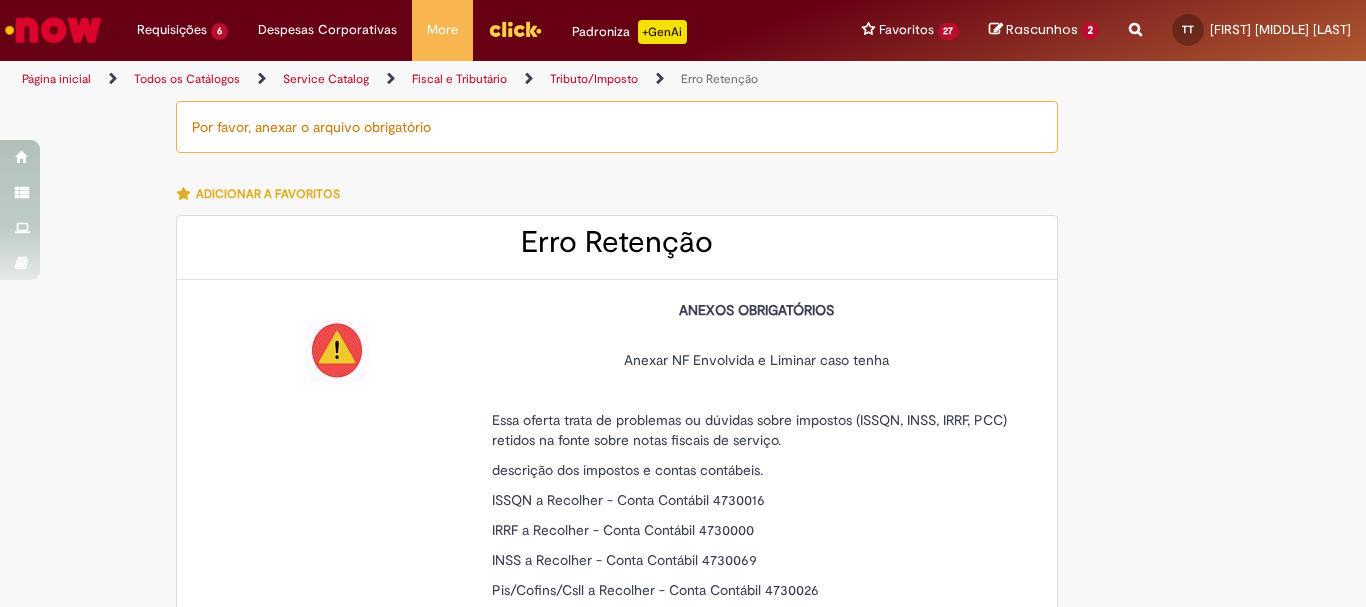 type on "********" 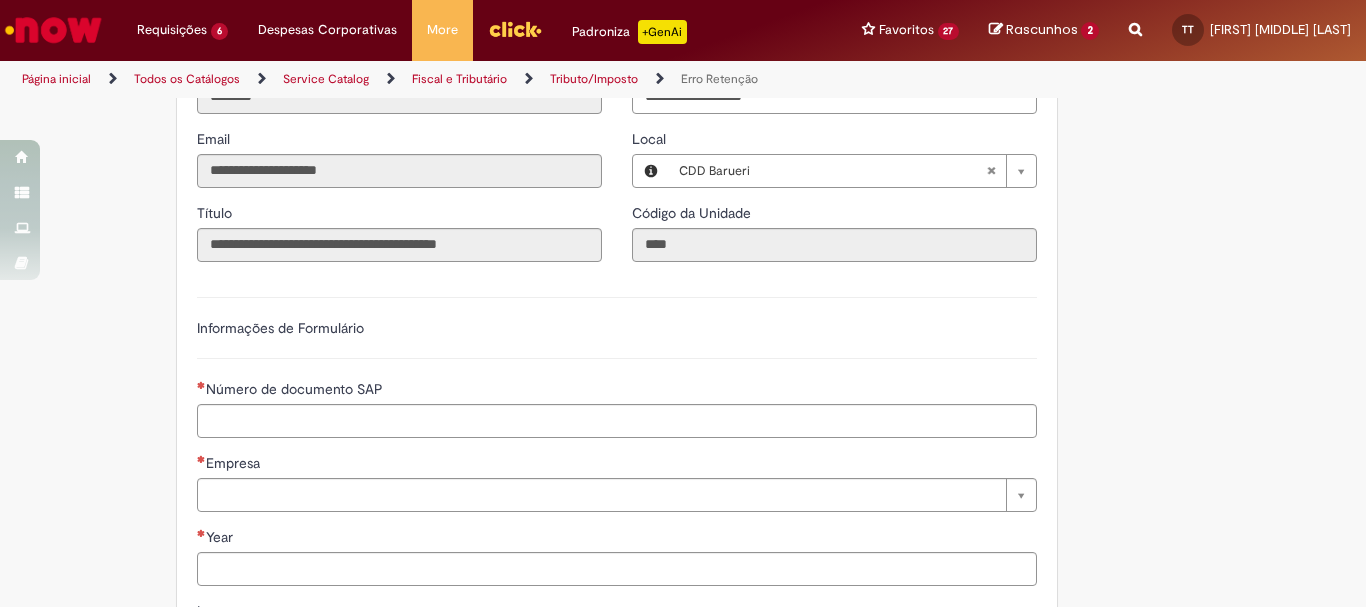 scroll, scrollTop: 800, scrollLeft: 0, axis: vertical 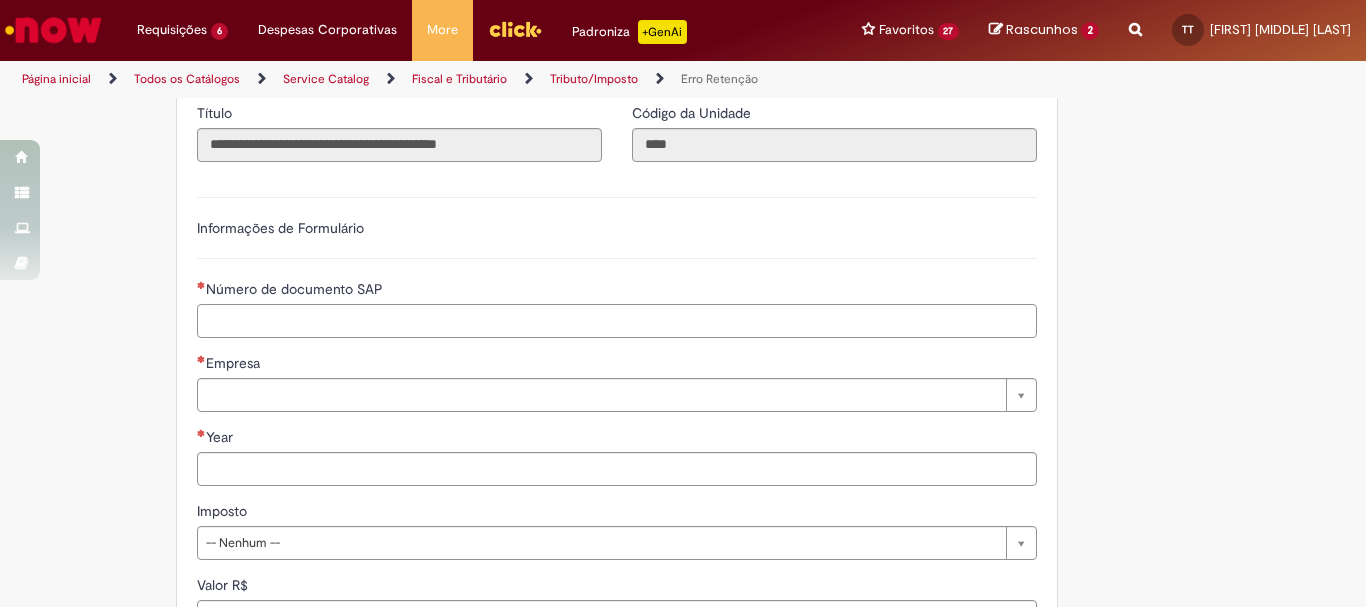 click on "Número de documento SAP" at bounding box center (617, 321) 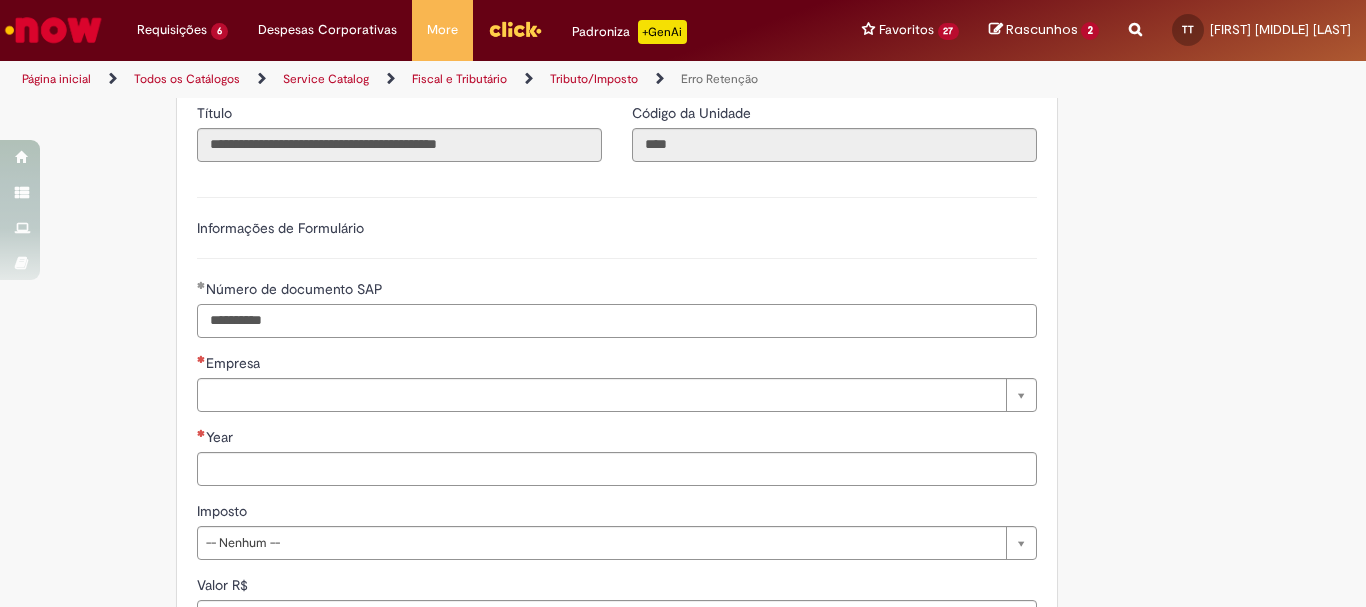 type on "**********" 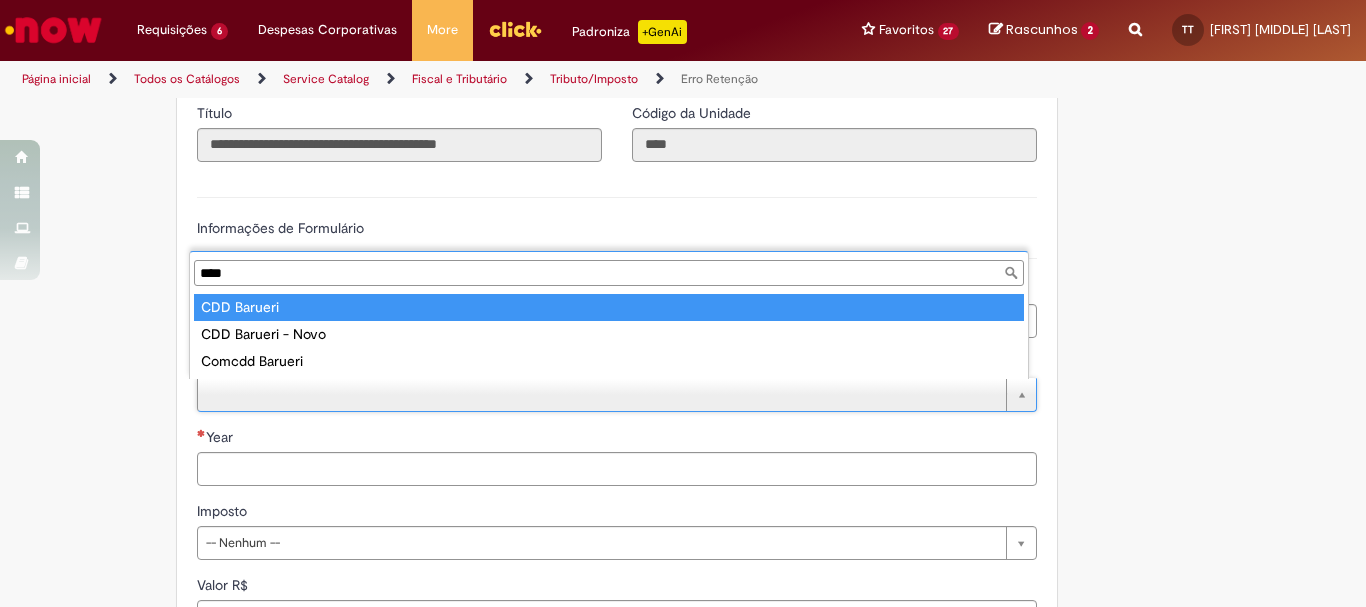 type on "****" 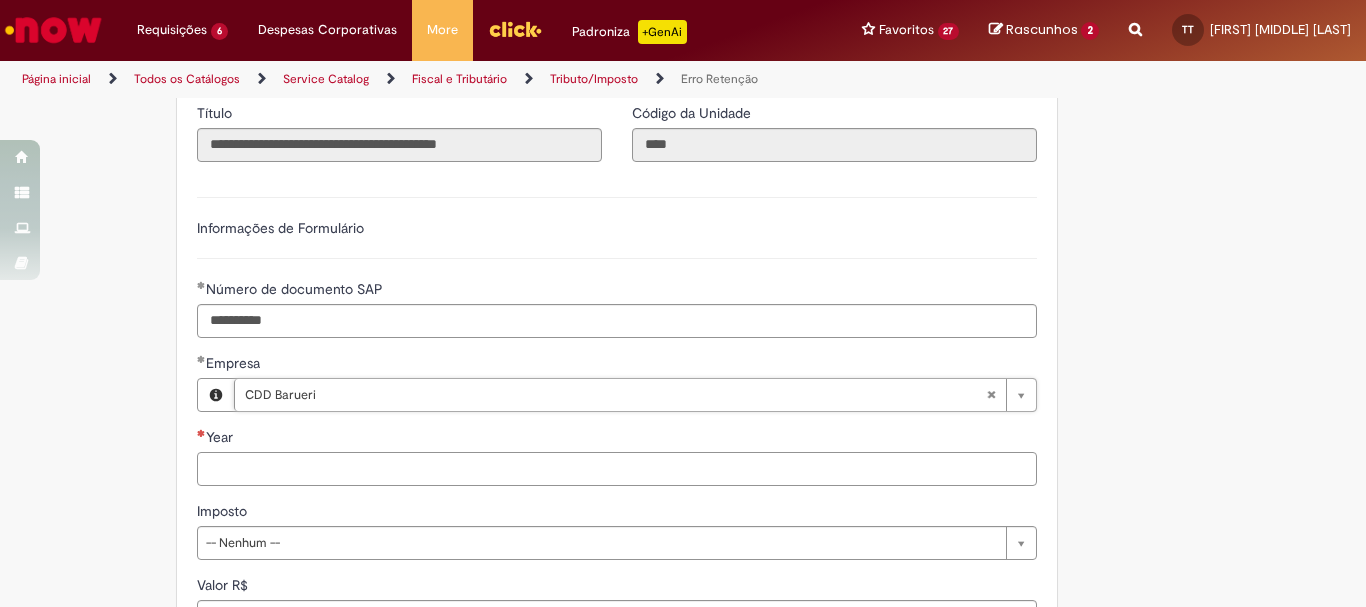 click on "Year" at bounding box center [617, 469] 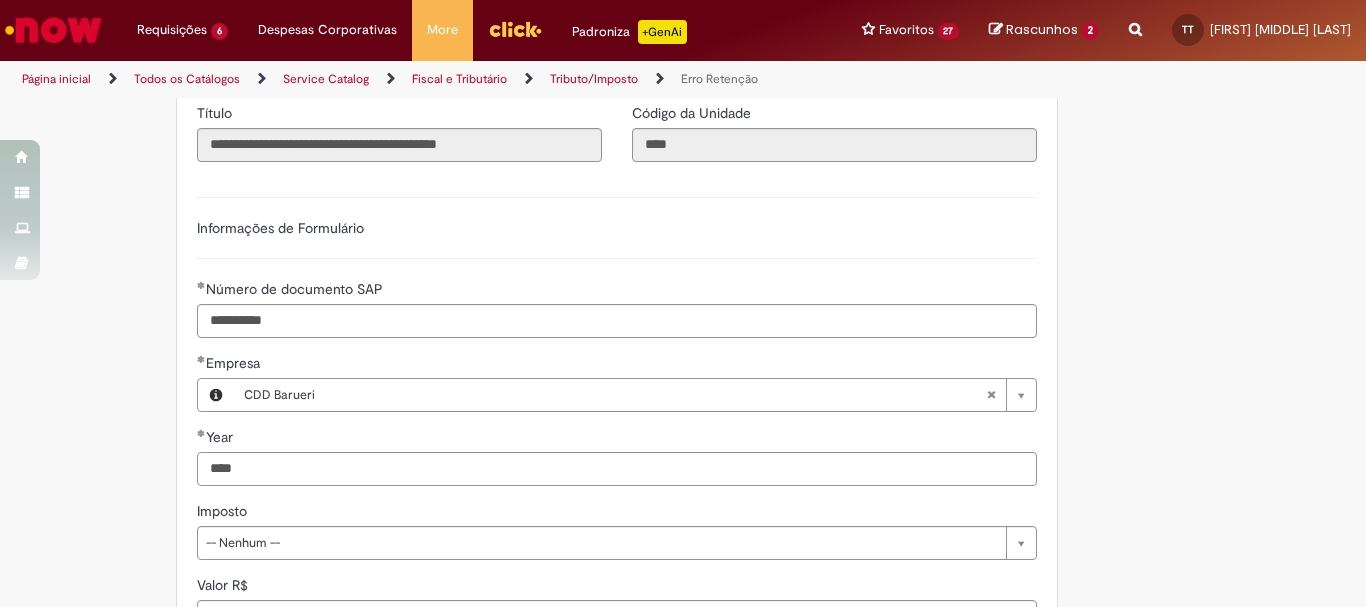 scroll, scrollTop: 1100, scrollLeft: 0, axis: vertical 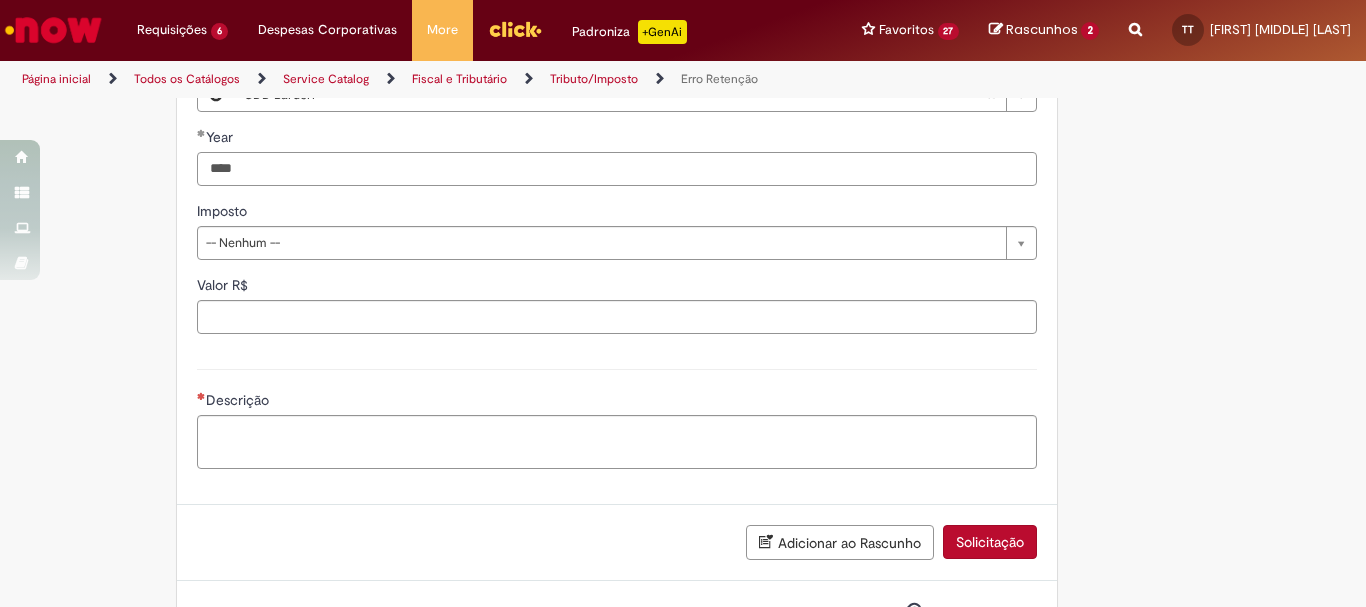 type on "****" 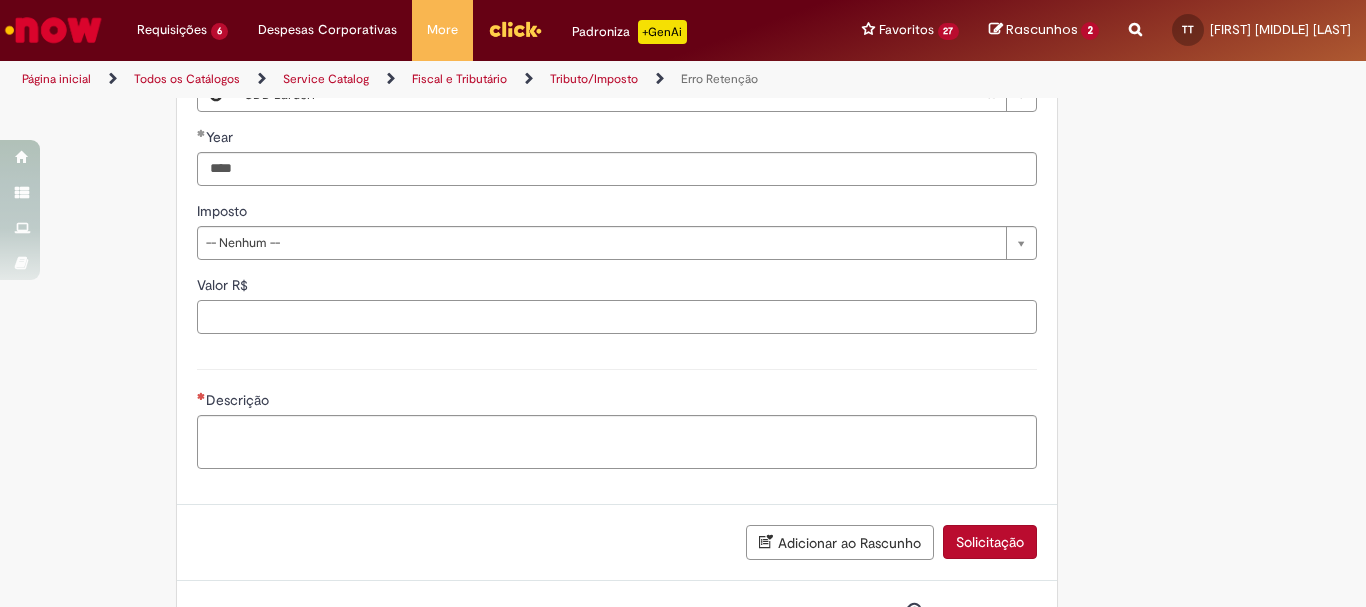 click on "Valor R$" at bounding box center (617, 317) 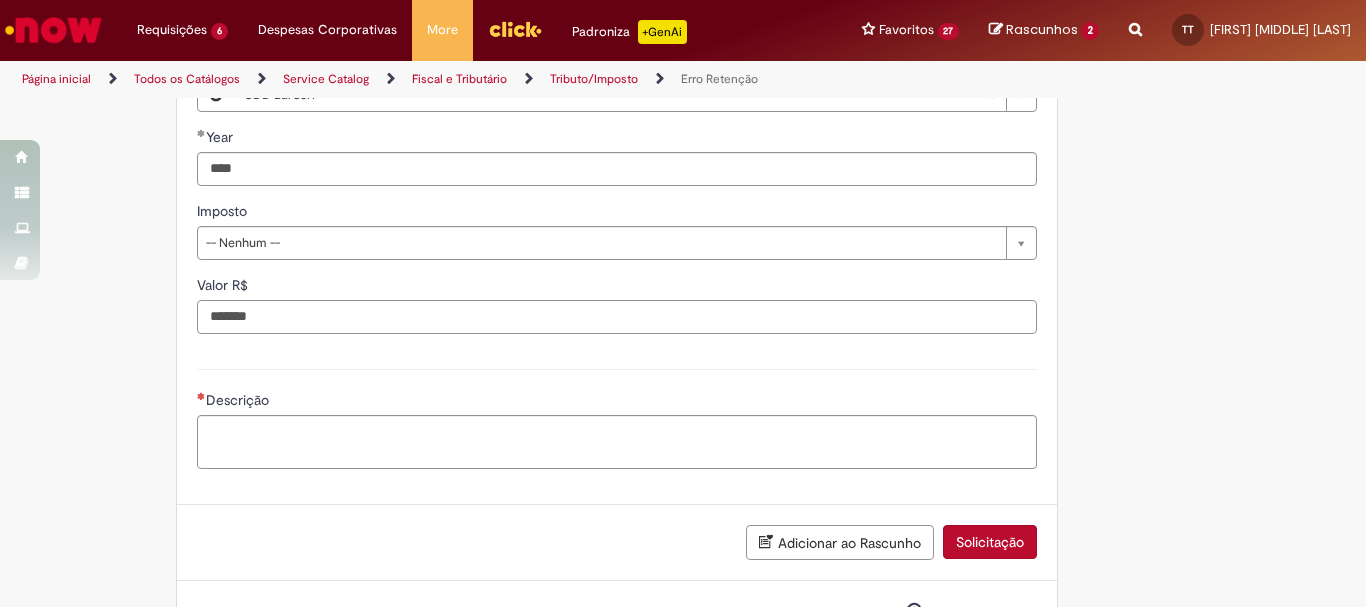 scroll, scrollTop: 1183, scrollLeft: 0, axis: vertical 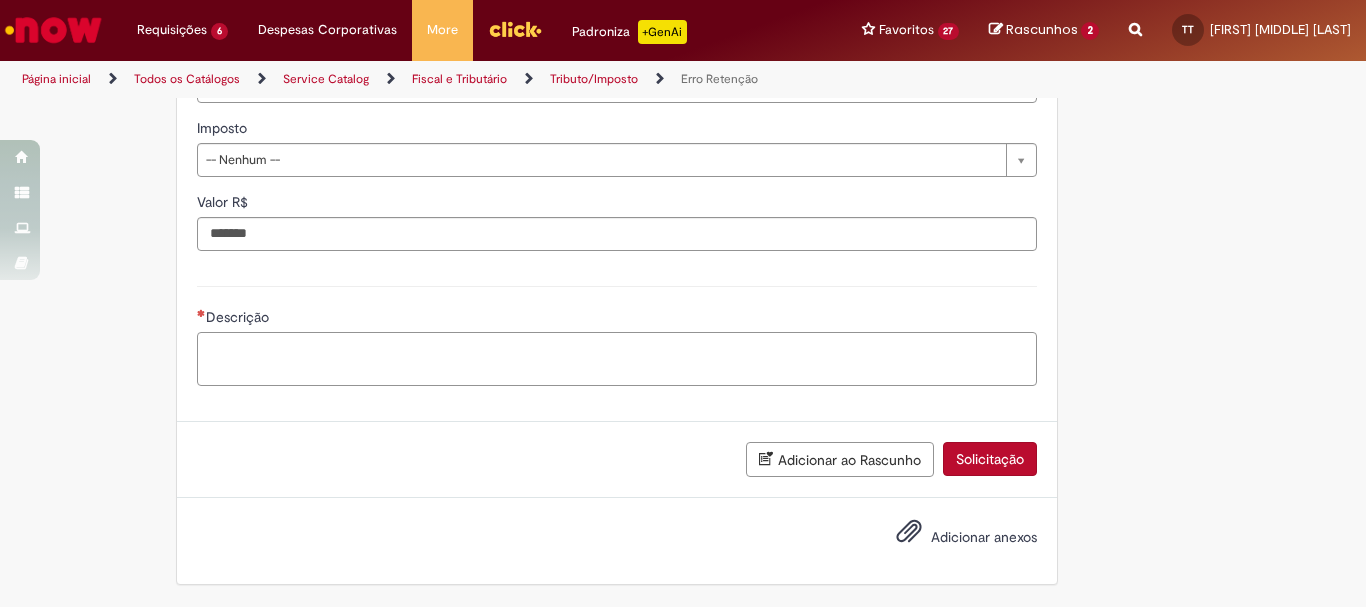type on "**********" 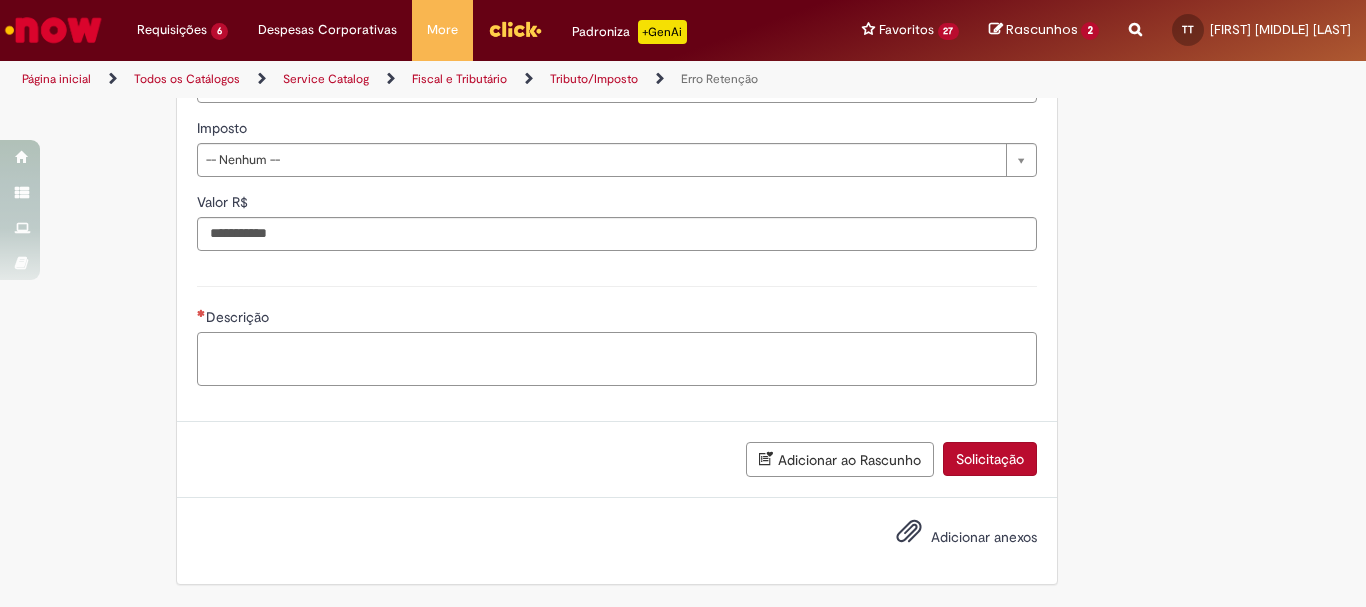 click on "Descrição" at bounding box center [617, 359] 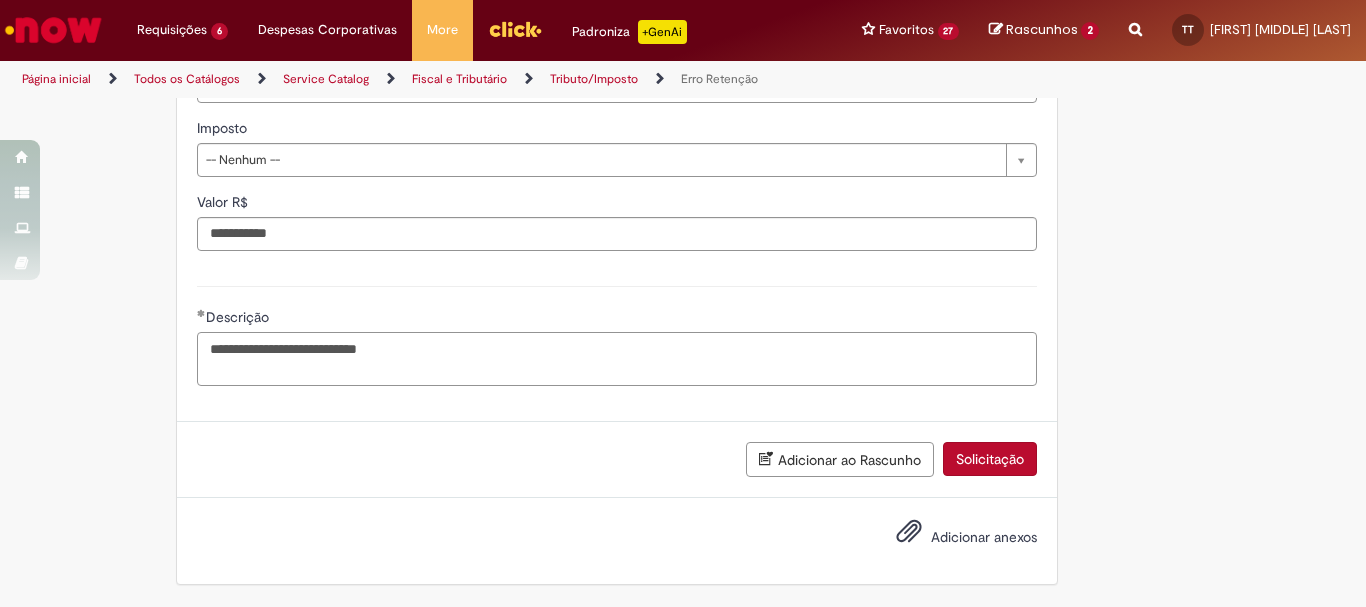 type on "**********" 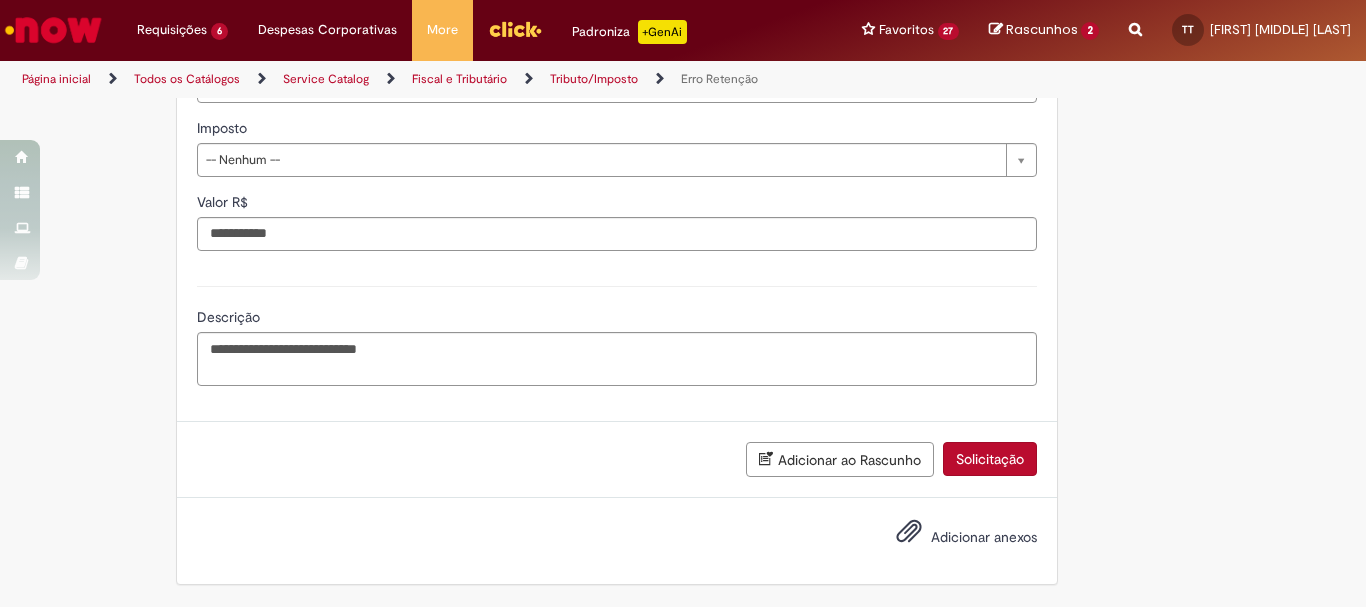 click on "Adicionar anexos" at bounding box center [617, 541] 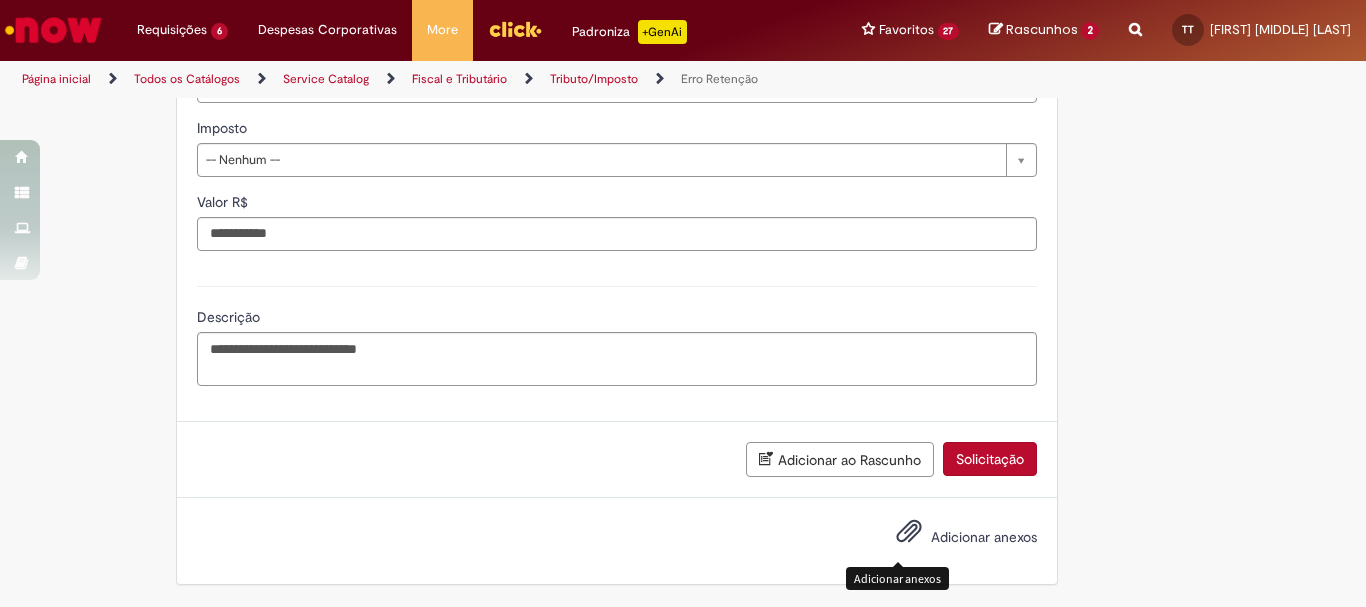 click at bounding box center (909, 532) 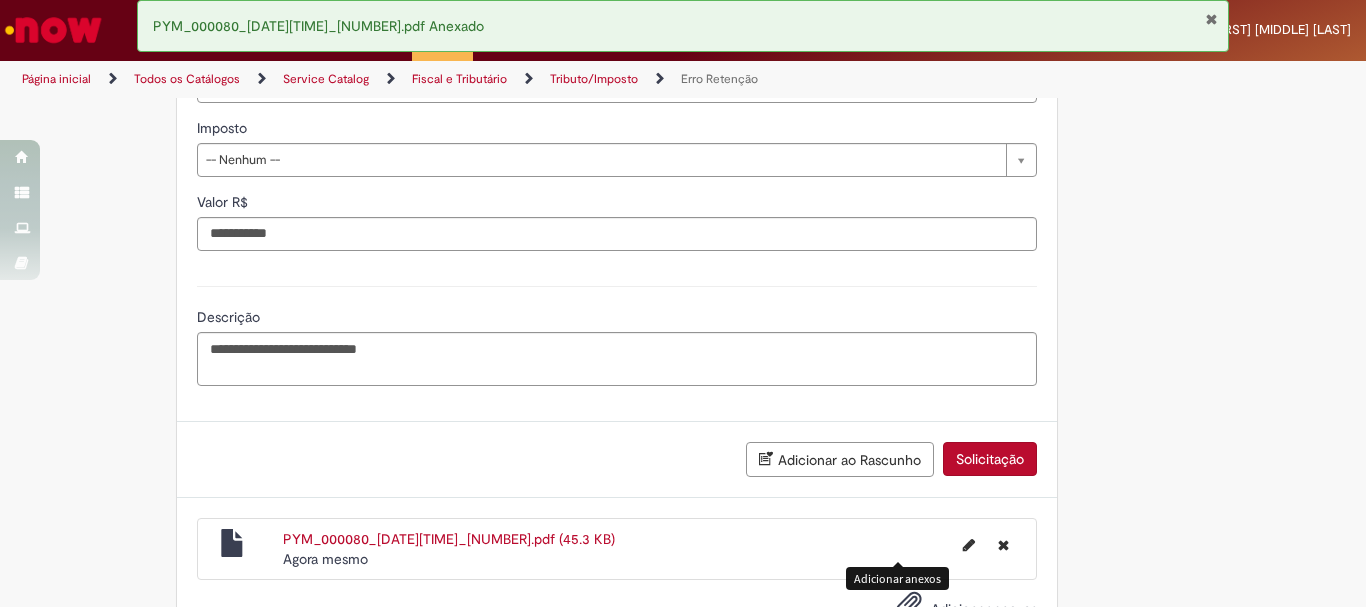 click on "Solicitação" at bounding box center (990, 459) 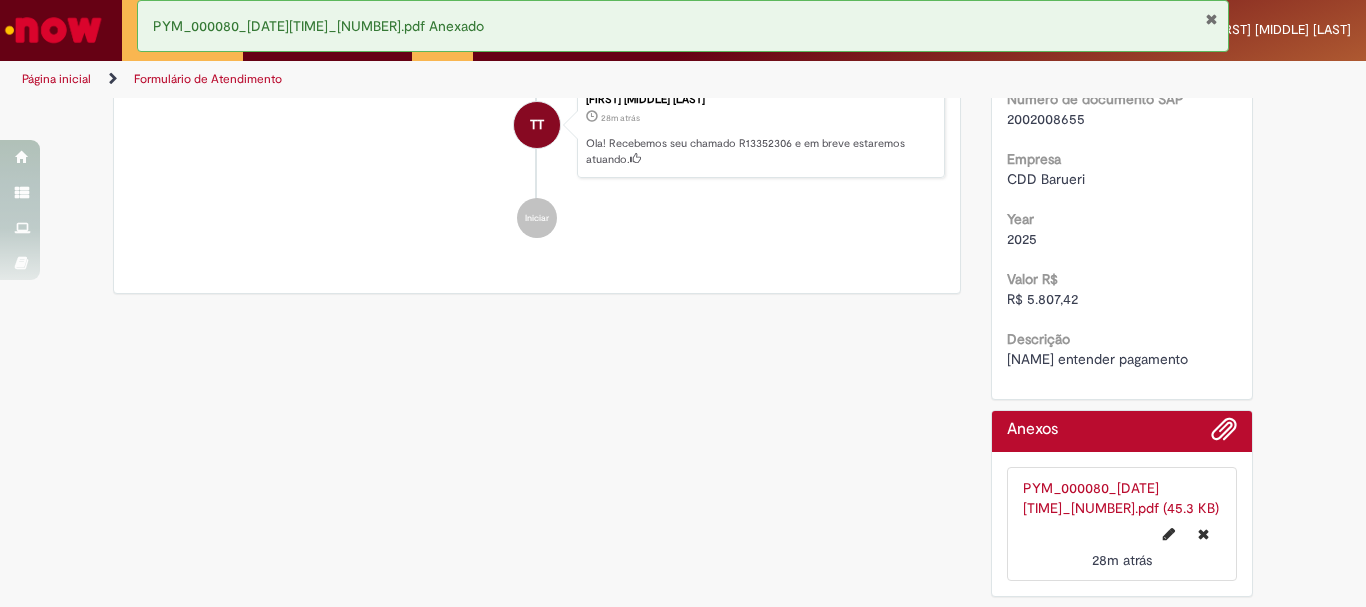 scroll, scrollTop: 0, scrollLeft: 0, axis: both 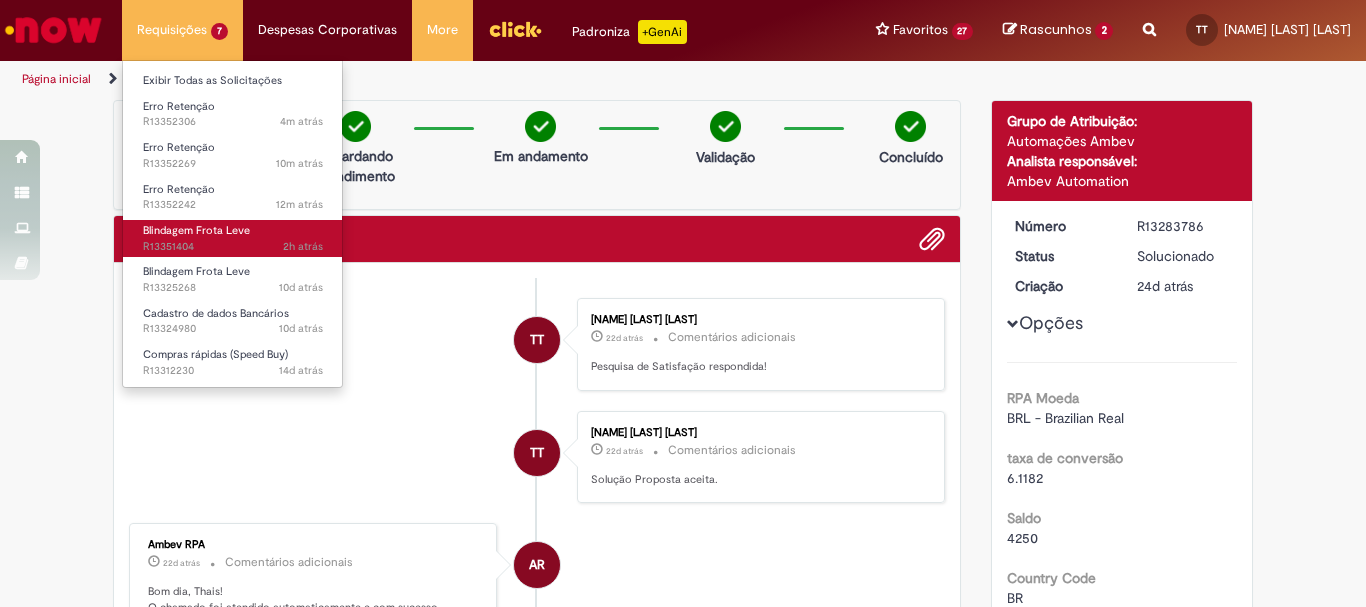 click on "Blindagem Frota Leve" at bounding box center [196, 230] 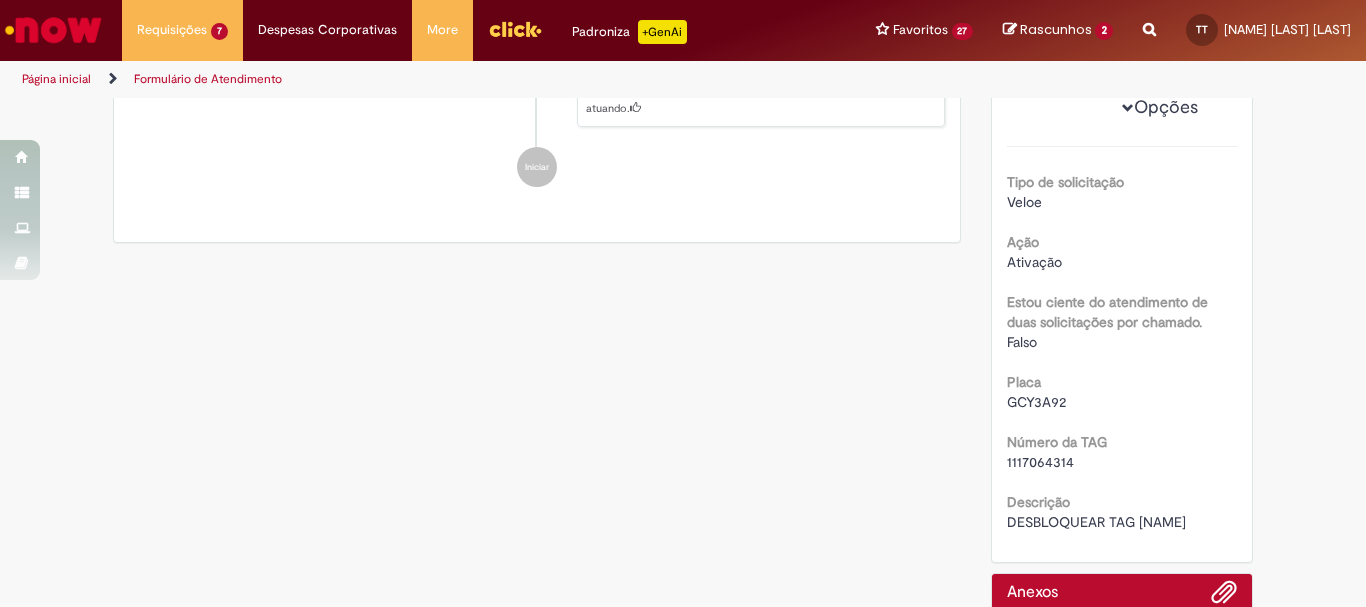 scroll, scrollTop: 0, scrollLeft: 0, axis: both 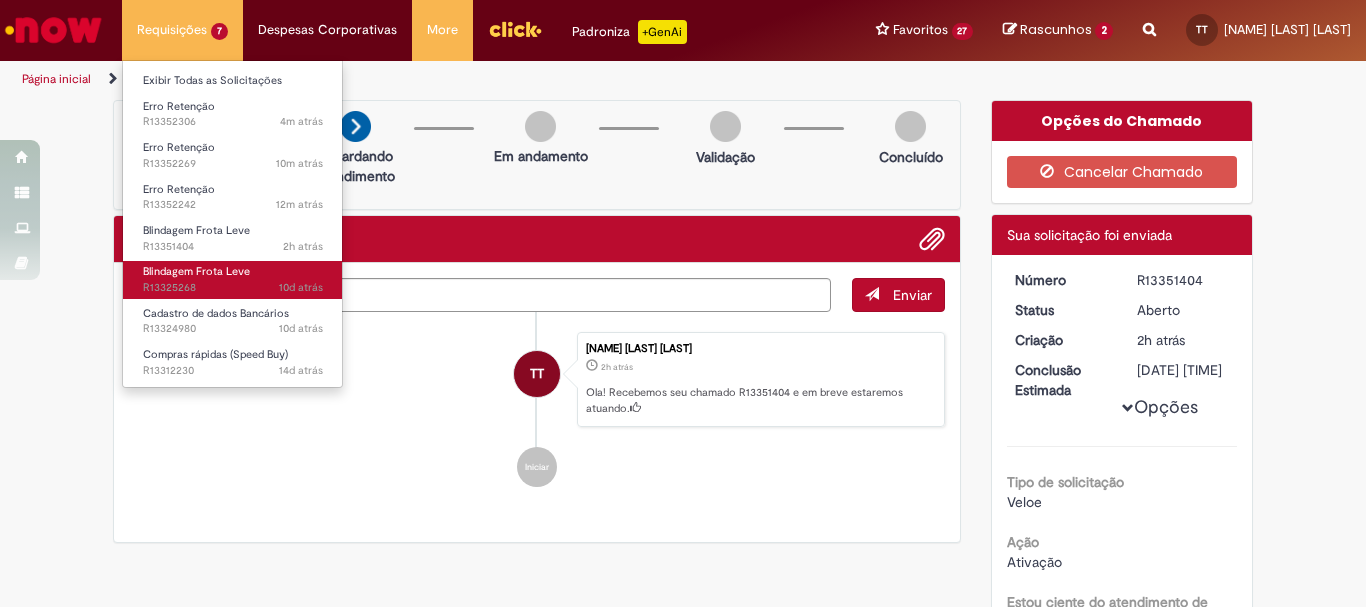 click on "10d atrás 10 dias atrás  R13325268" at bounding box center [233, 288] 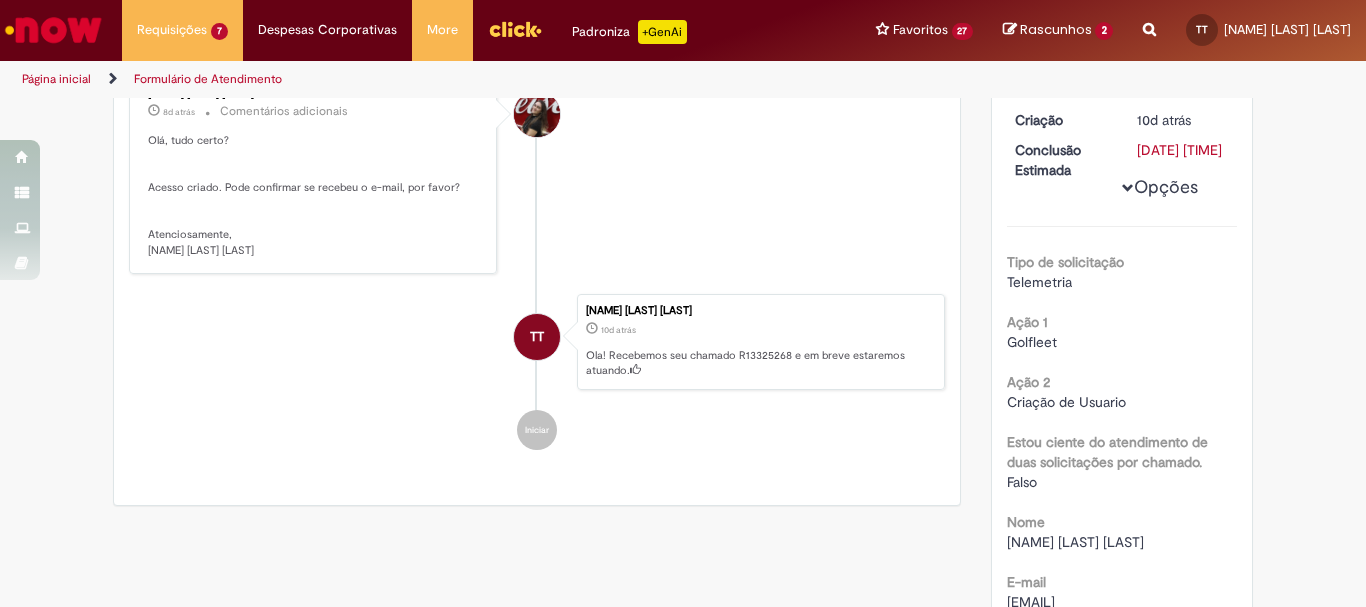 scroll, scrollTop: 0, scrollLeft: 0, axis: both 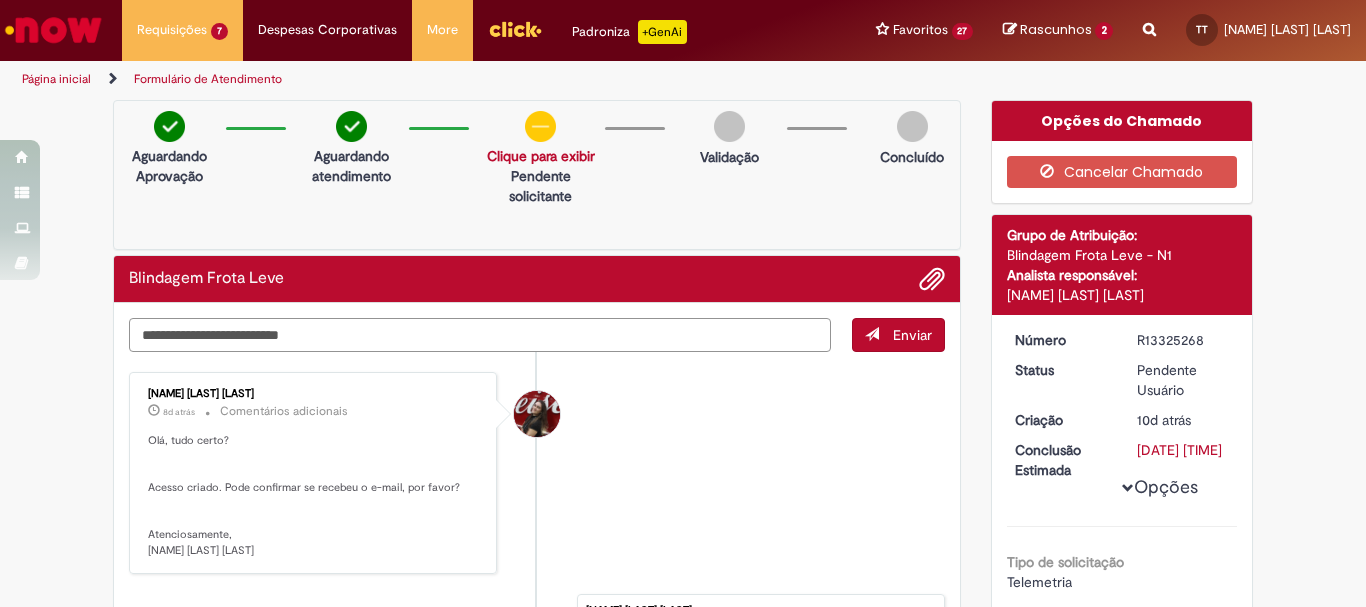 click at bounding box center (480, 335) 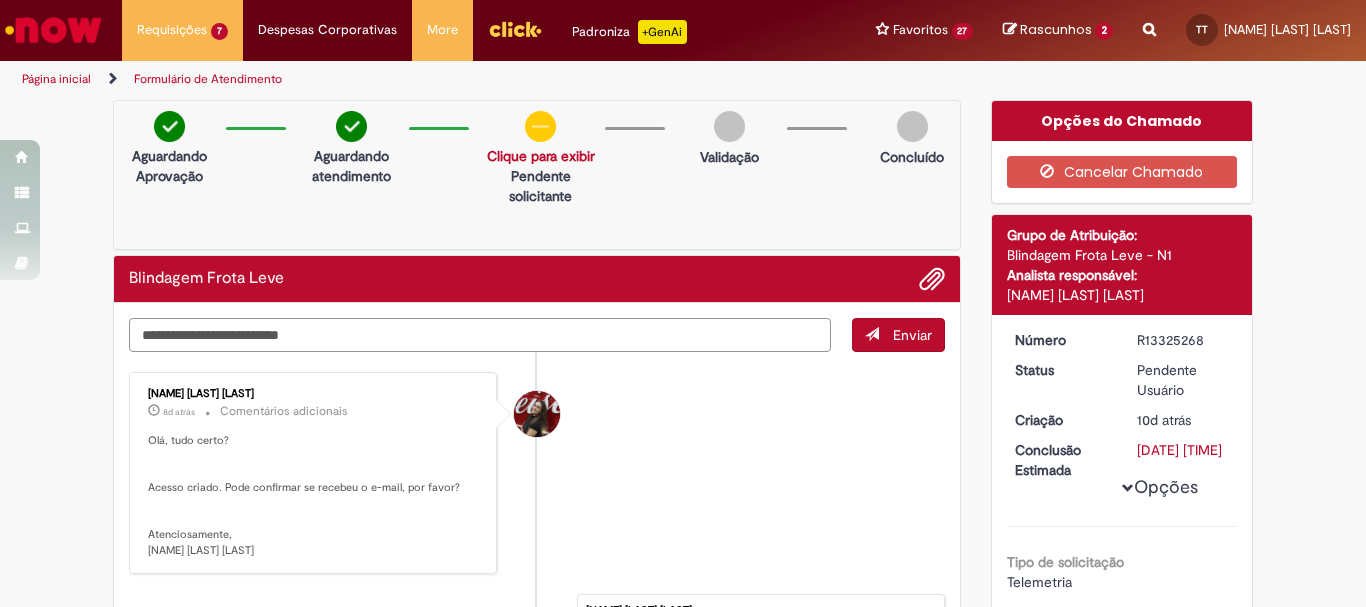 scroll, scrollTop: 100, scrollLeft: 0, axis: vertical 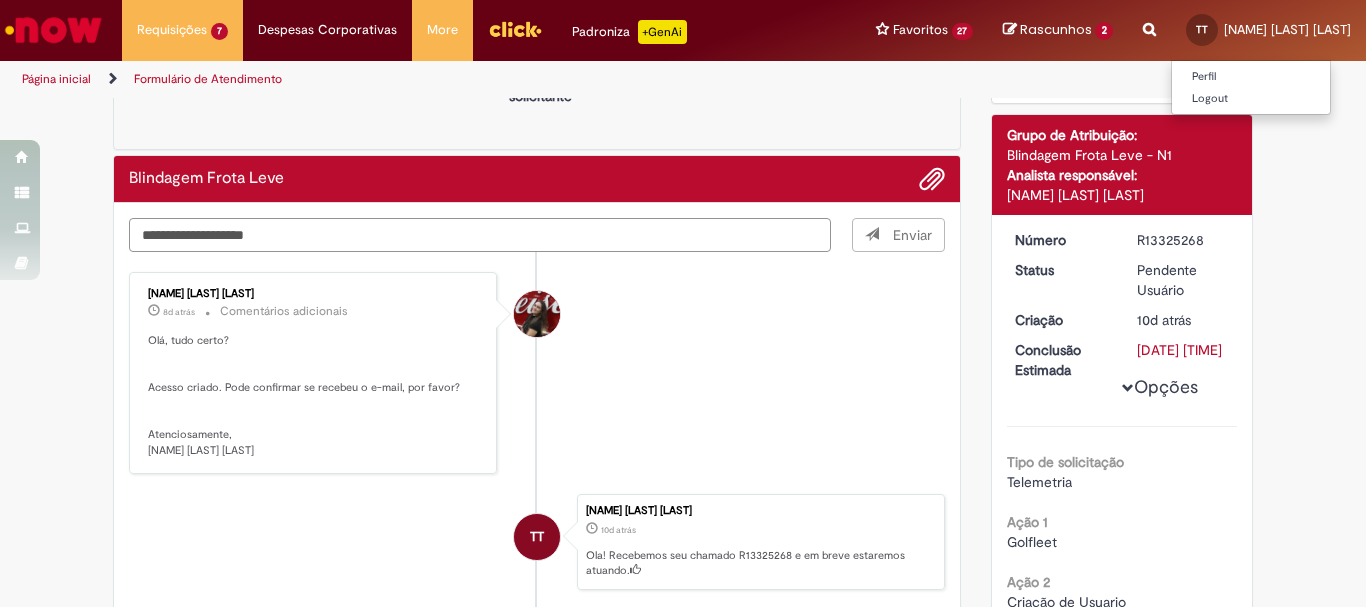 type on "**********" 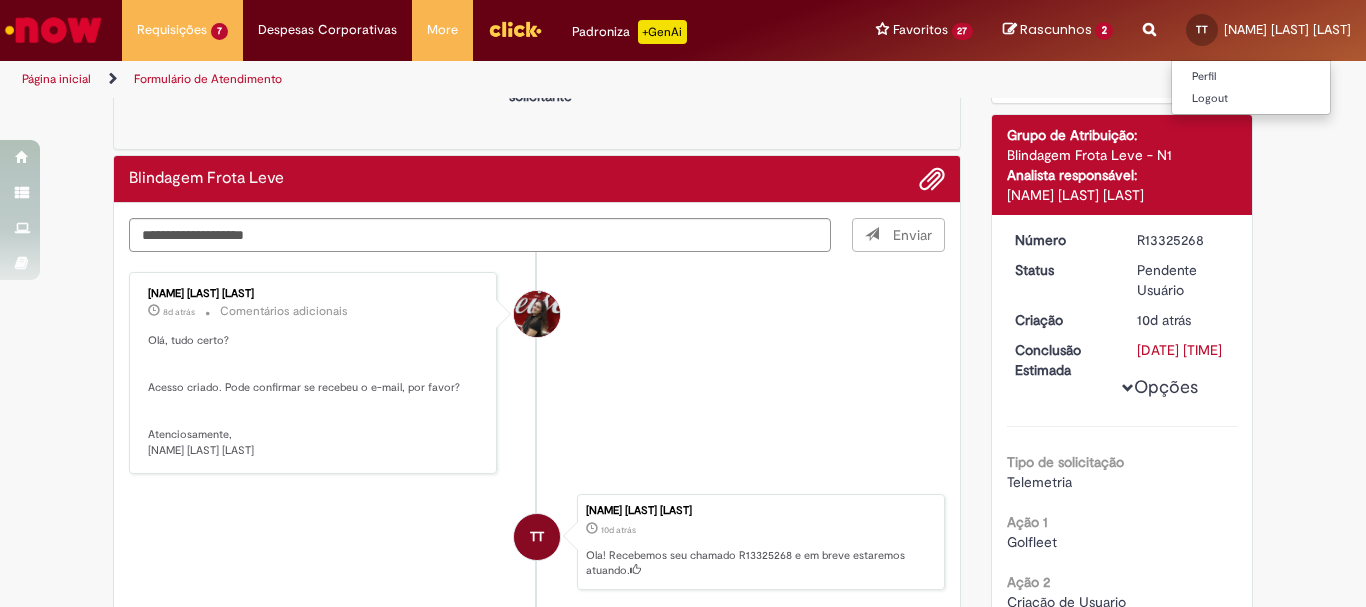type 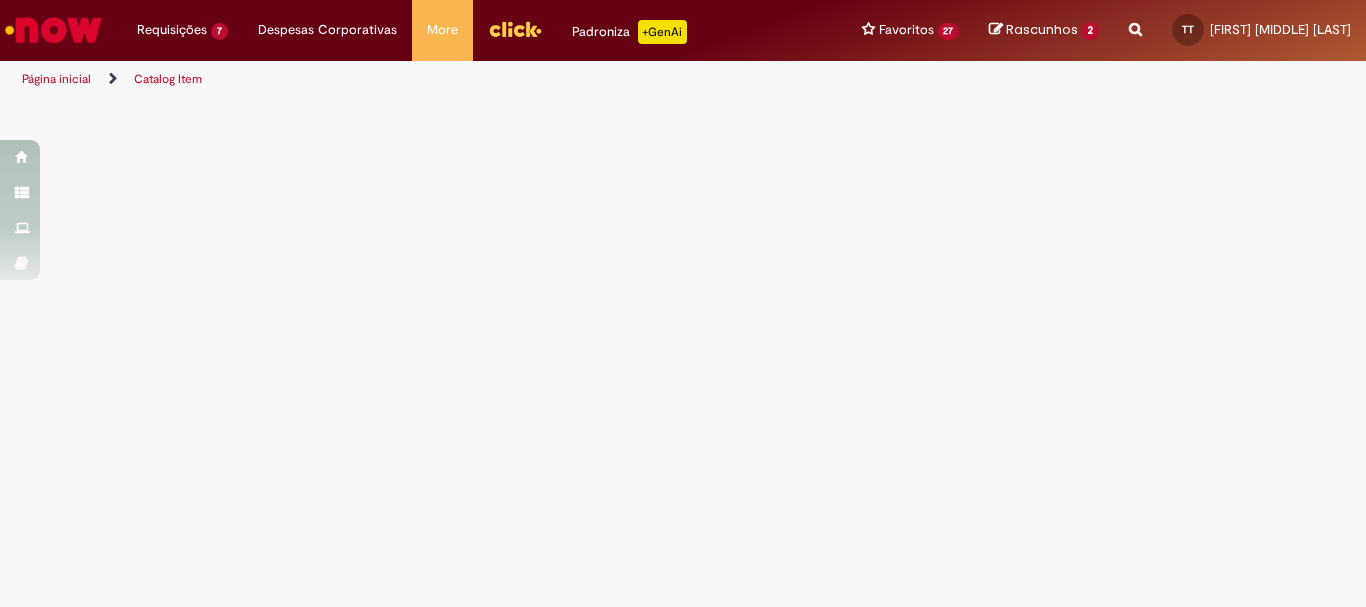 scroll, scrollTop: 0, scrollLeft: 0, axis: both 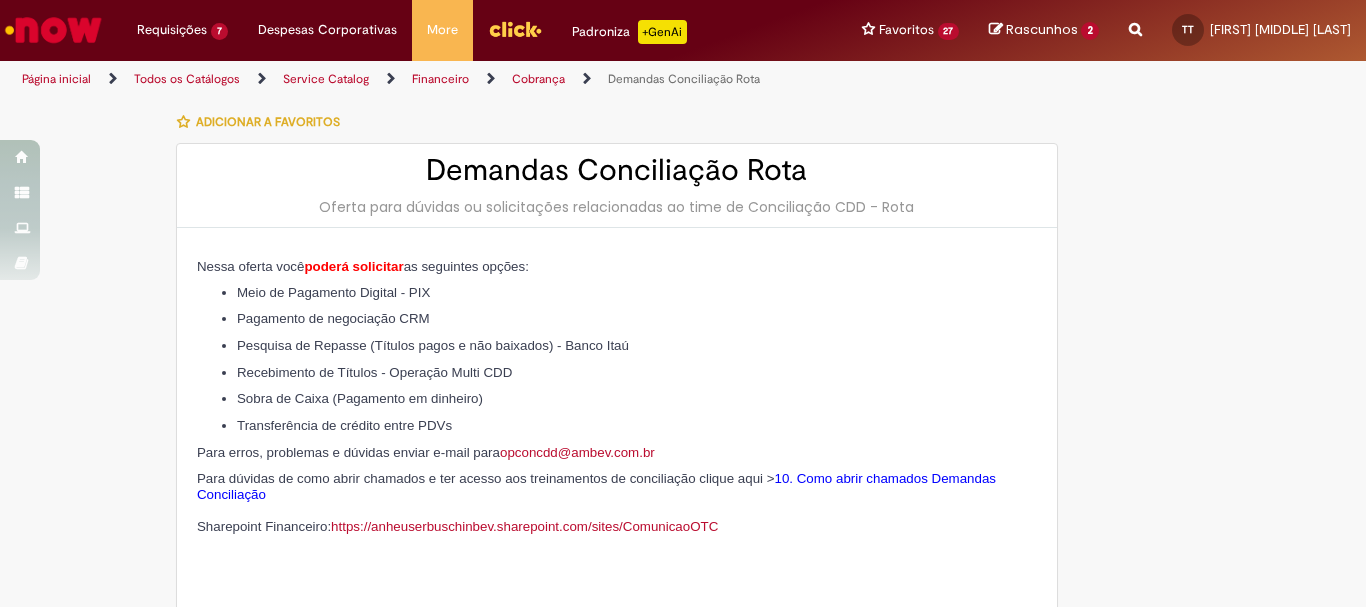 type on "********" 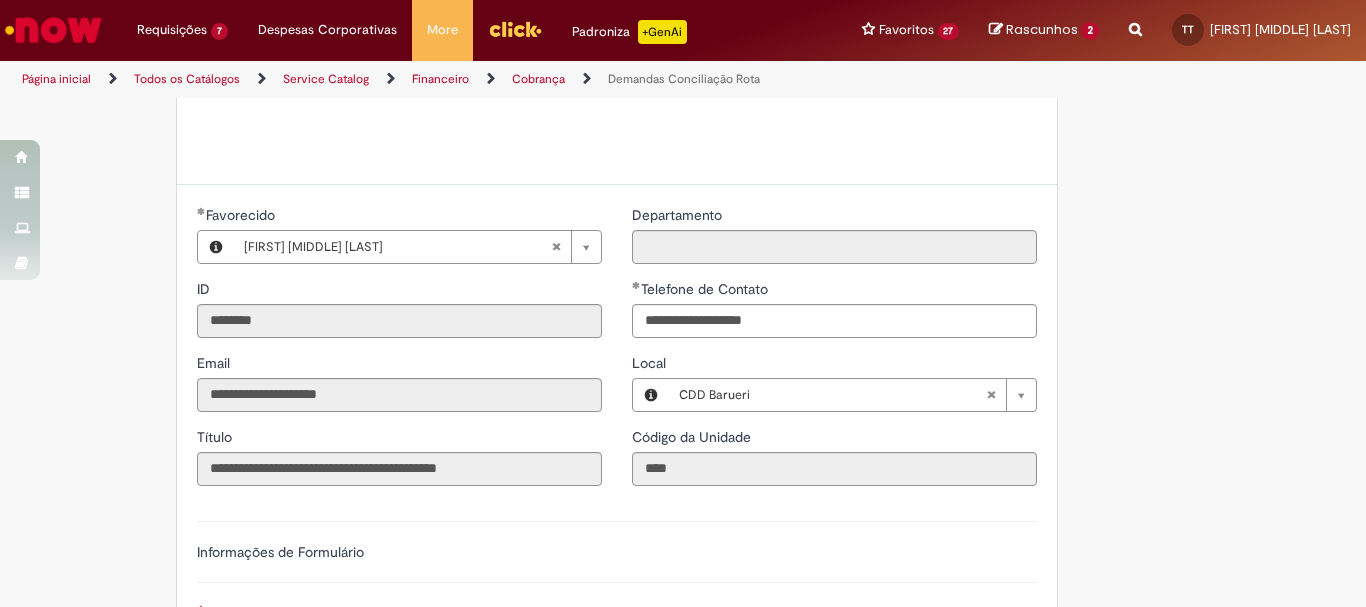 scroll, scrollTop: 700, scrollLeft: 0, axis: vertical 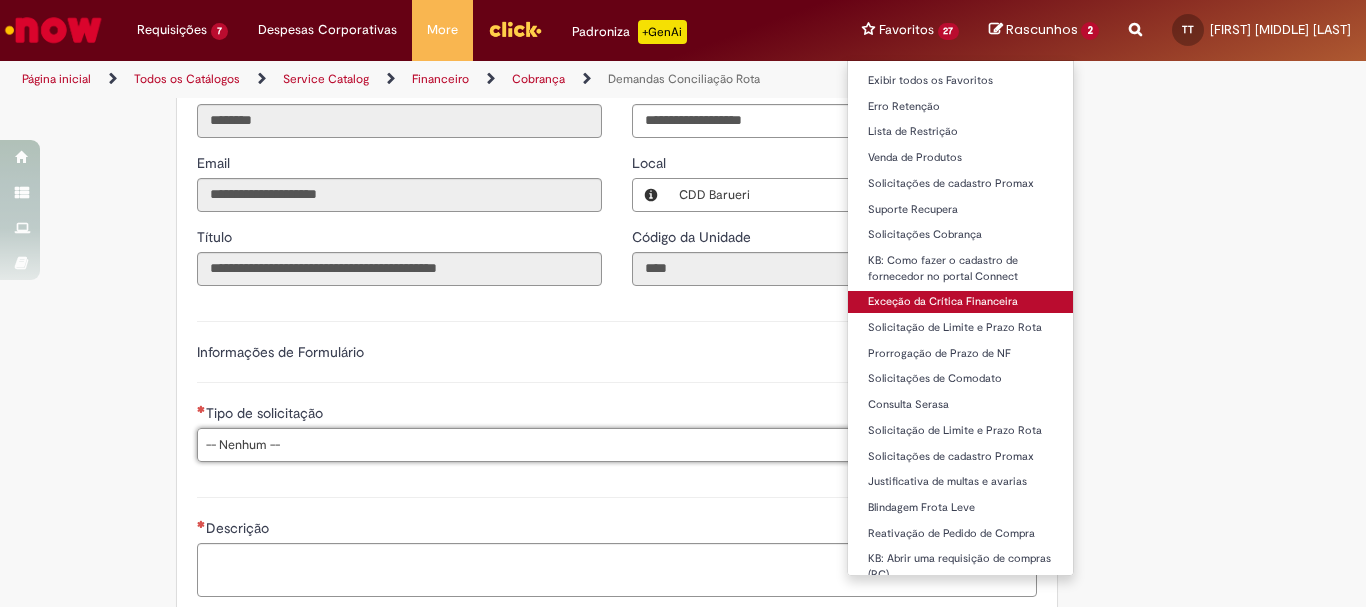 click on "Exceção da Crítica Financeira" at bounding box center (961, 302) 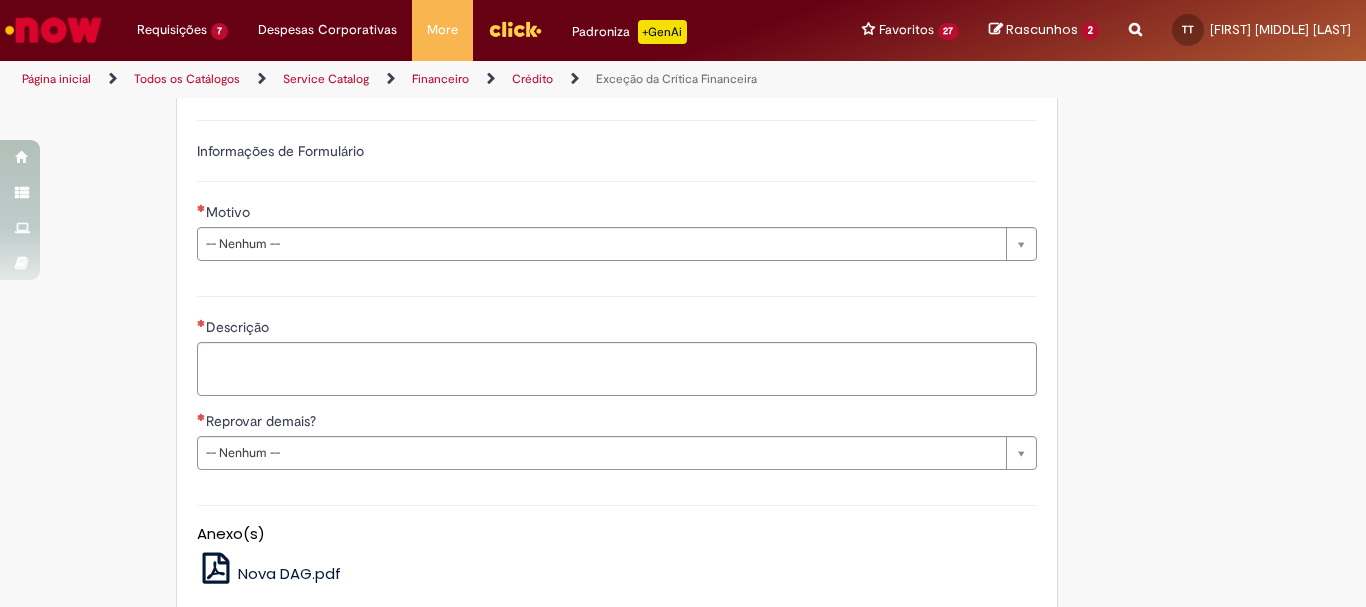 type on "********" 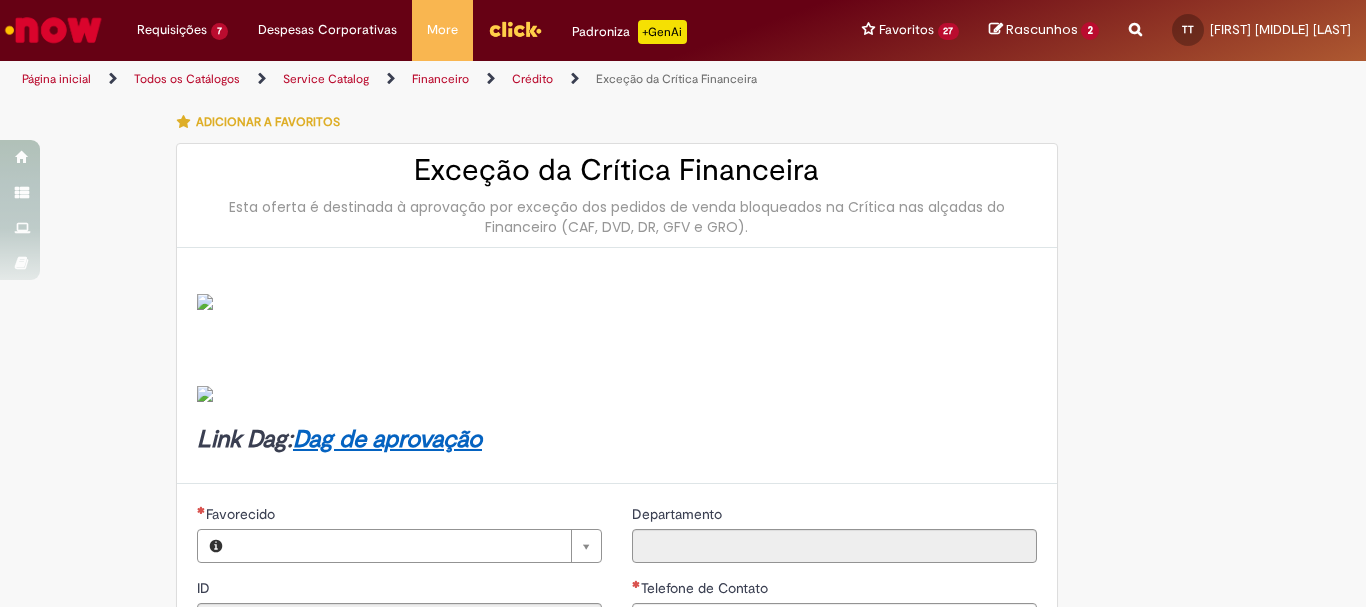 type on "**********" 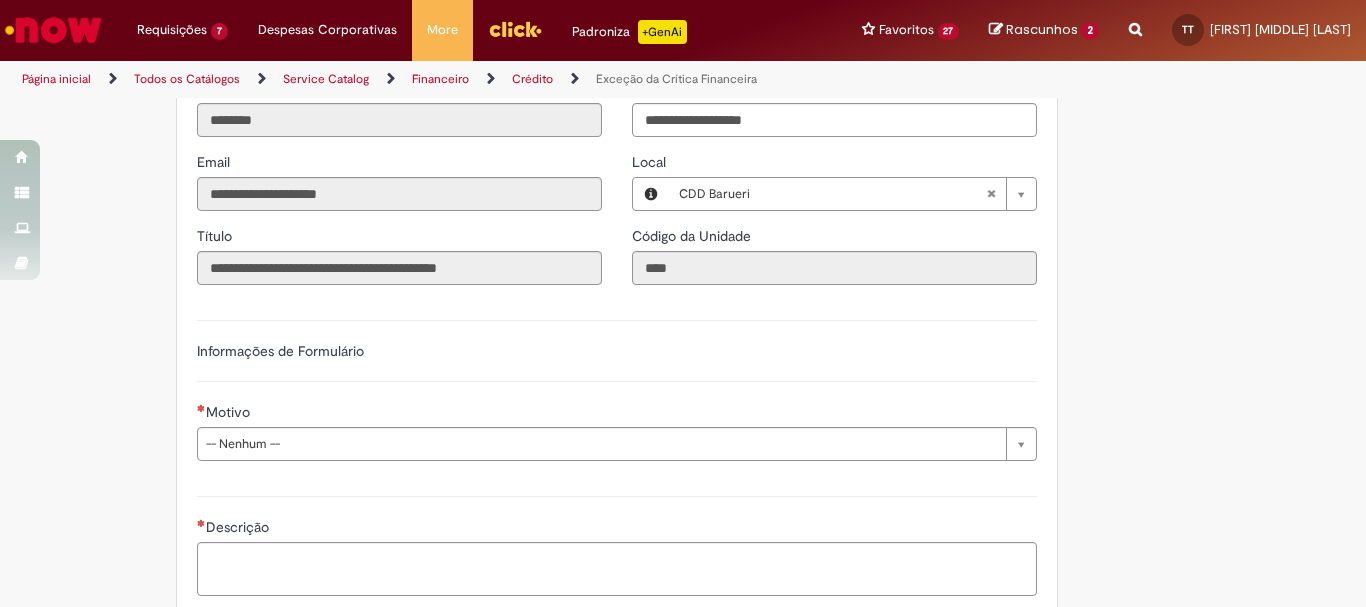 scroll, scrollTop: 700, scrollLeft: 0, axis: vertical 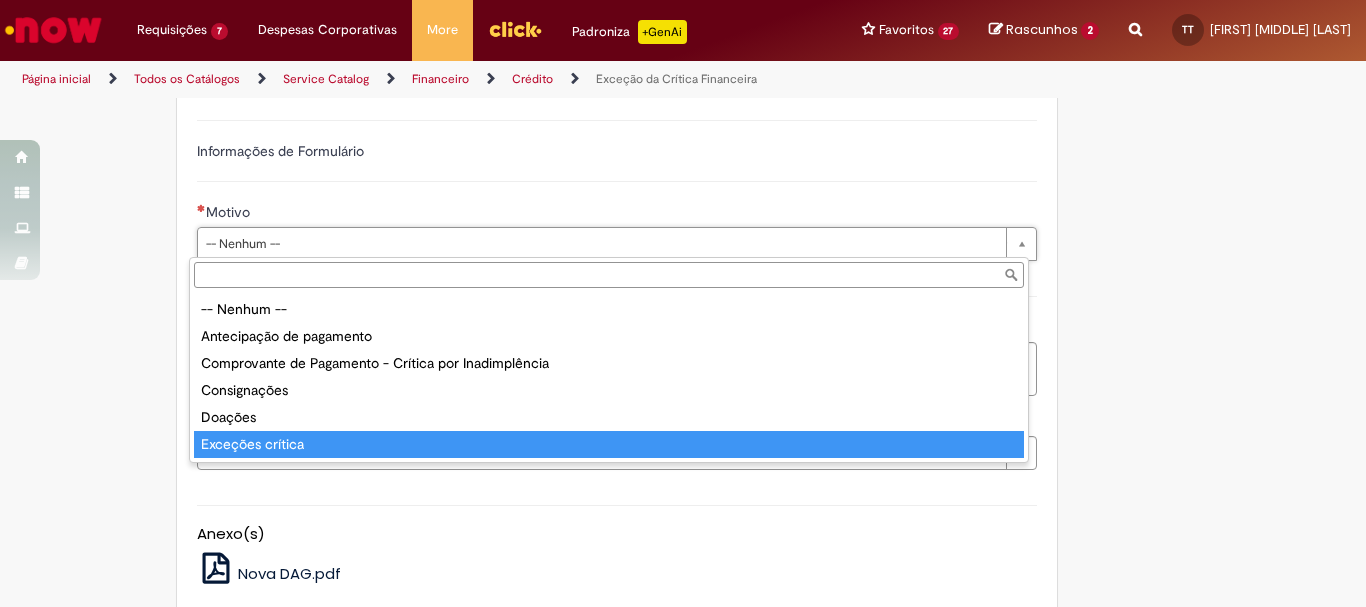 type on "**********" 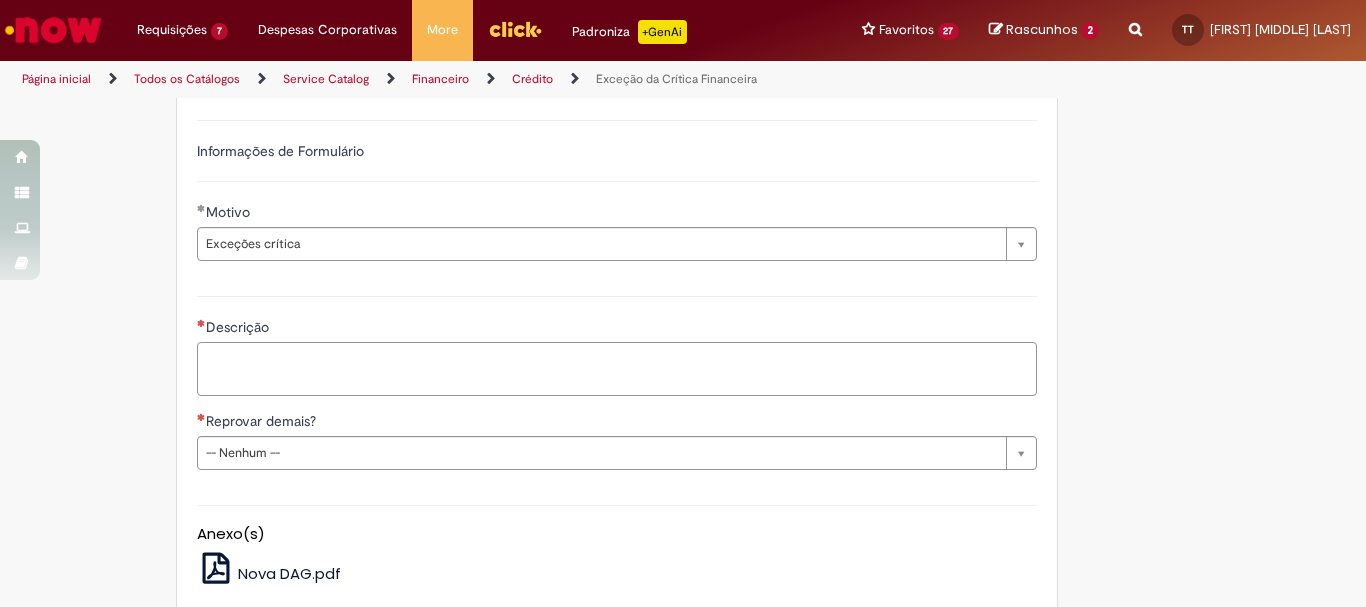 click on "Descrição" at bounding box center [617, 369] 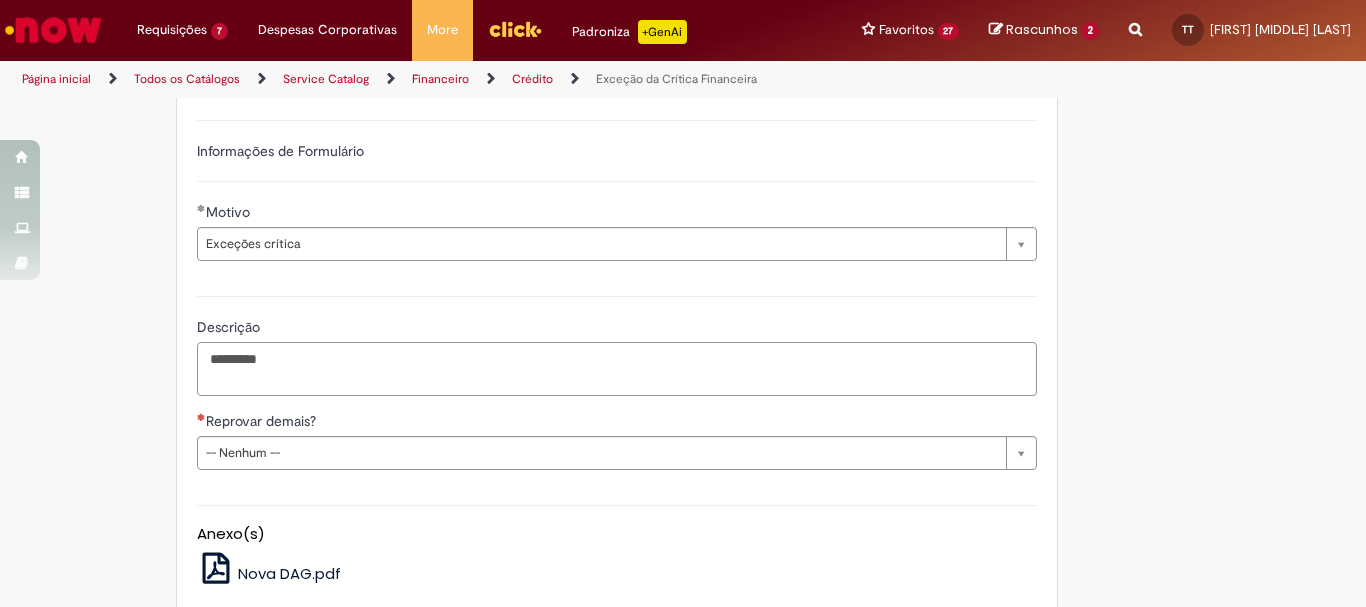 paste on "*****" 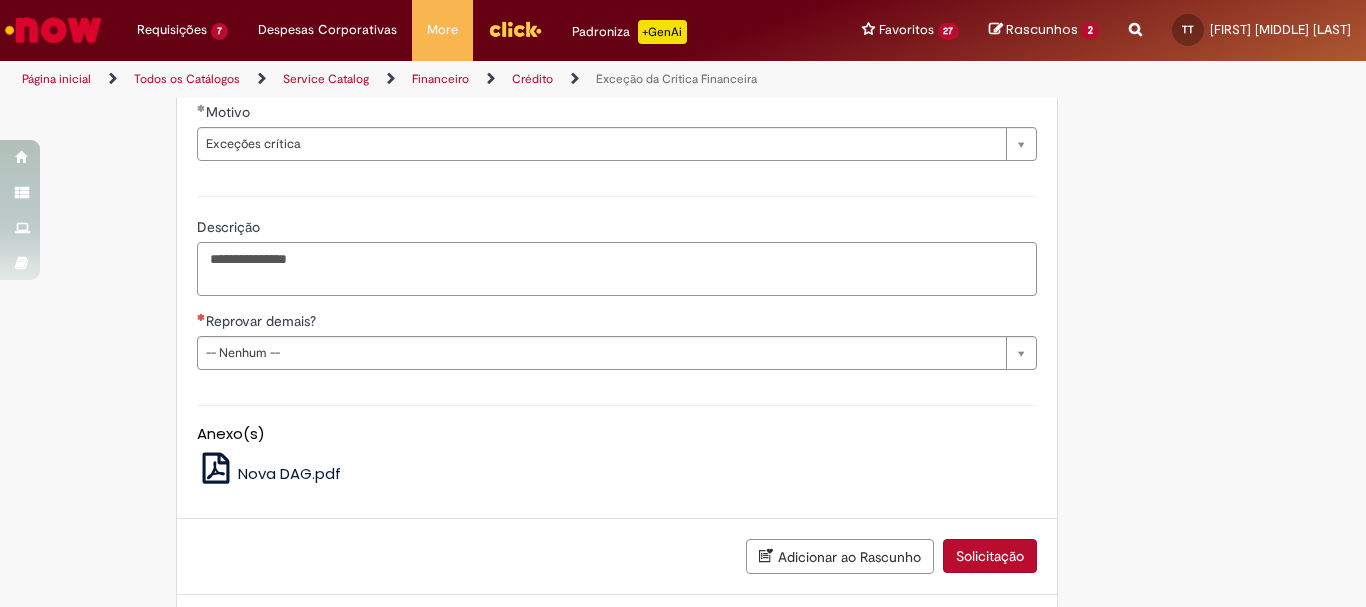 scroll, scrollTop: 897, scrollLeft: 0, axis: vertical 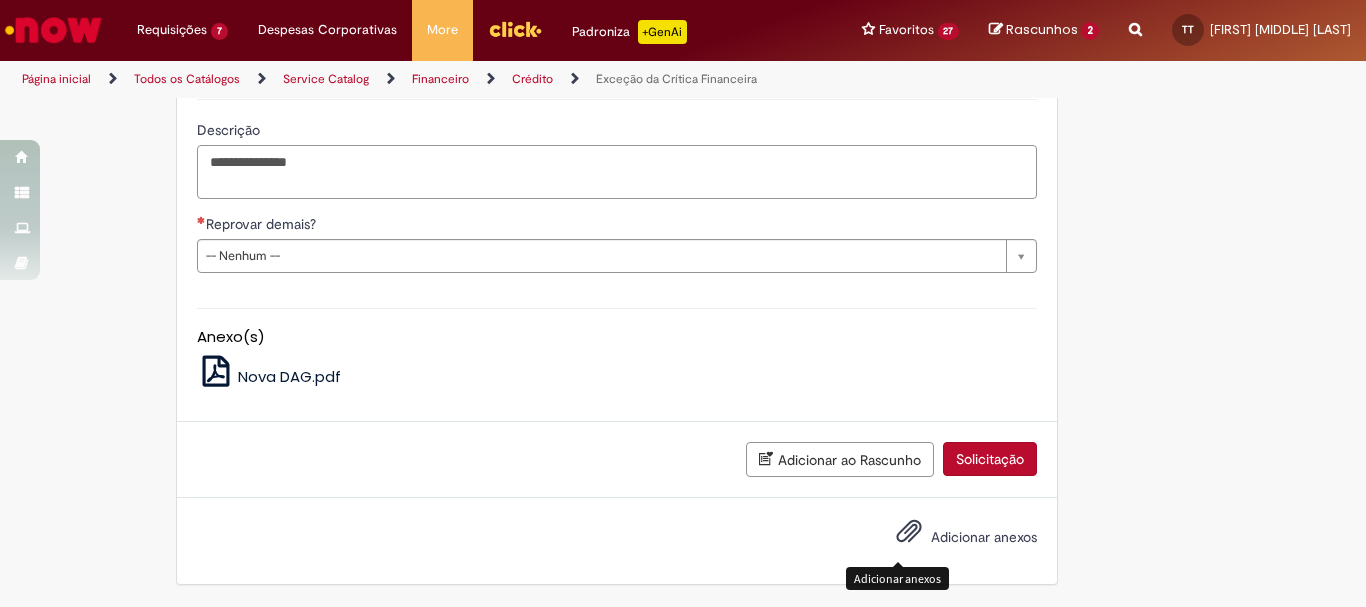 type on "**********" 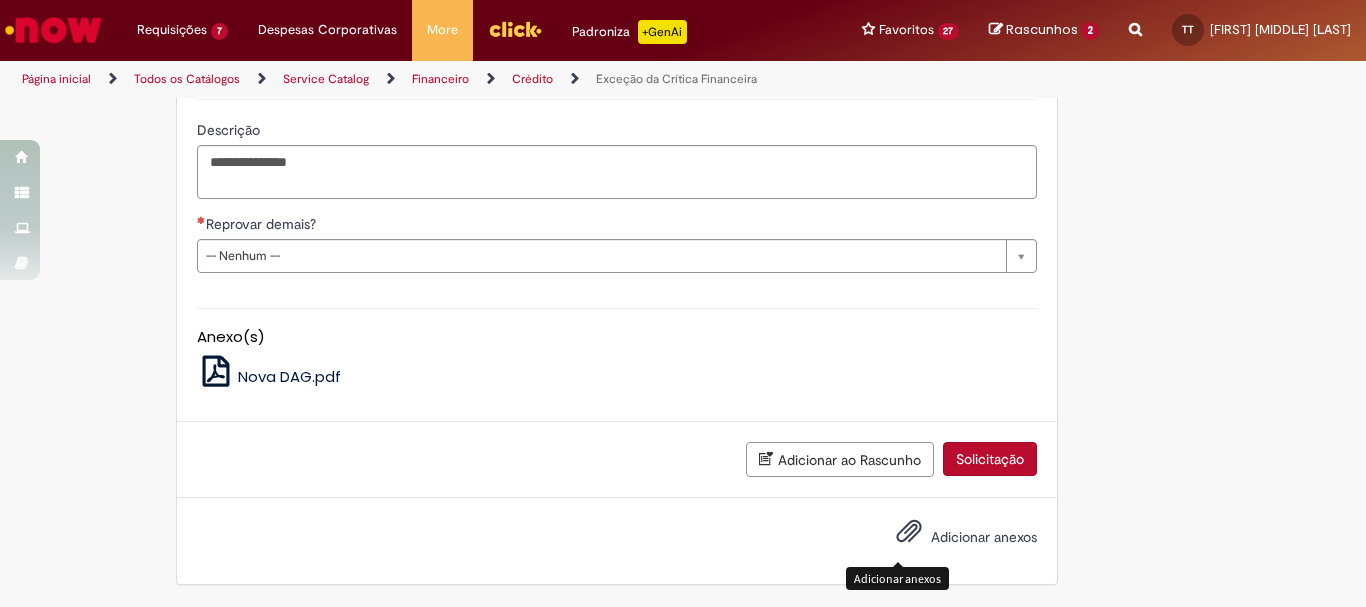 click at bounding box center [909, 532] 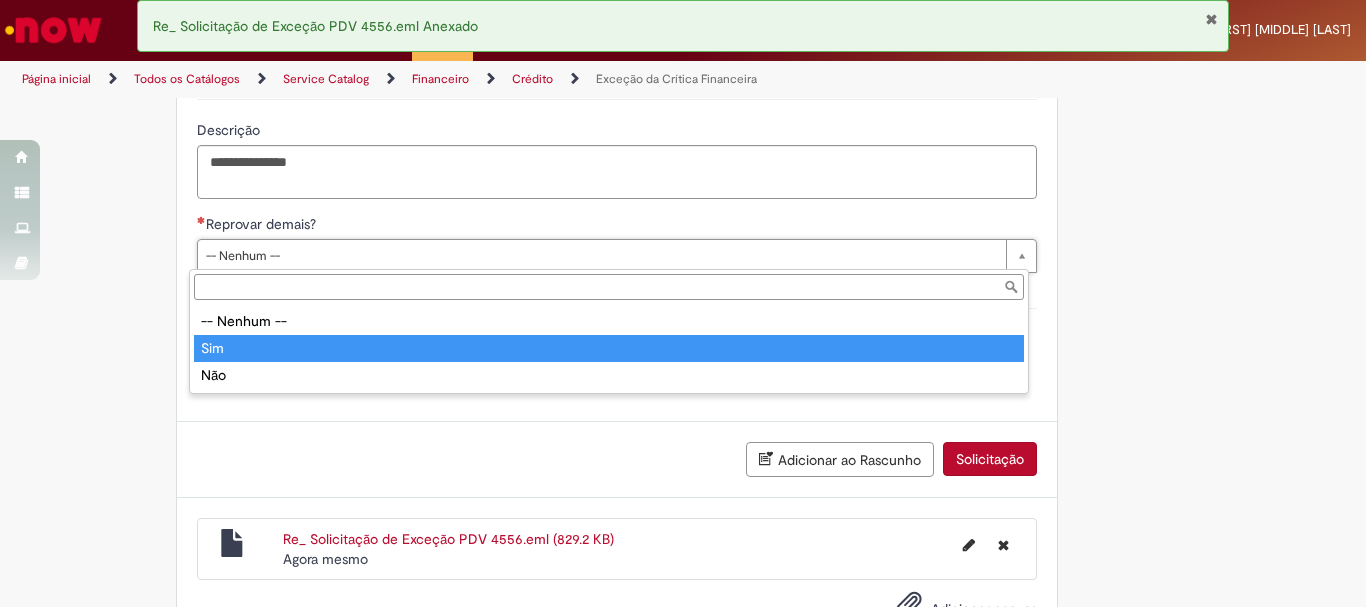 type on "***" 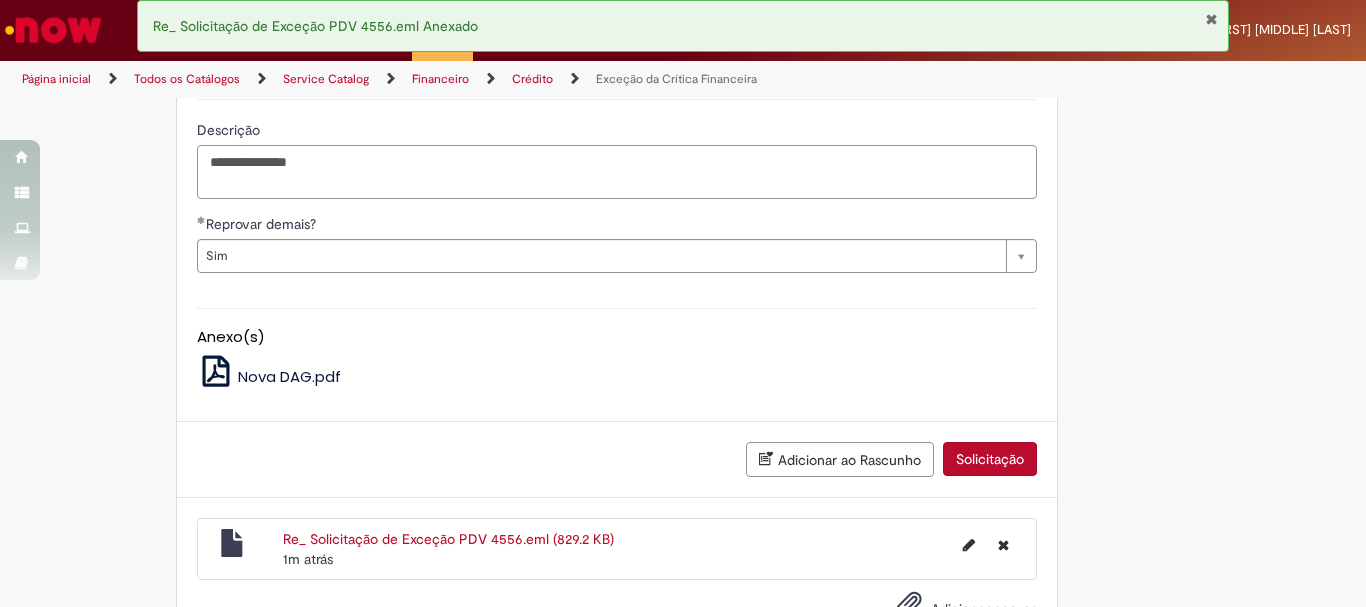 click on "**********" at bounding box center [617, 172] 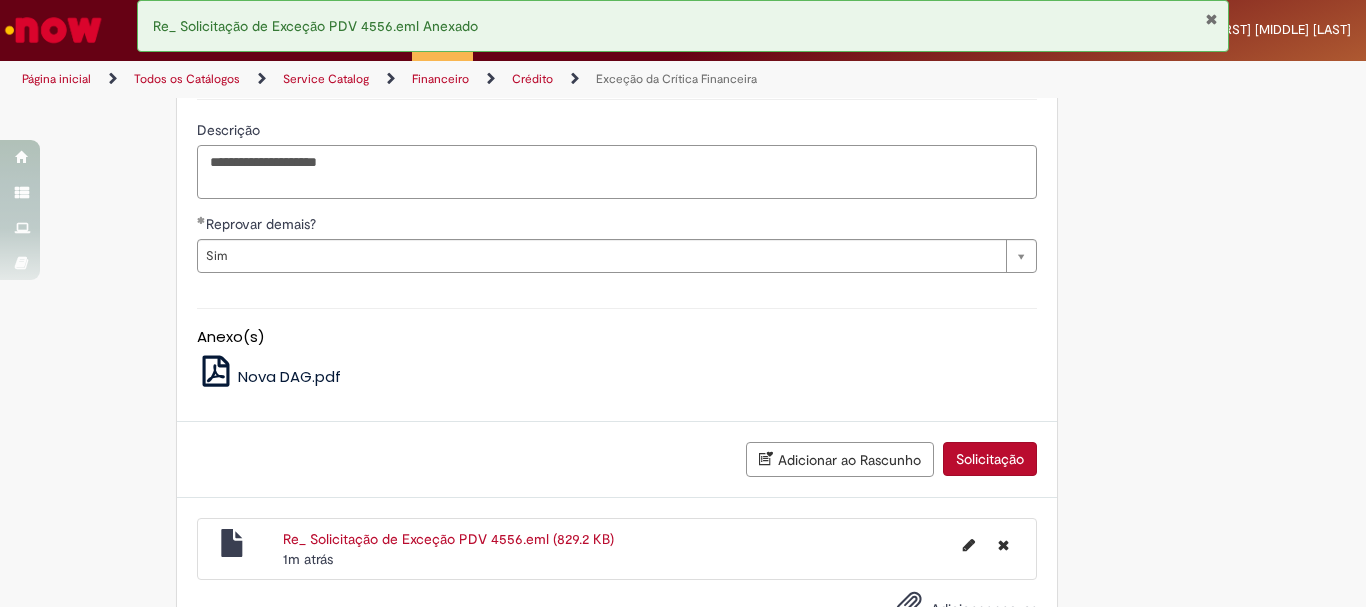 type on "**********" 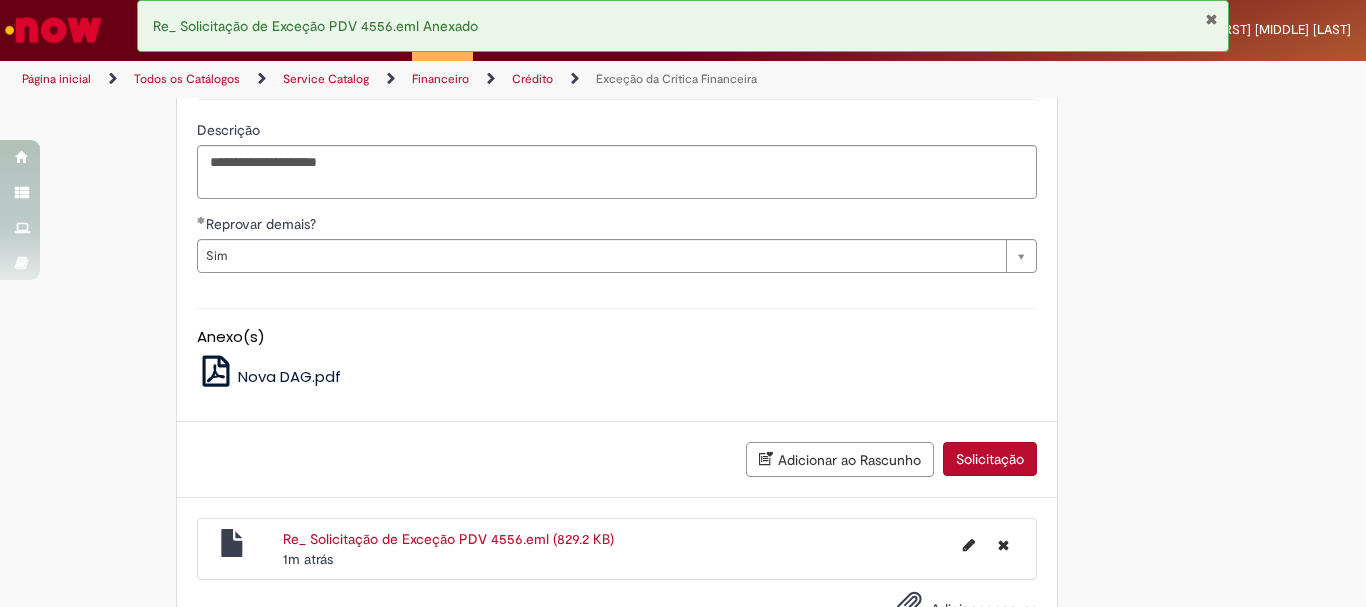 drag, startPoint x: 1208, startPoint y: 23, endPoint x: 1146, endPoint y: 370, distance: 352.4954 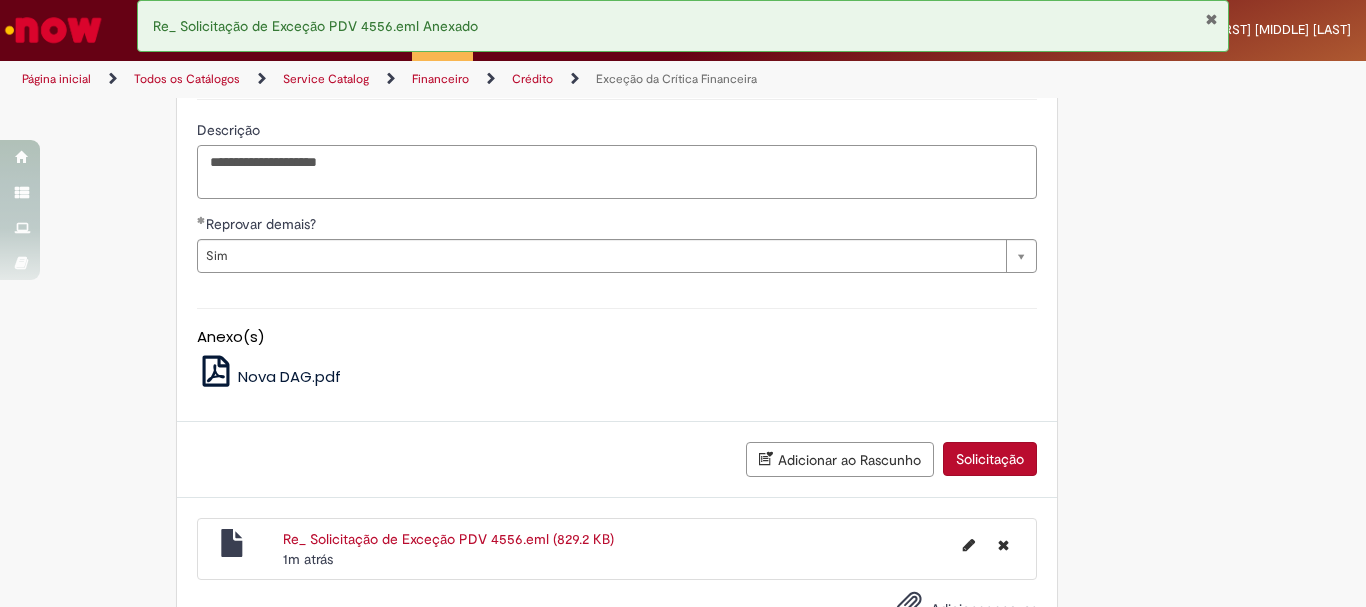 click on "**********" at bounding box center (617, 172) 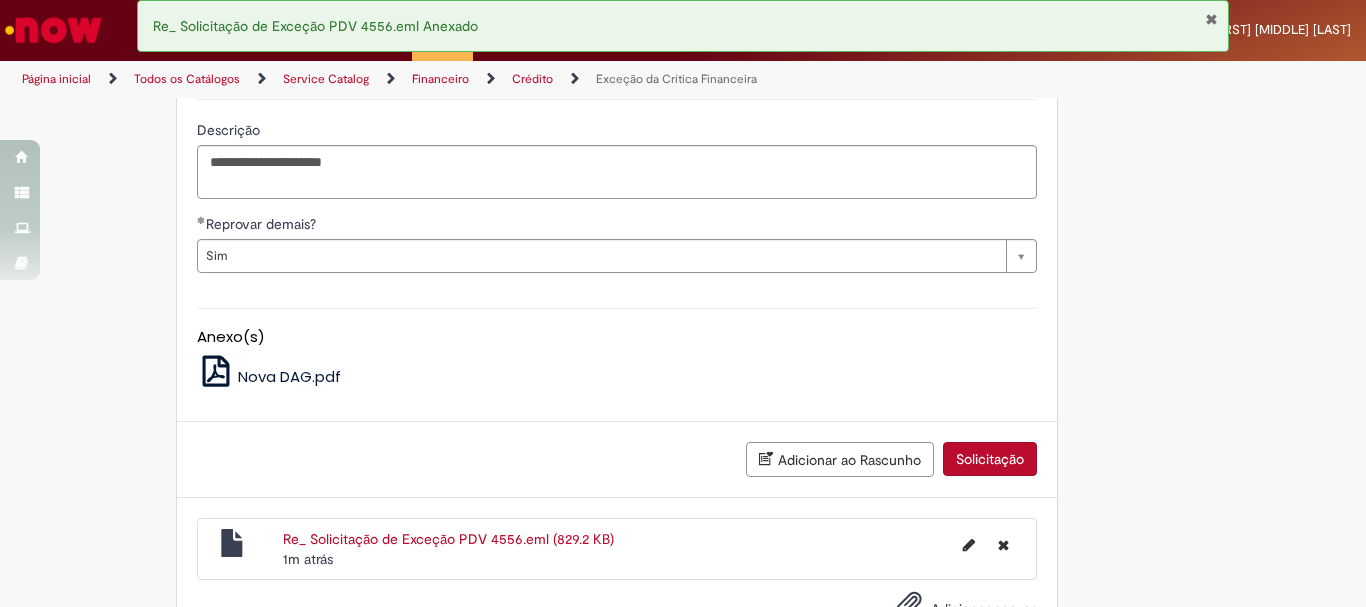 click at bounding box center [1211, 19] 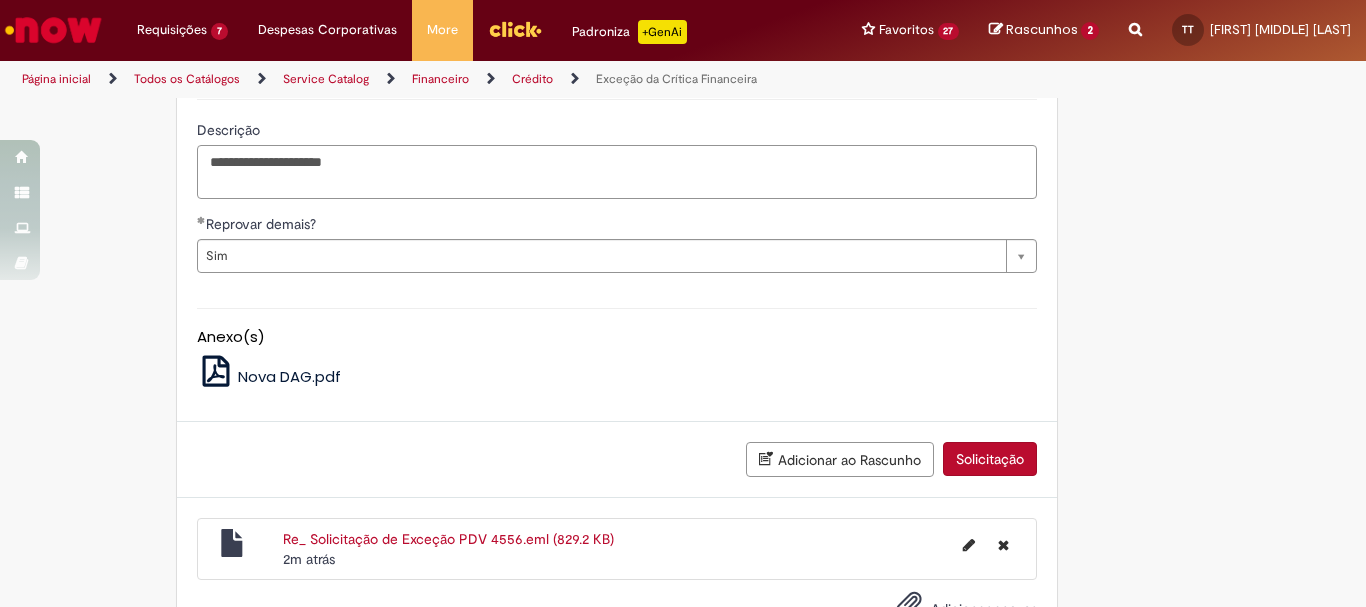 click on "**********" at bounding box center [617, 172] 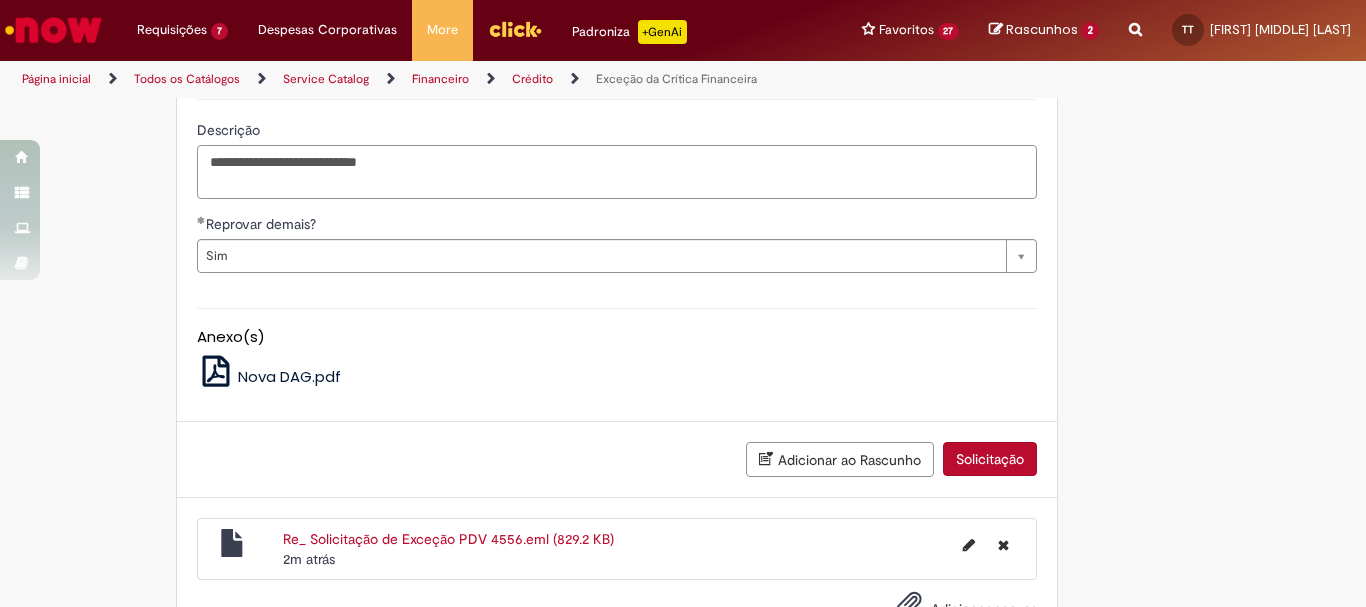 paste on "******" 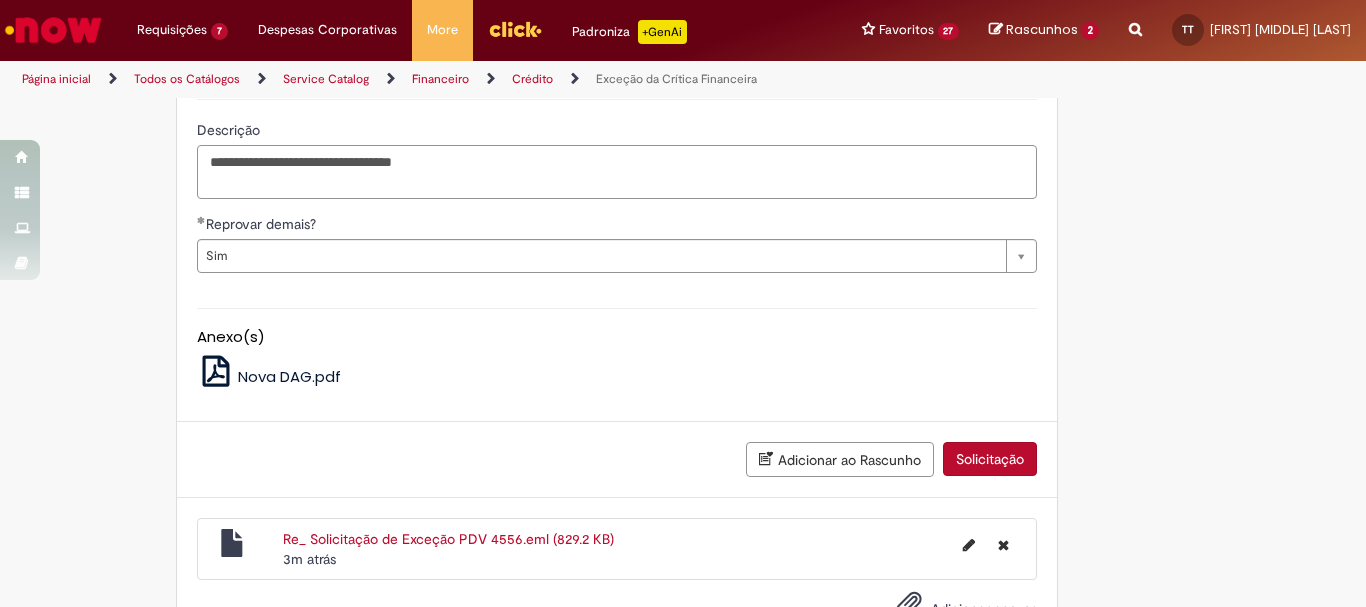 click on "**********" at bounding box center (617, 172) 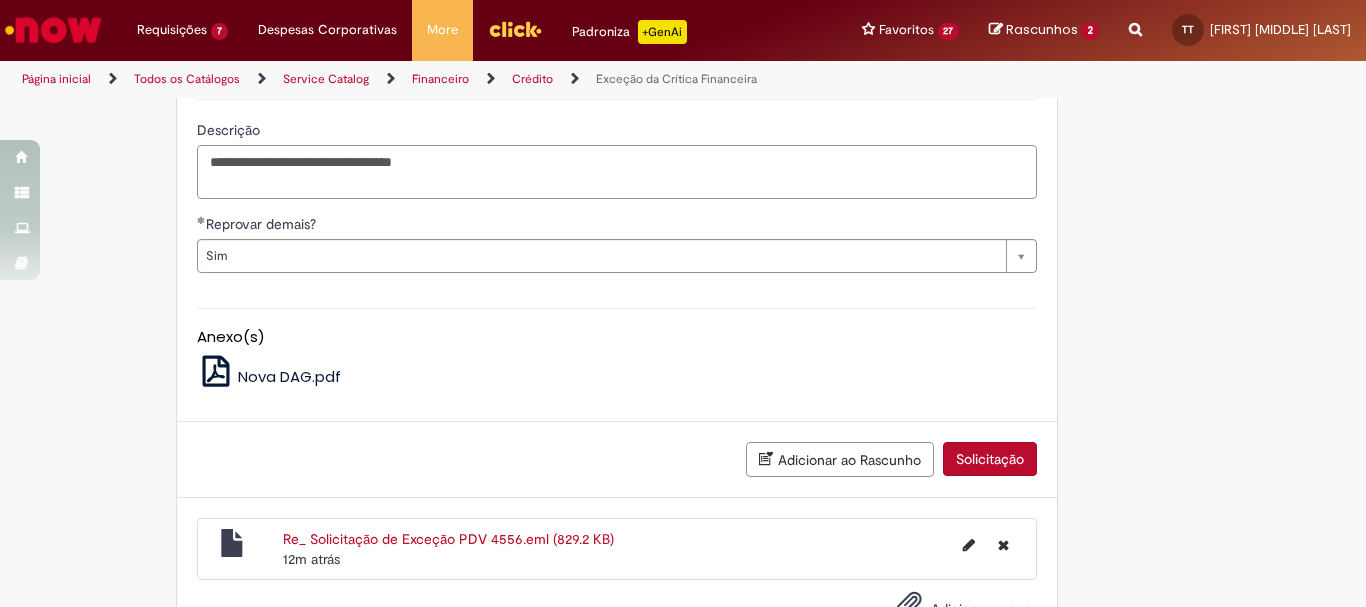 click on "**********" at bounding box center [617, 172] 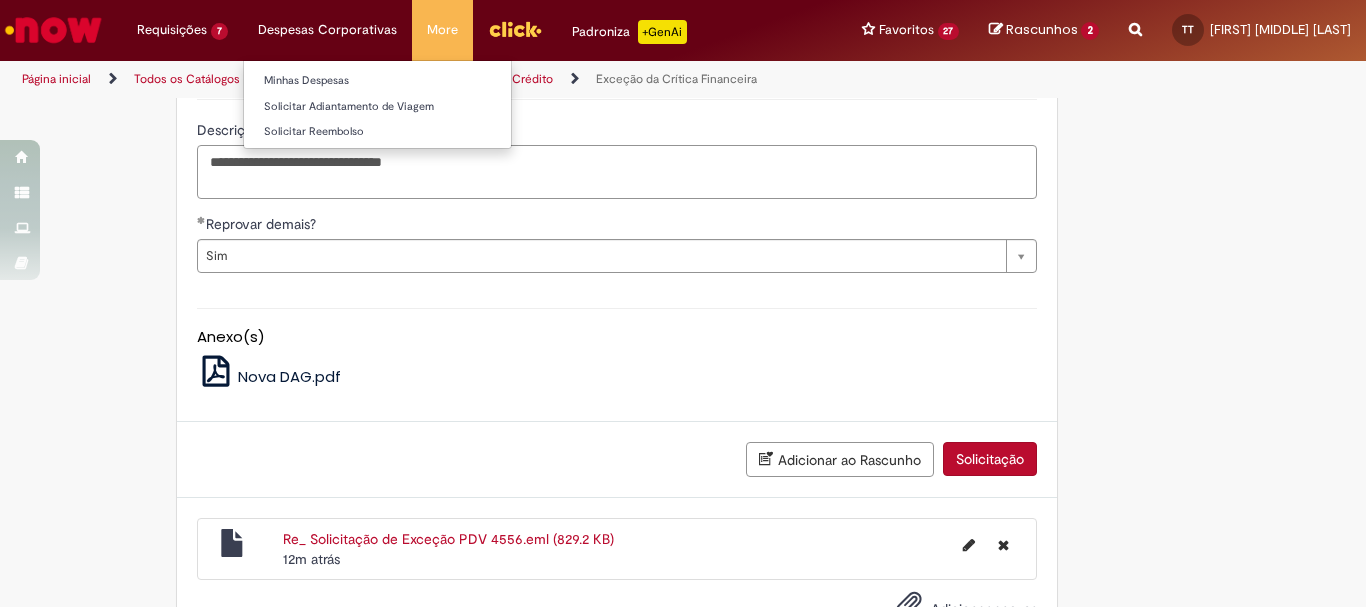 type on "**********" 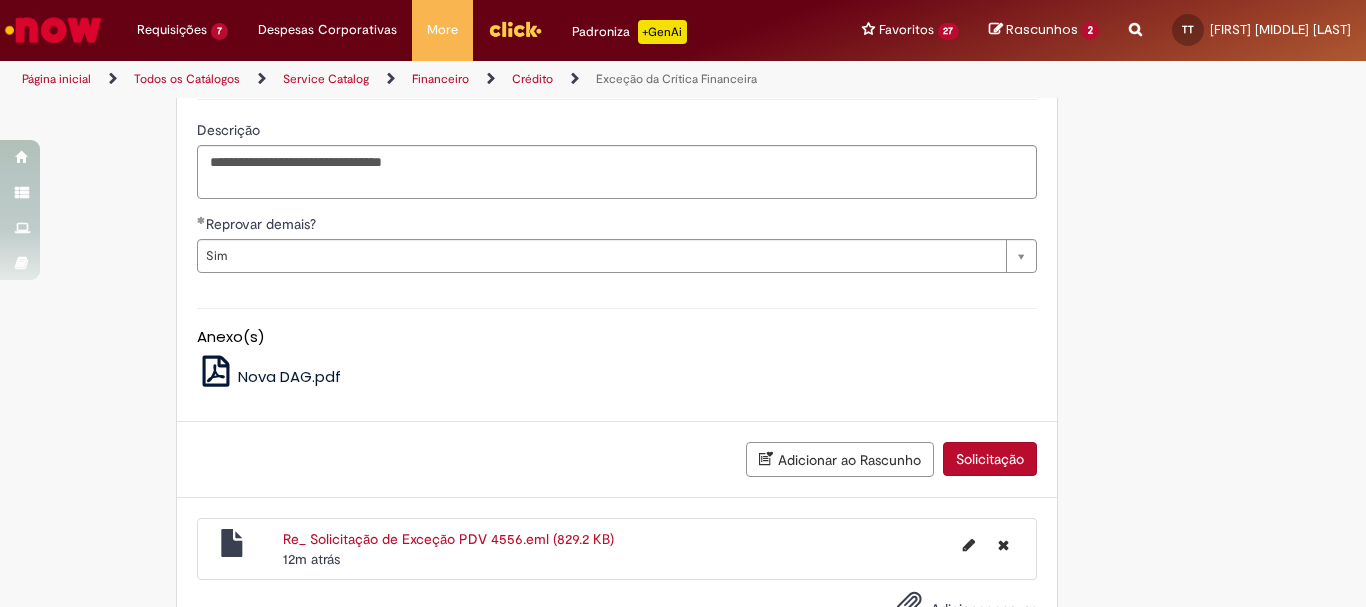 click on "Solicitação" at bounding box center [990, 459] 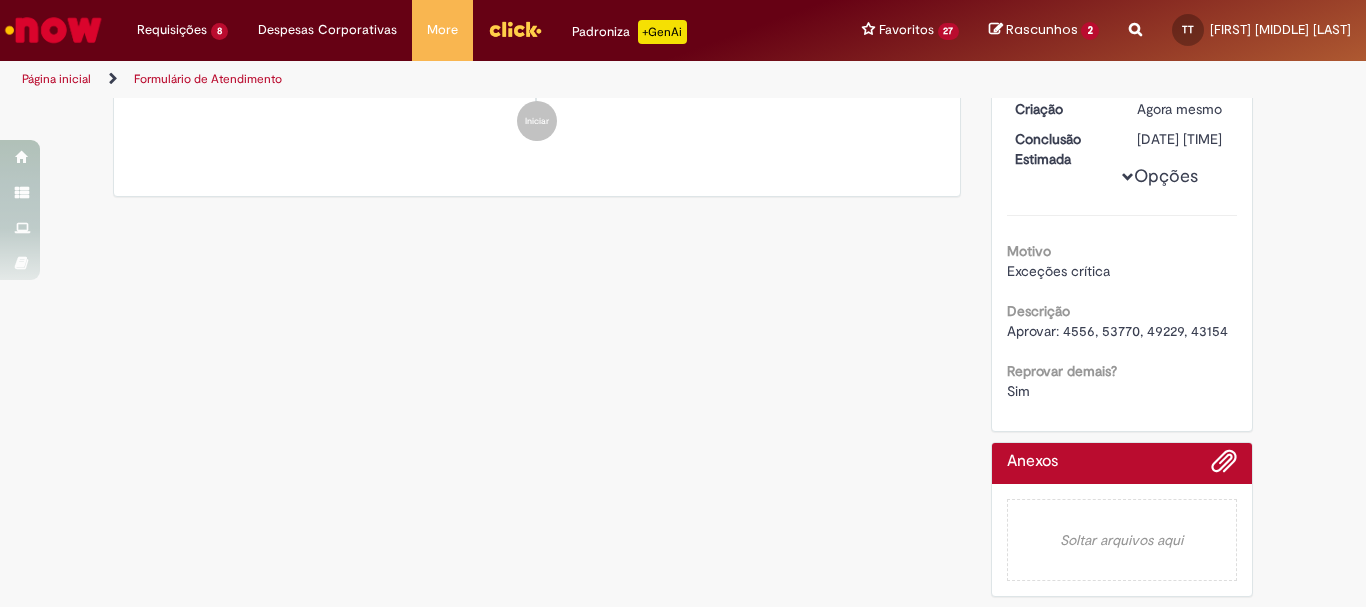 scroll, scrollTop: 0, scrollLeft: 0, axis: both 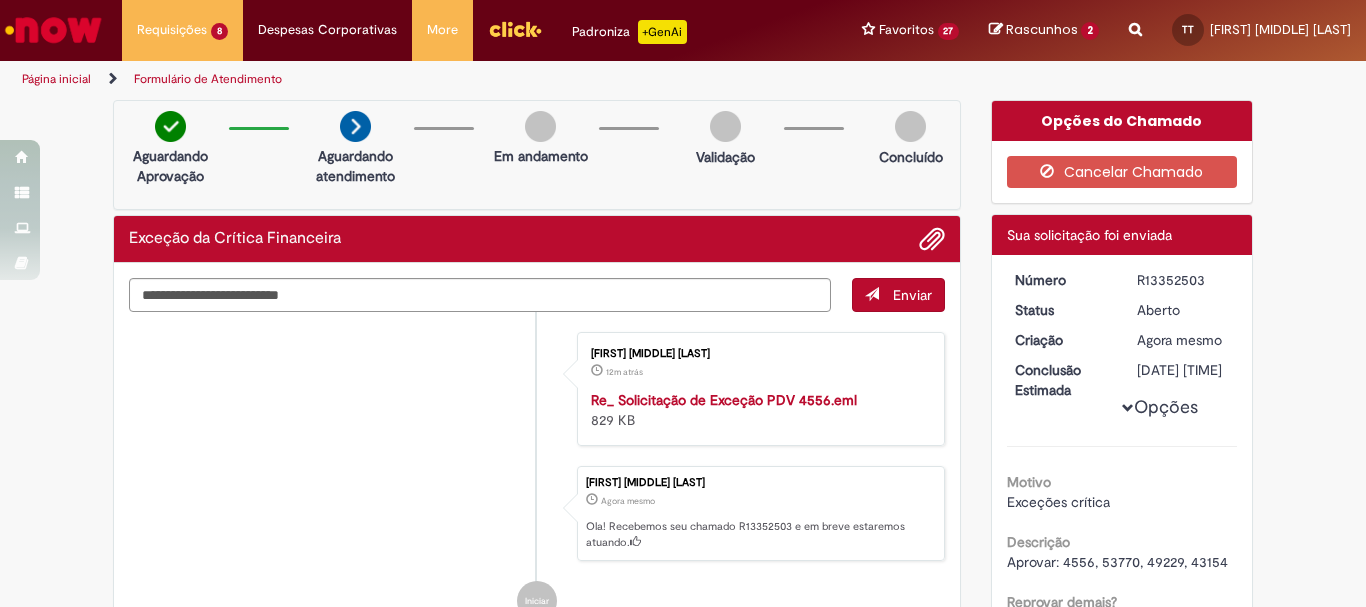 click on "R13352503" at bounding box center (1183, 280) 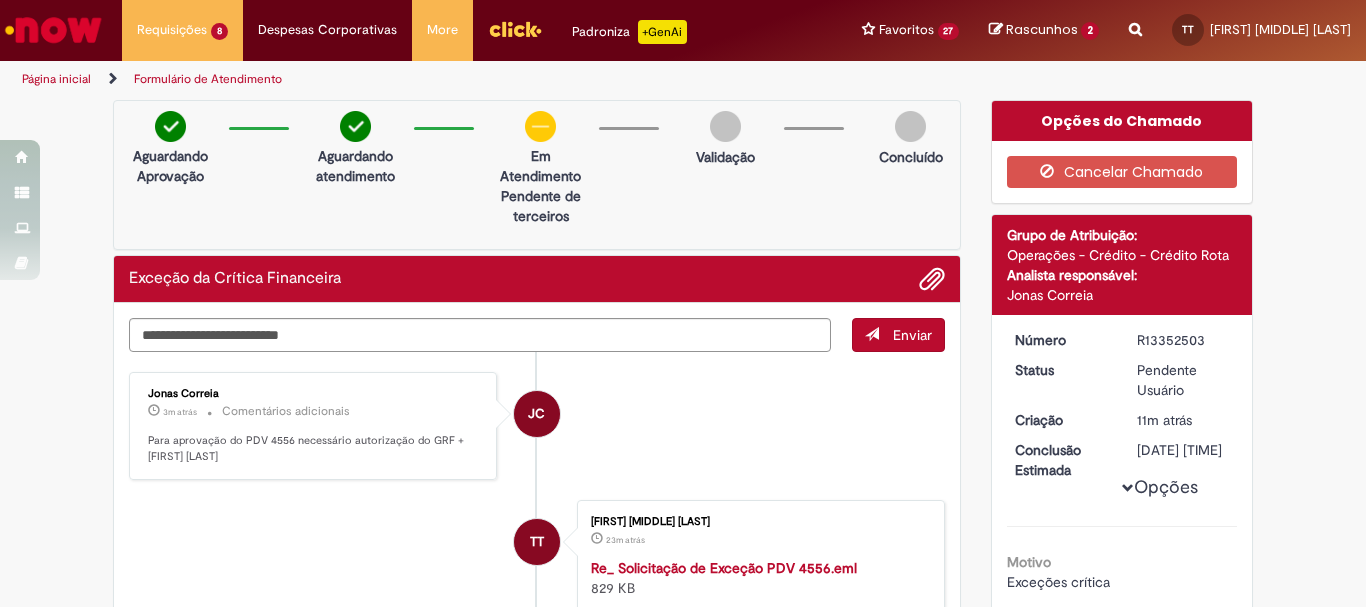 drag, startPoint x: 411, startPoint y: 550, endPoint x: 934, endPoint y: 237, distance: 609.50635 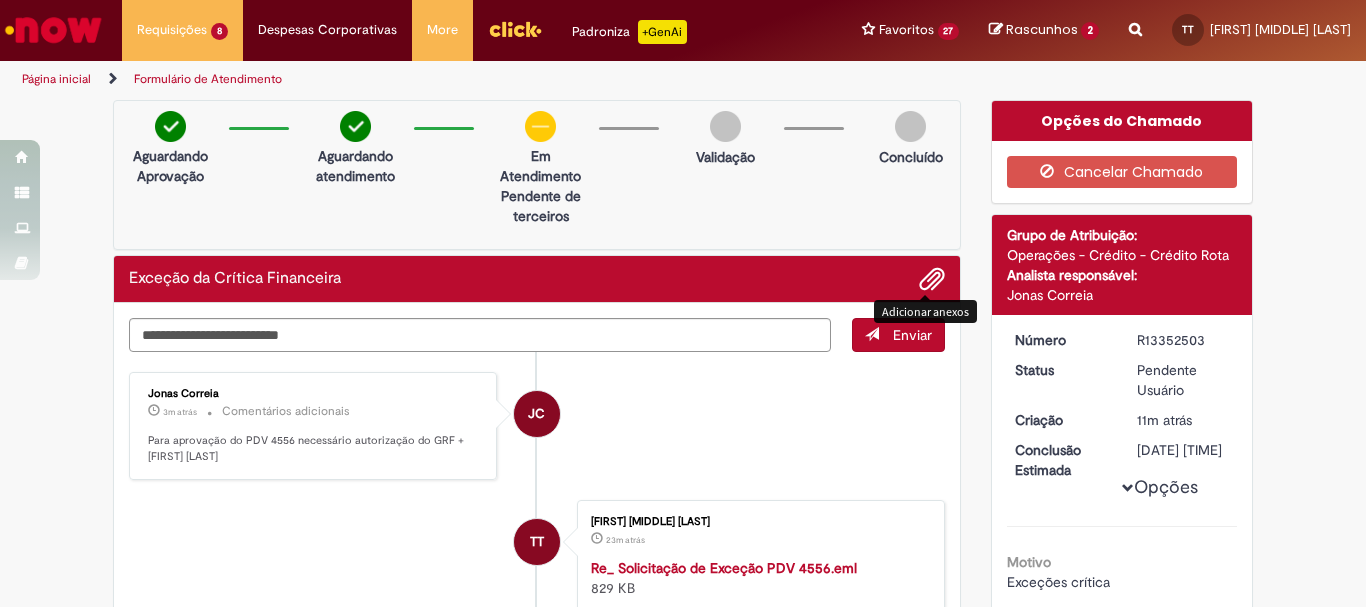 click at bounding box center (932, 280) 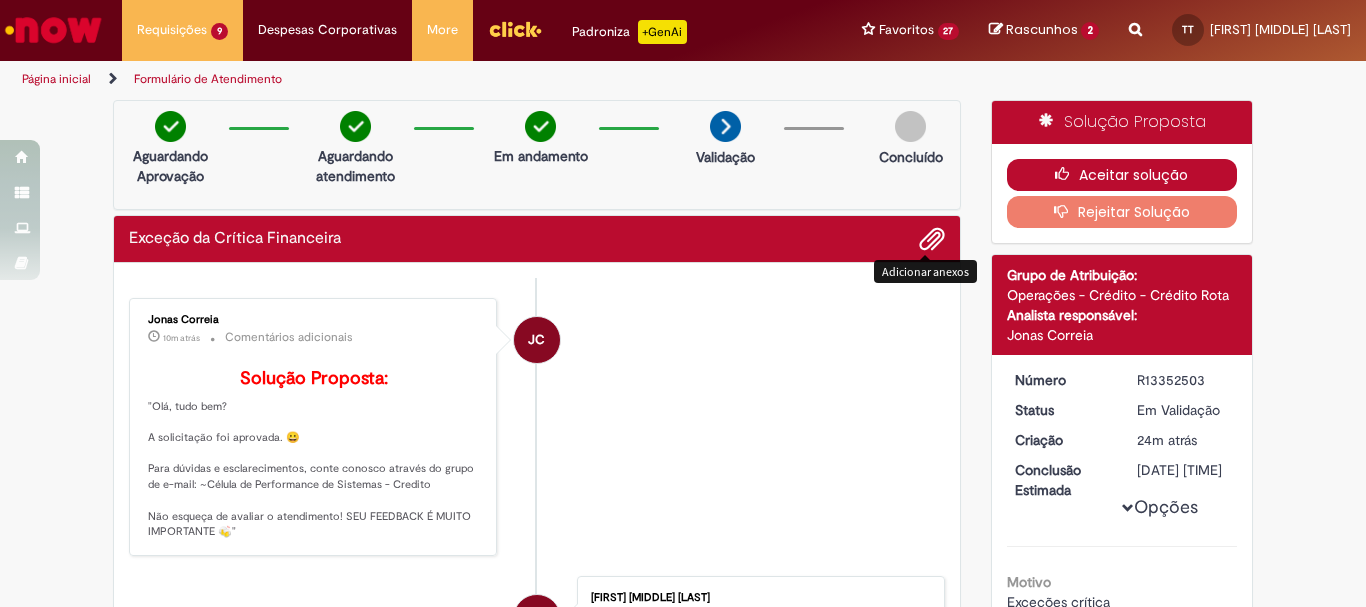 click on "Aceitar solução" at bounding box center [1122, 175] 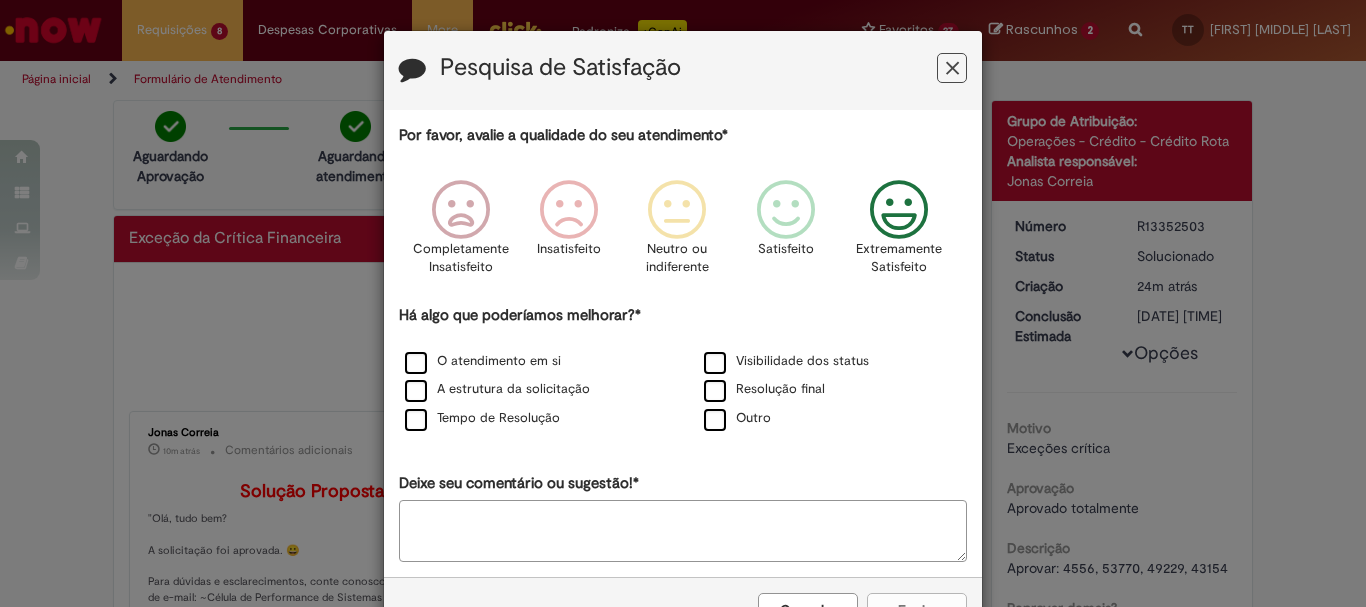 click at bounding box center (899, 210) 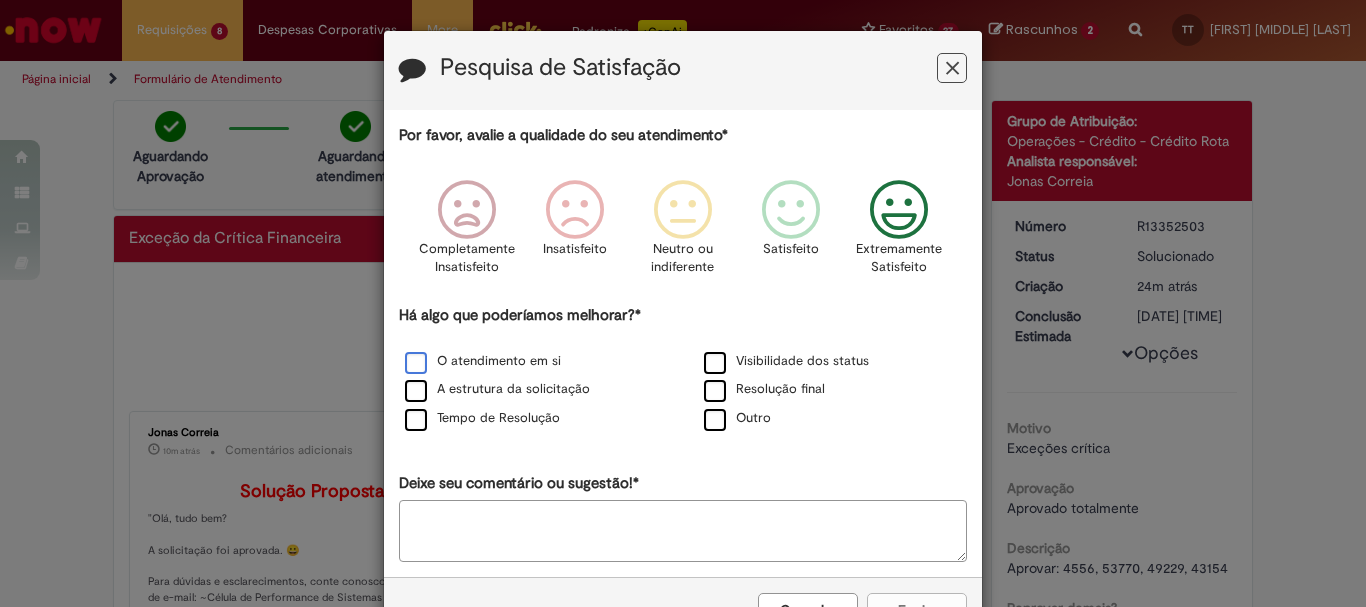 click on "O atendimento em si" at bounding box center [483, 361] 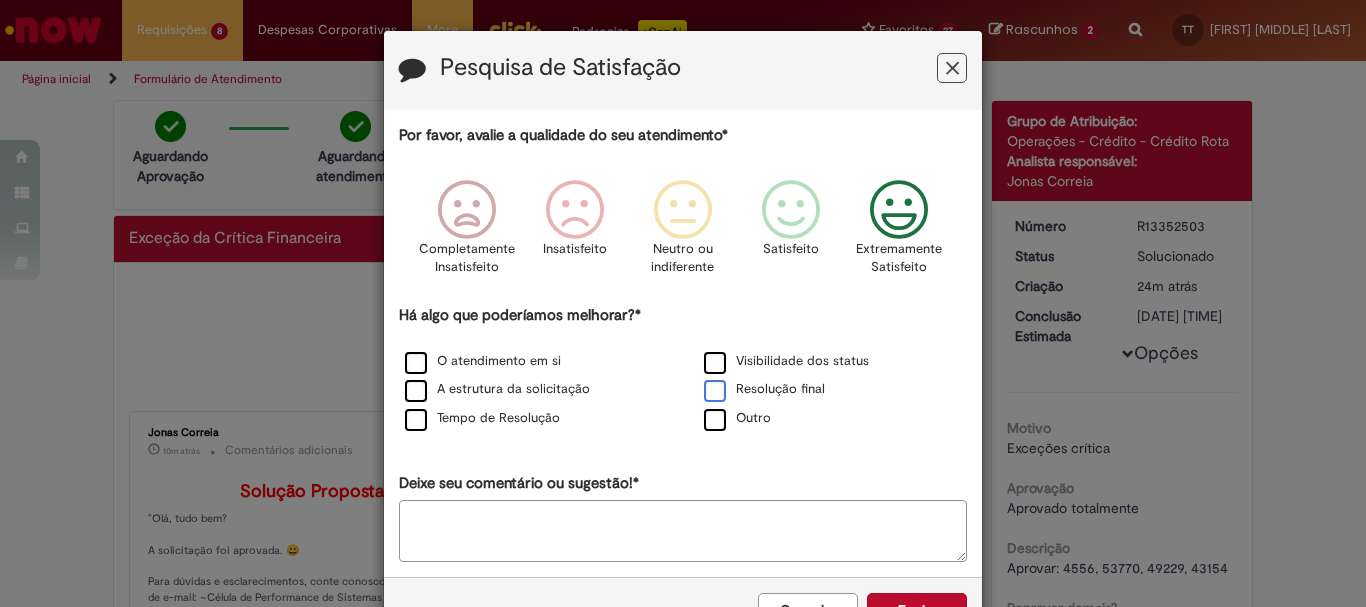 click on "Resolução final" at bounding box center (764, 389) 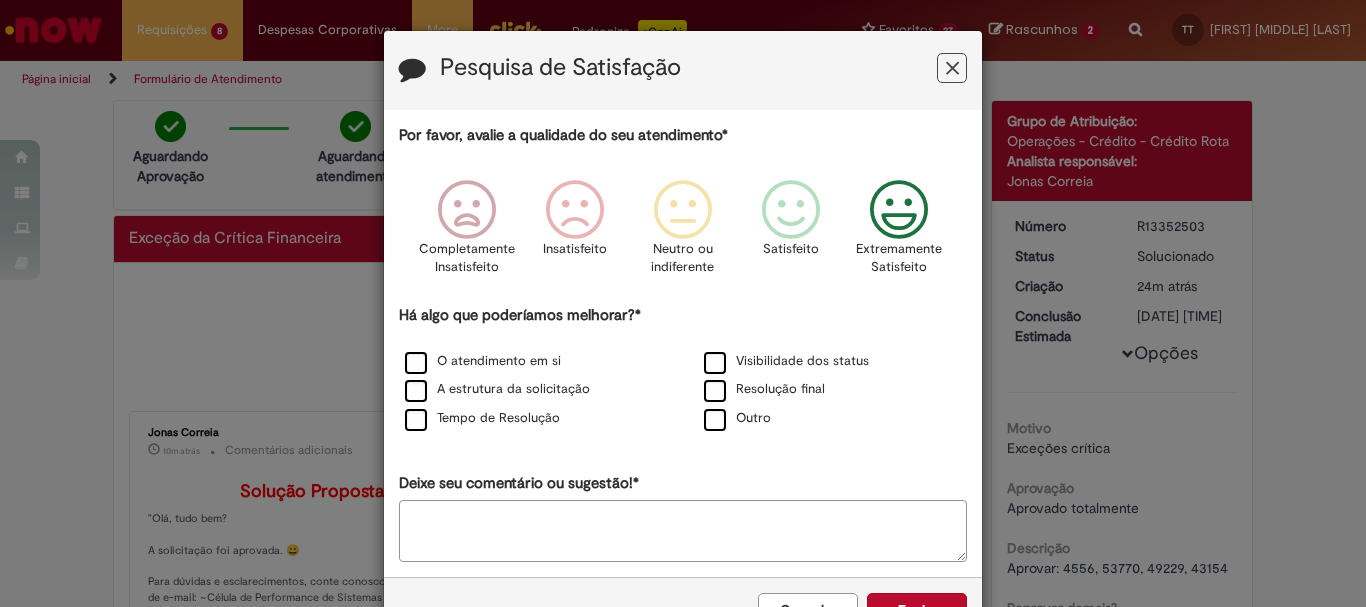 scroll, scrollTop: 66, scrollLeft: 0, axis: vertical 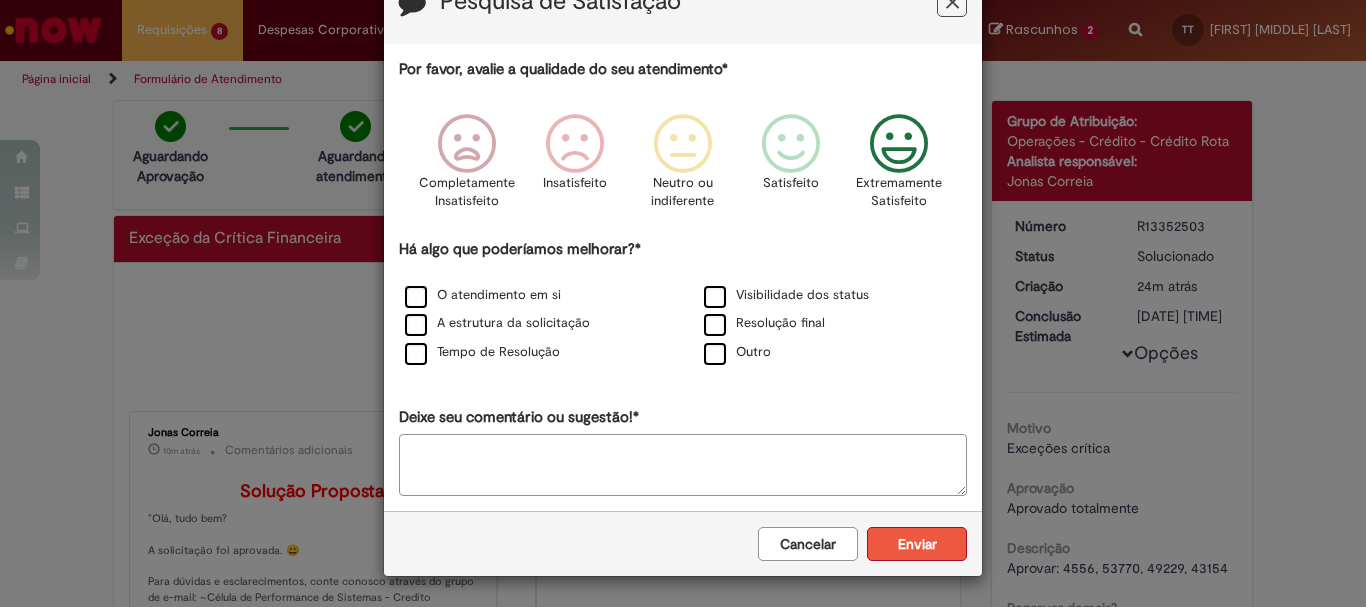 click on "Enviar" at bounding box center (917, 544) 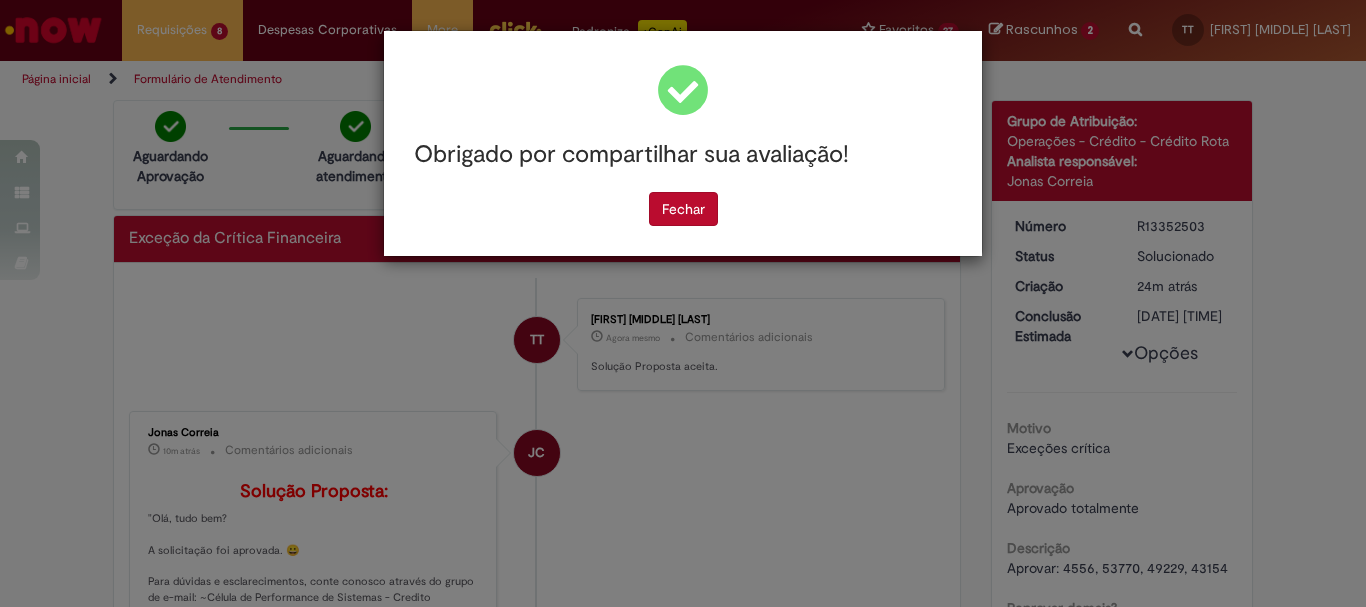 scroll, scrollTop: 0, scrollLeft: 0, axis: both 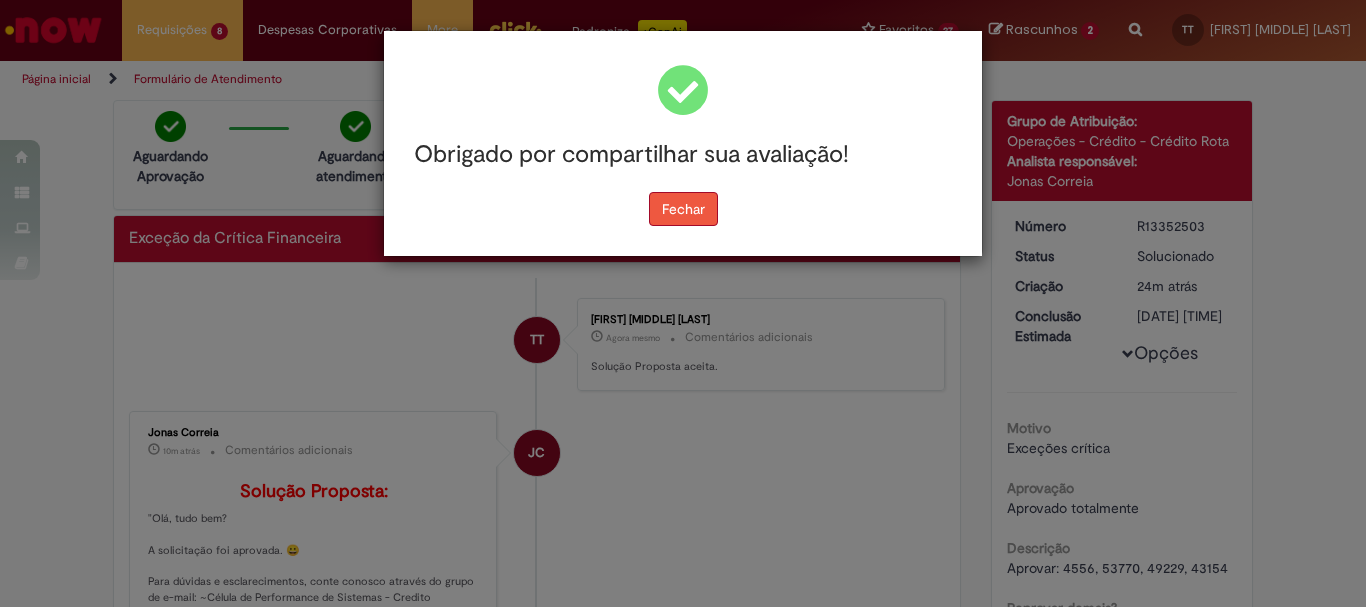 click on "Fechar" at bounding box center [683, 209] 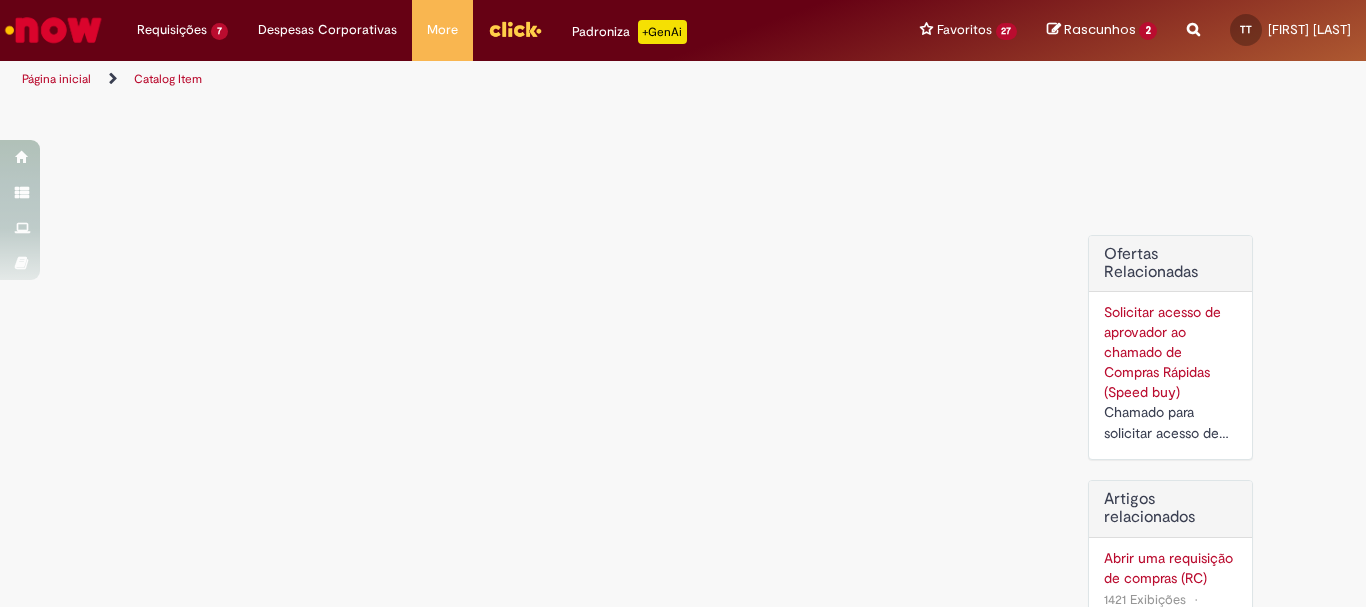 scroll, scrollTop: 0, scrollLeft: 0, axis: both 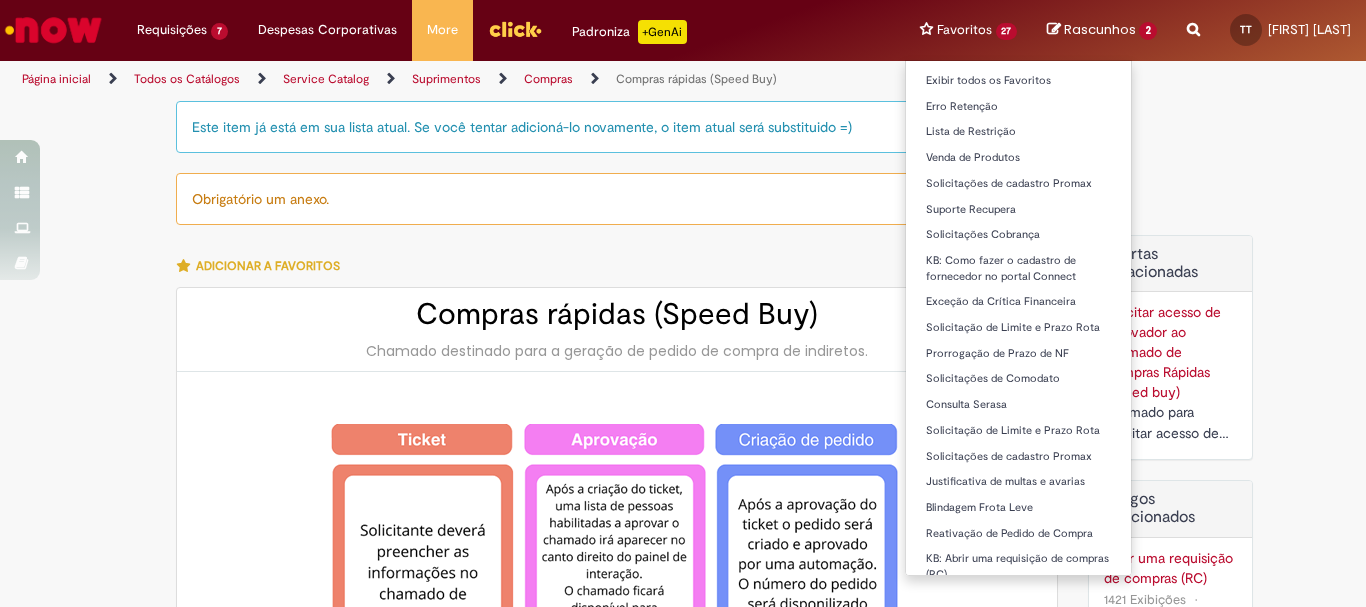 type on "********" 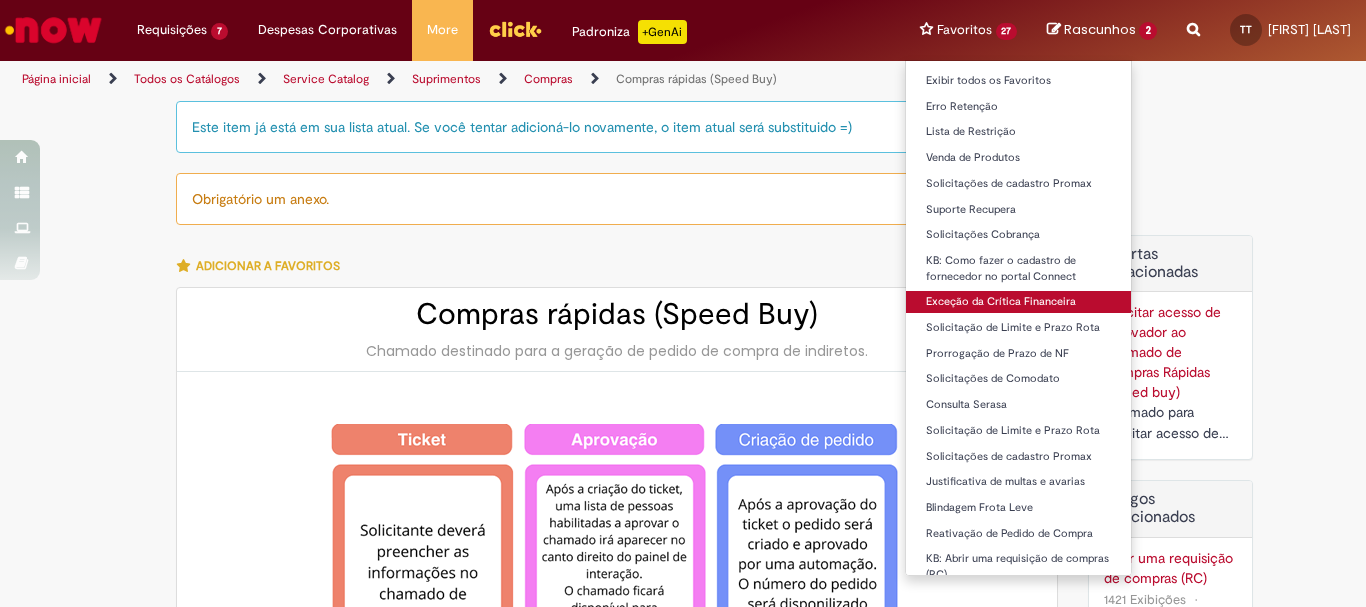 click on "Exceção da Crítica Financeira" at bounding box center [1019, 302] 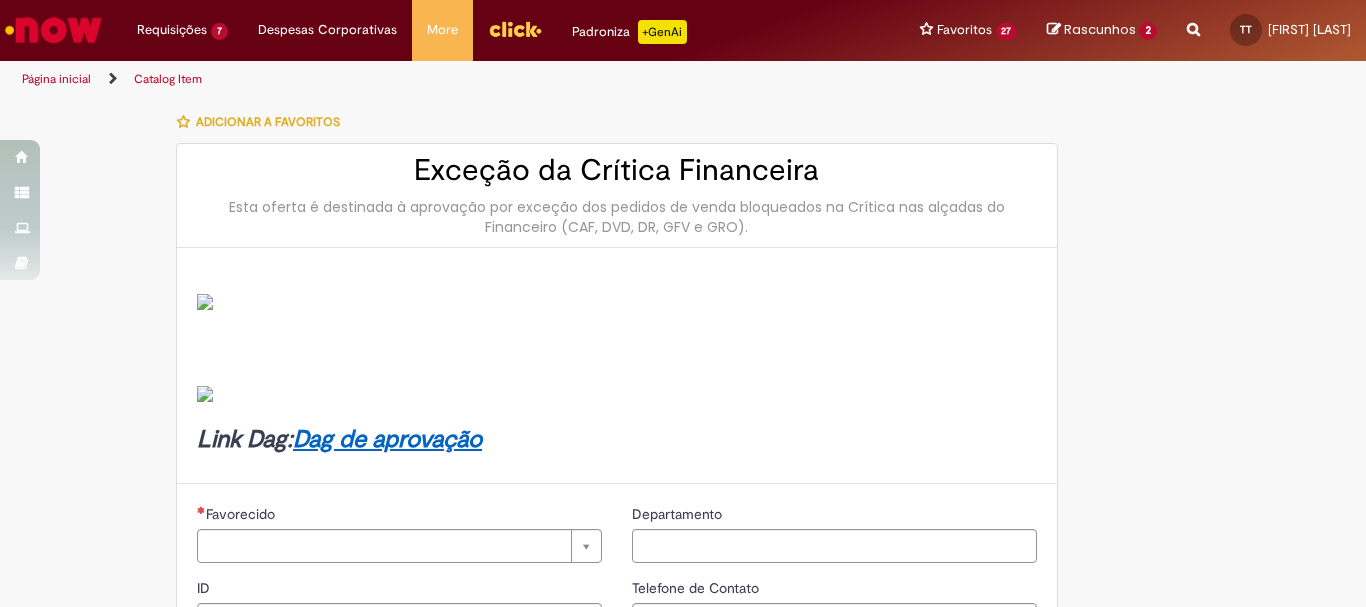 type on "********" 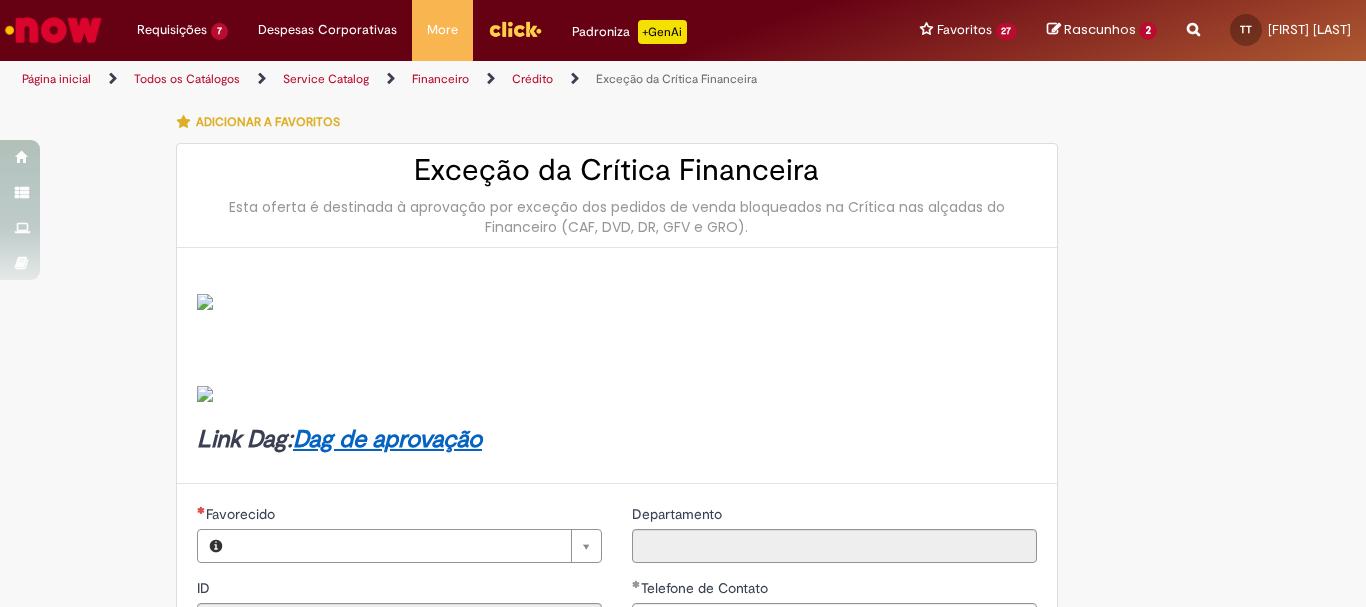 type on "**********" 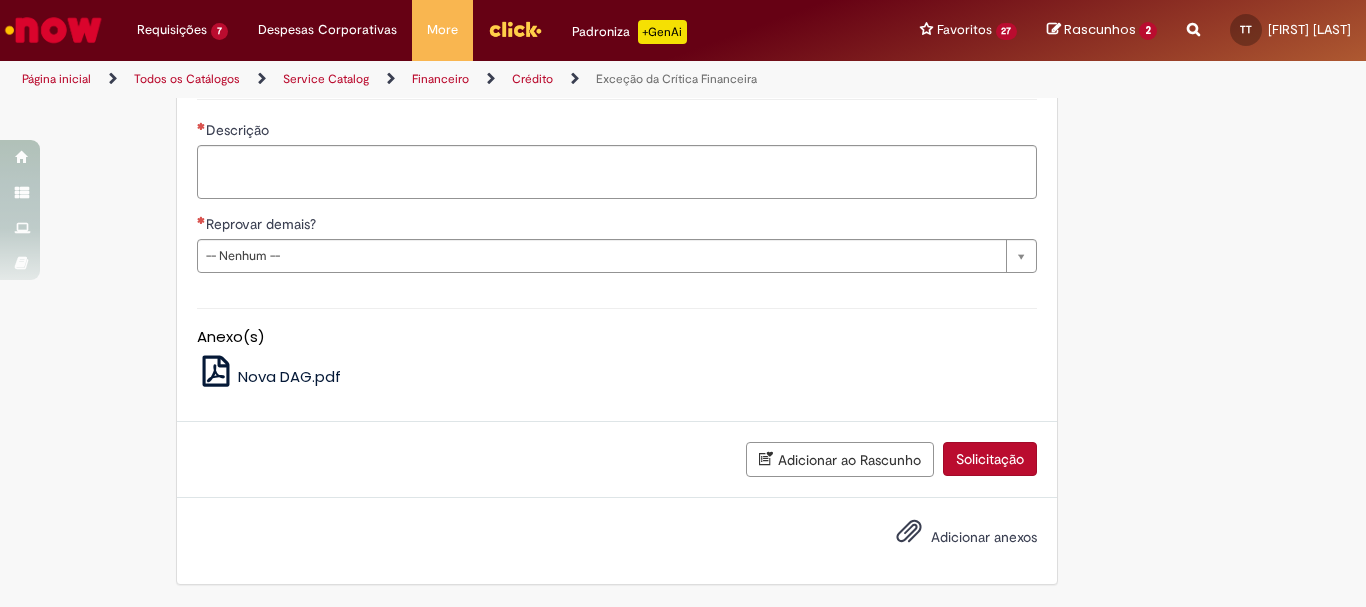 scroll, scrollTop: 797, scrollLeft: 0, axis: vertical 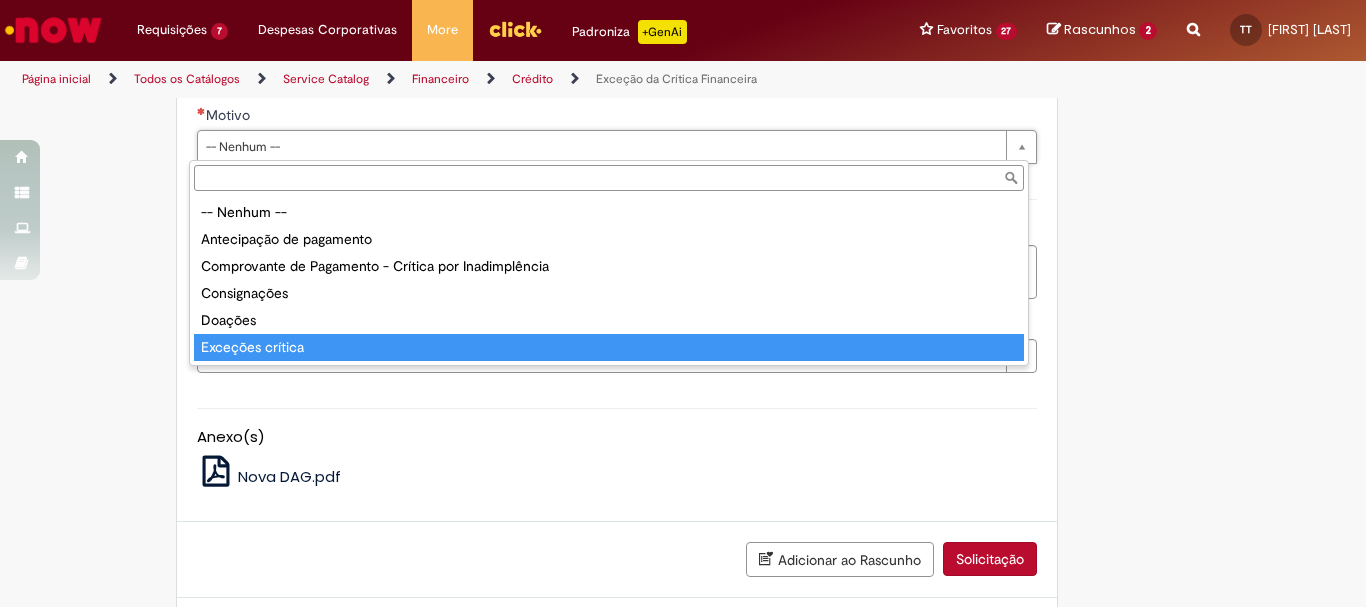 type on "**********" 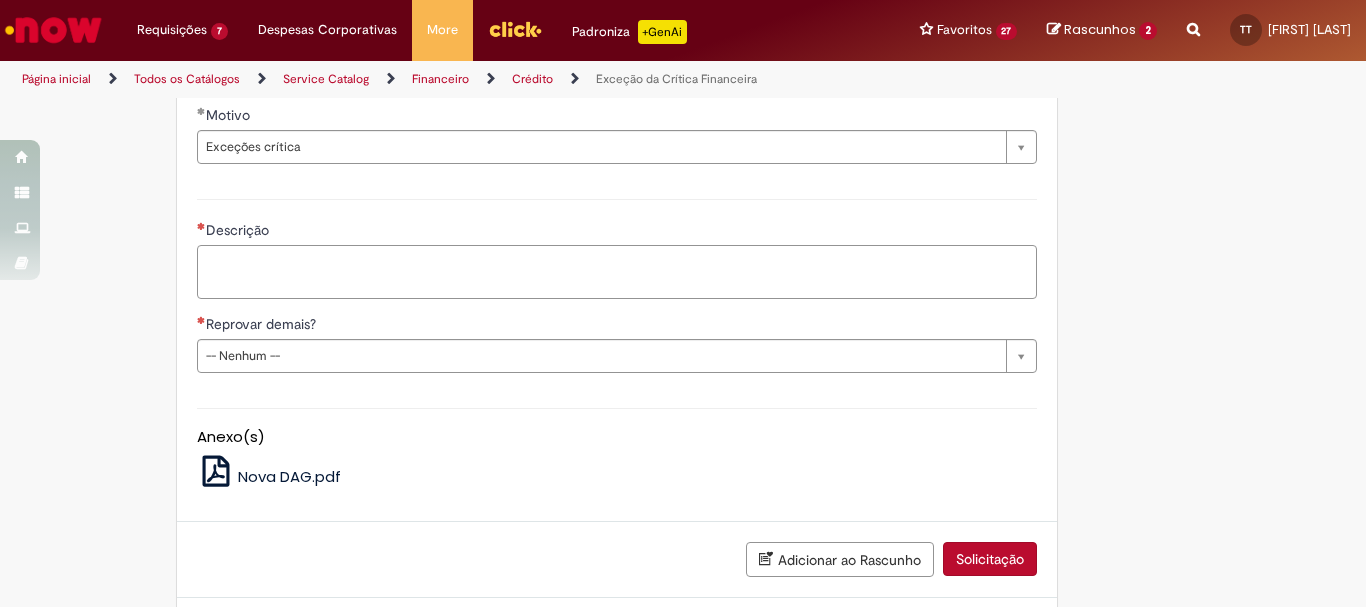 click on "Descrição" at bounding box center [617, 272] 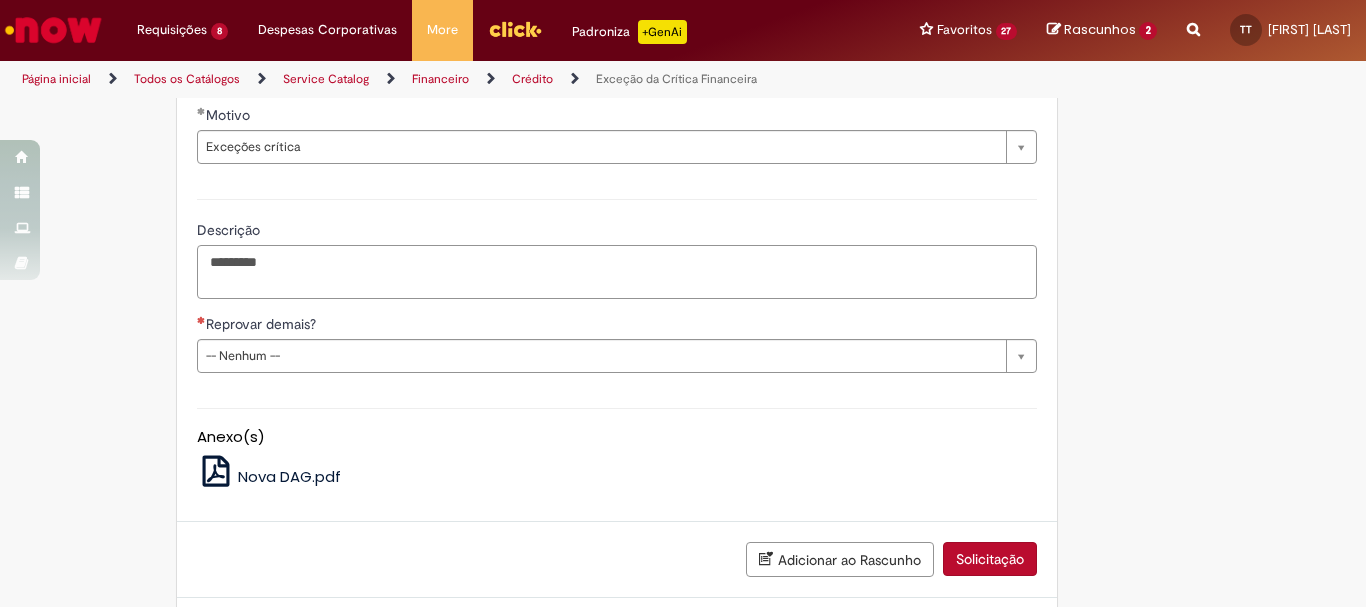 paste on "******" 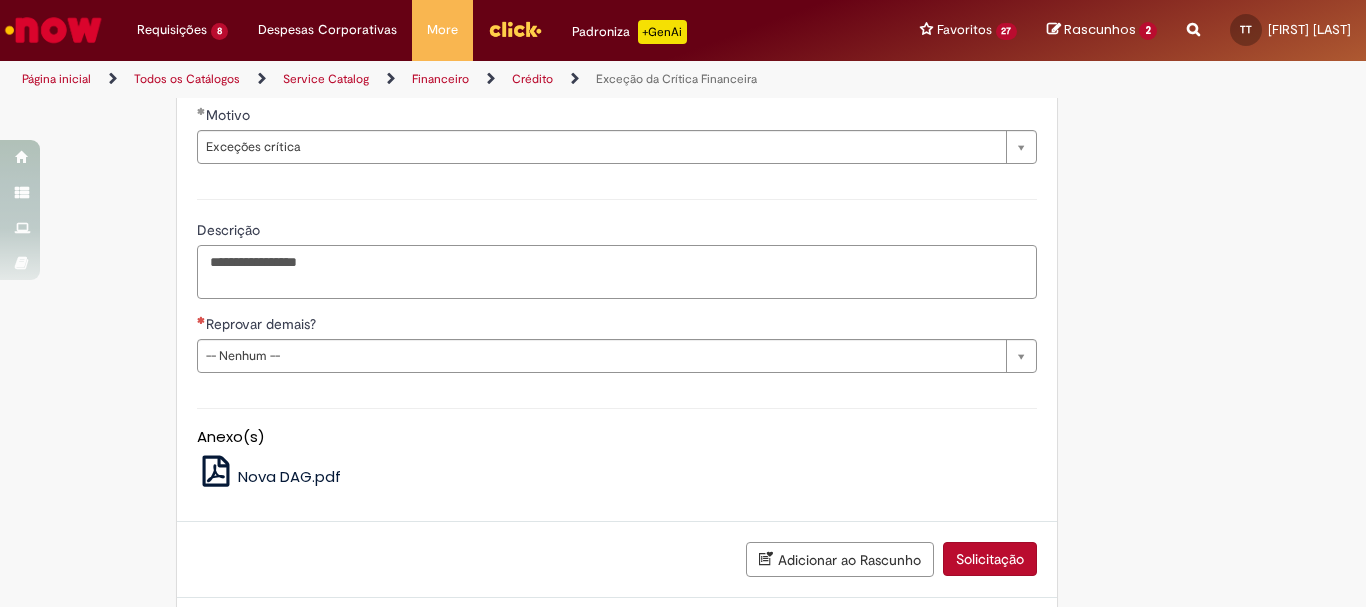 paste on "******" 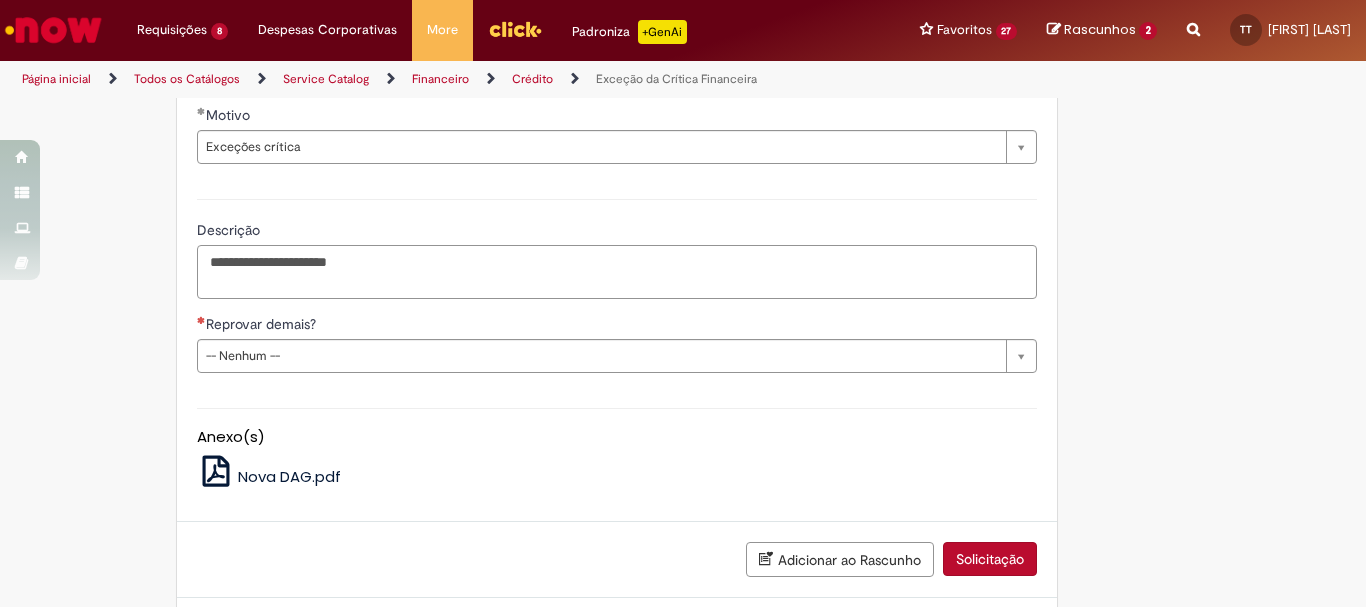 type on "**********" 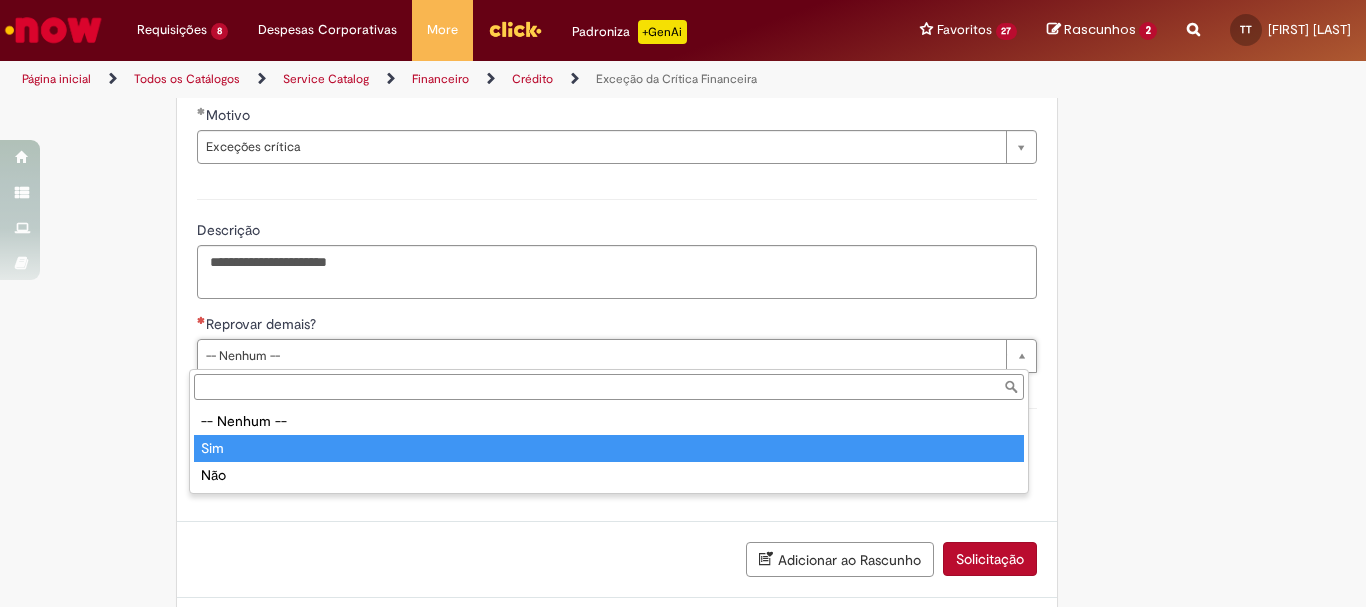 type on "***" 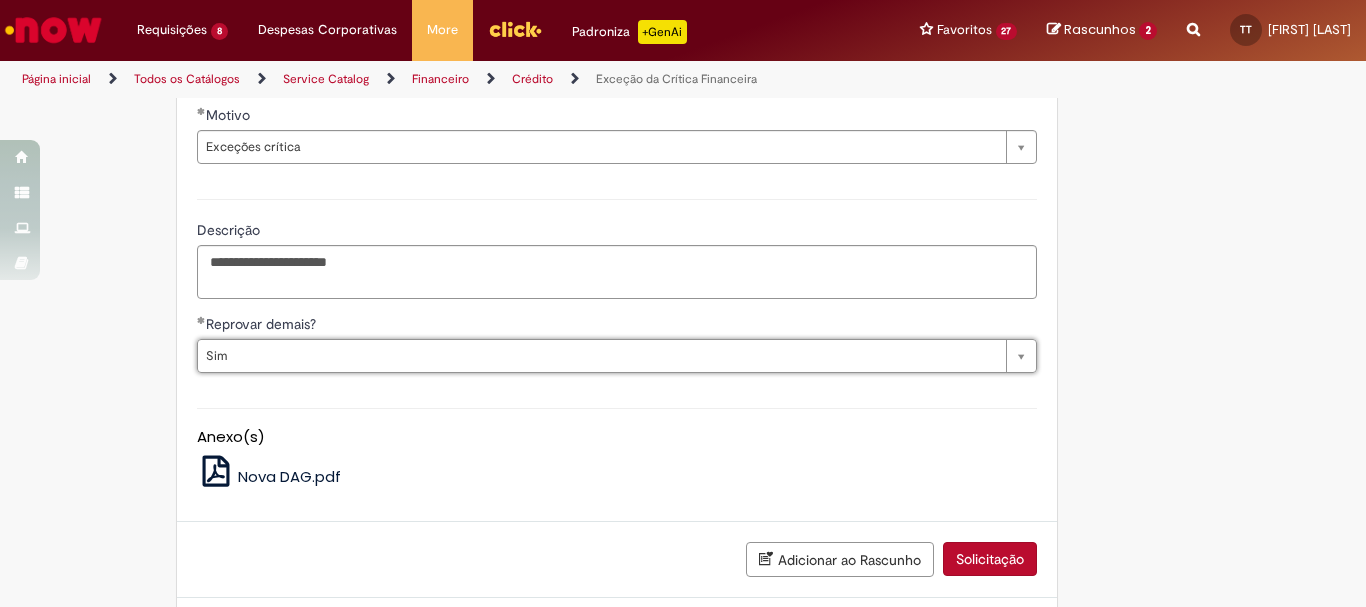 click on "**********" at bounding box center (683, 4) 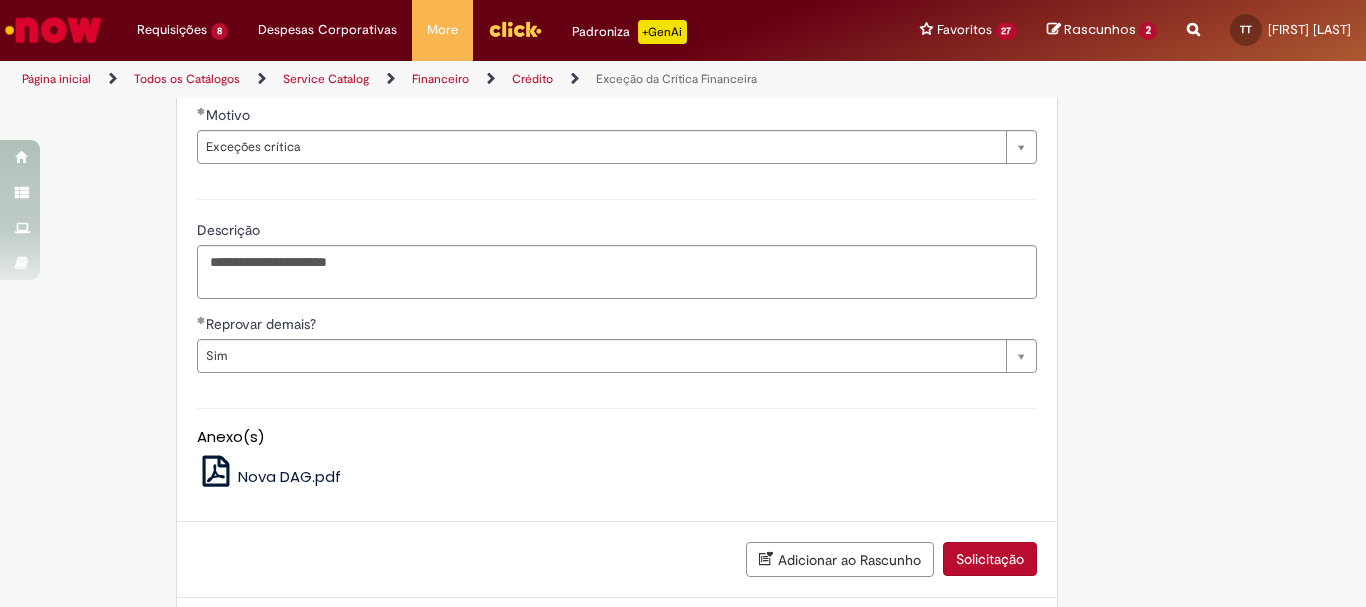 scroll, scrollTop: 897, scrollLeft: 0, axis: vertical 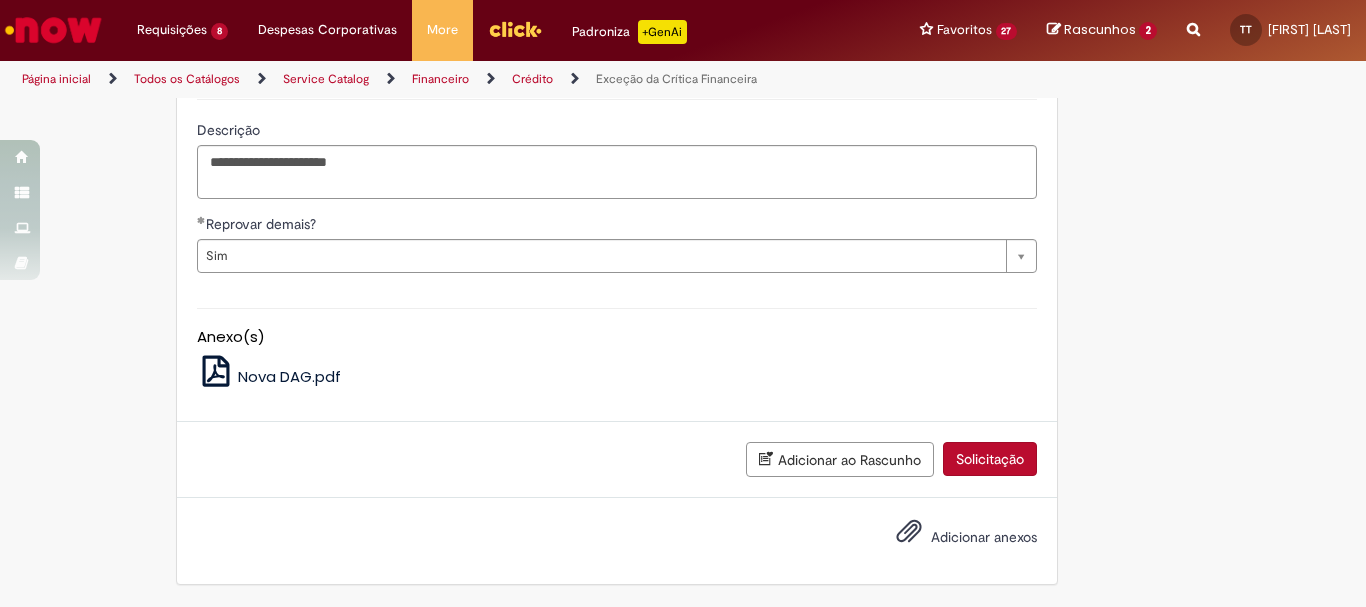 click on "Solicitação" at bounding box center (990, 459) 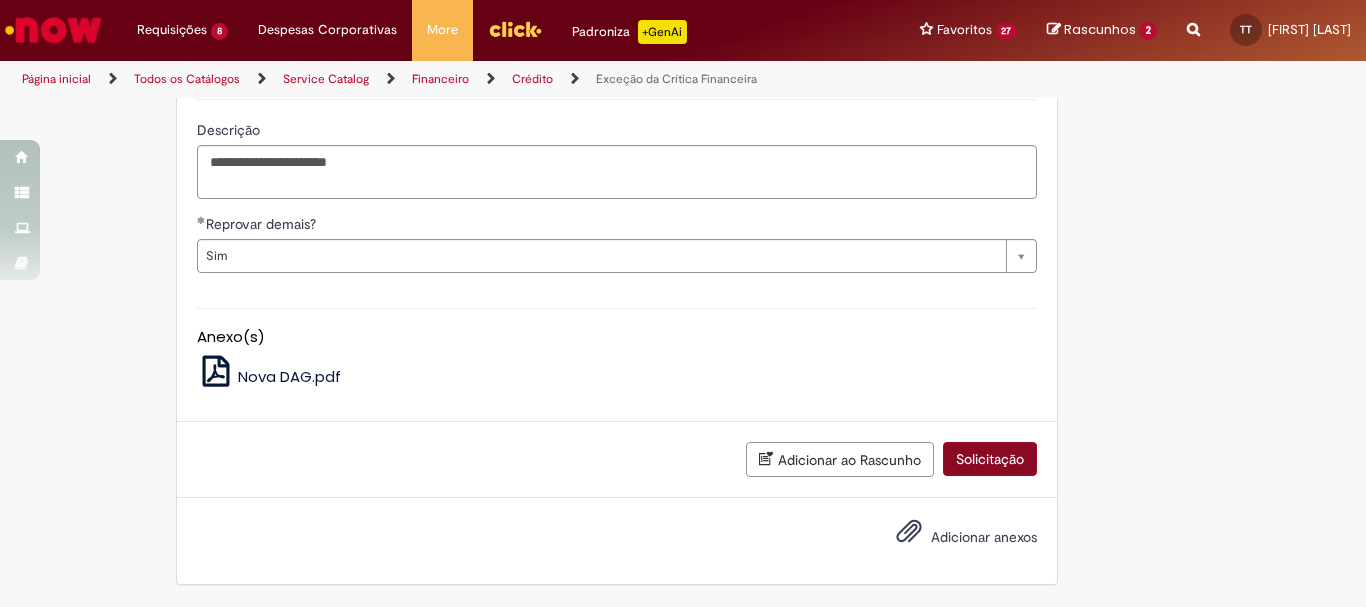 scroll, scrollTop: 851, scrollLeft: 0, axis: vertical 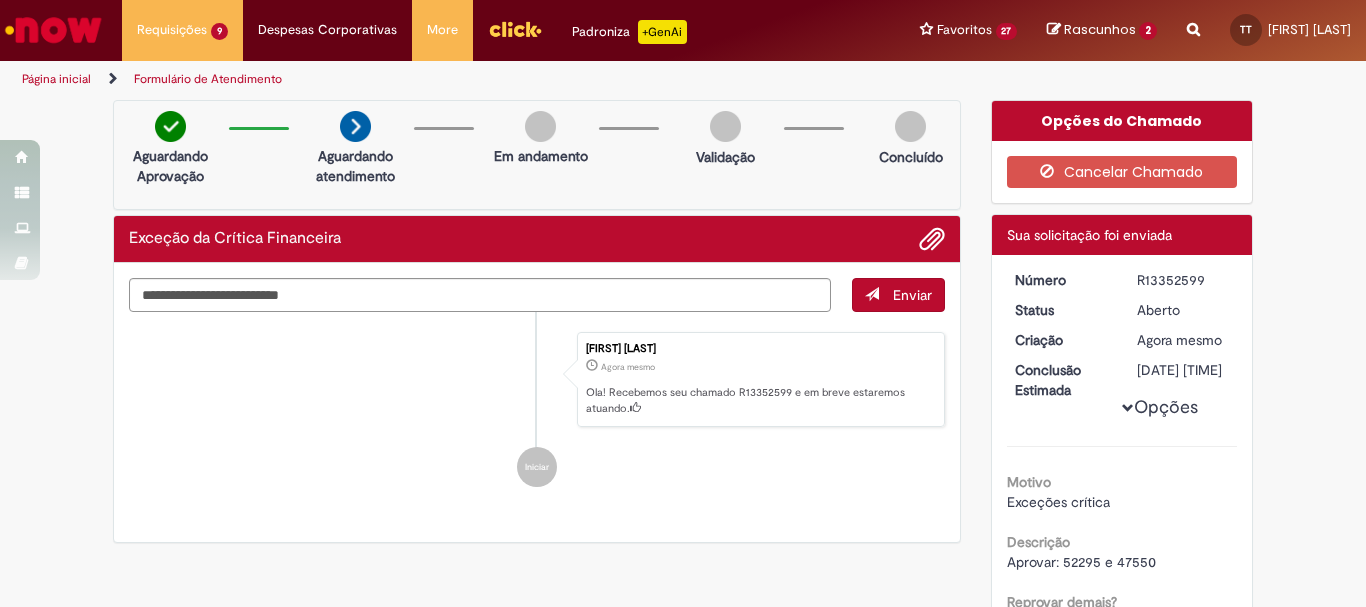 click on "R13352599" at bounding box center (1183, 280) 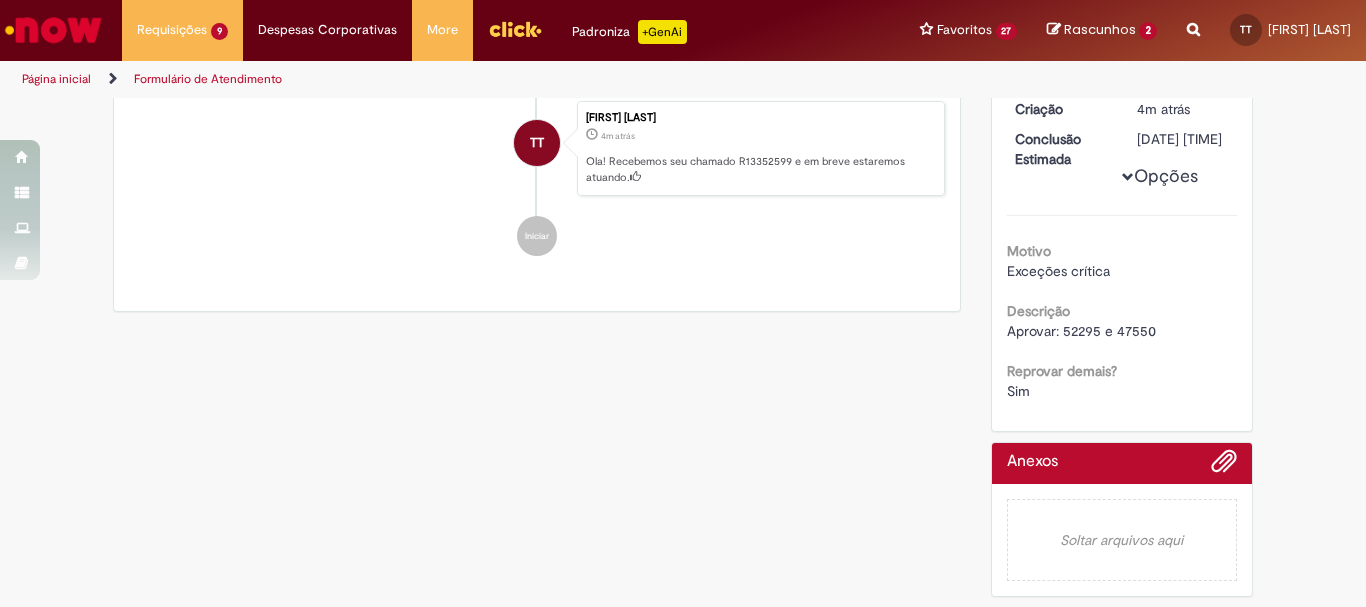 scroll, scrollTop: 0, scrollLeft: 0, axis: both 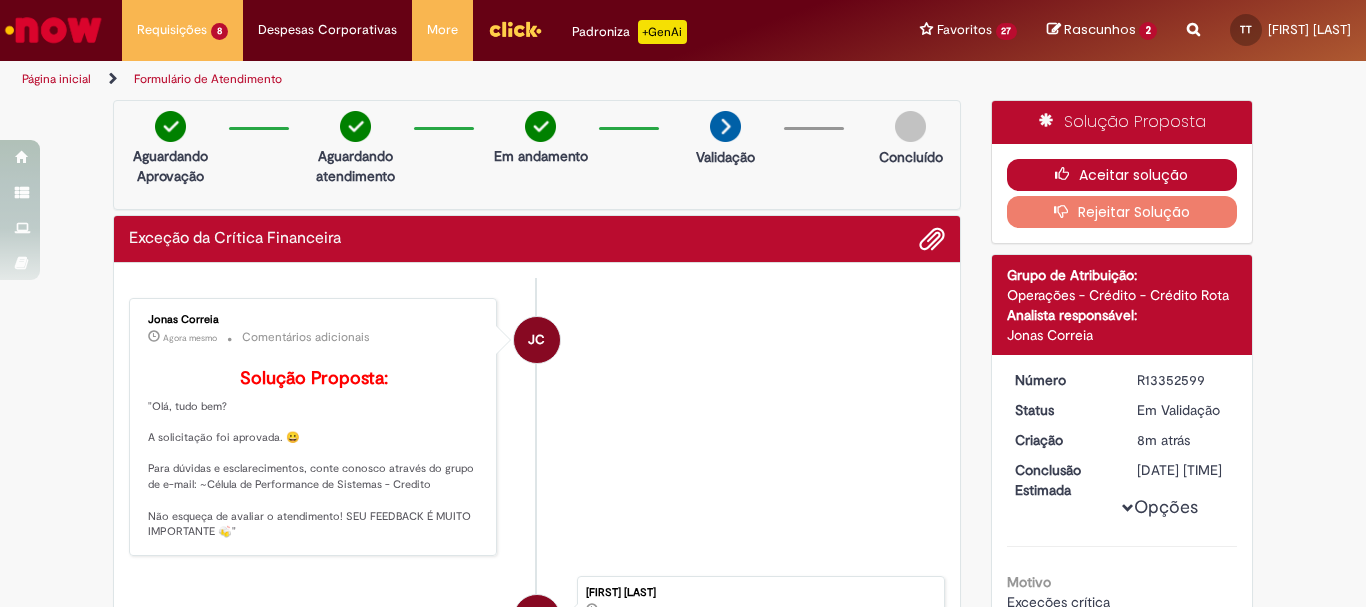 click on "Aceitar solução" at bounding box center [1122, 175] 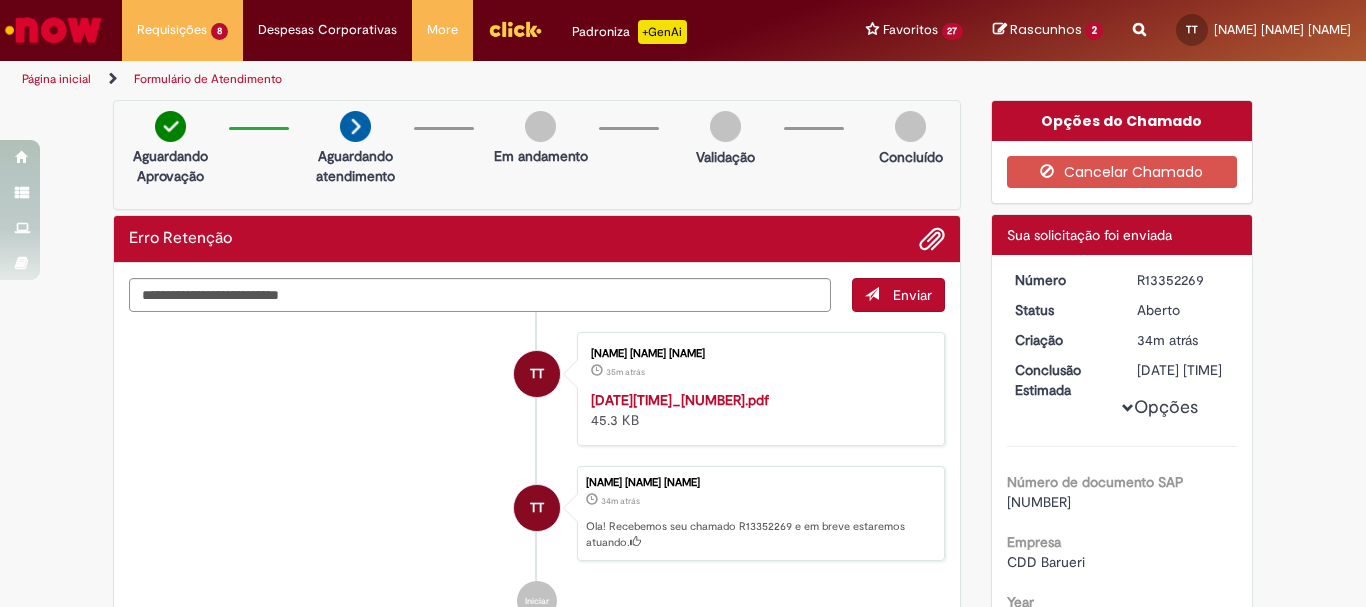 scroll, scrollTop: 0, scrollLeft: 0, axis: both 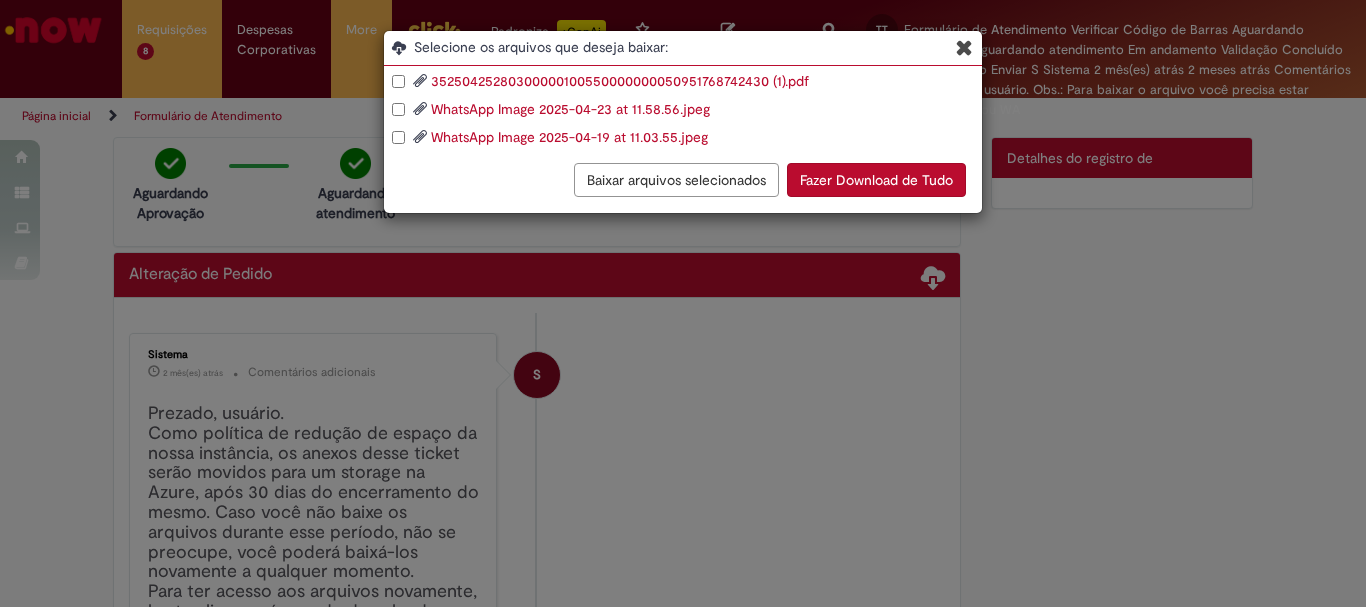 click at bounding box center [964, 47] 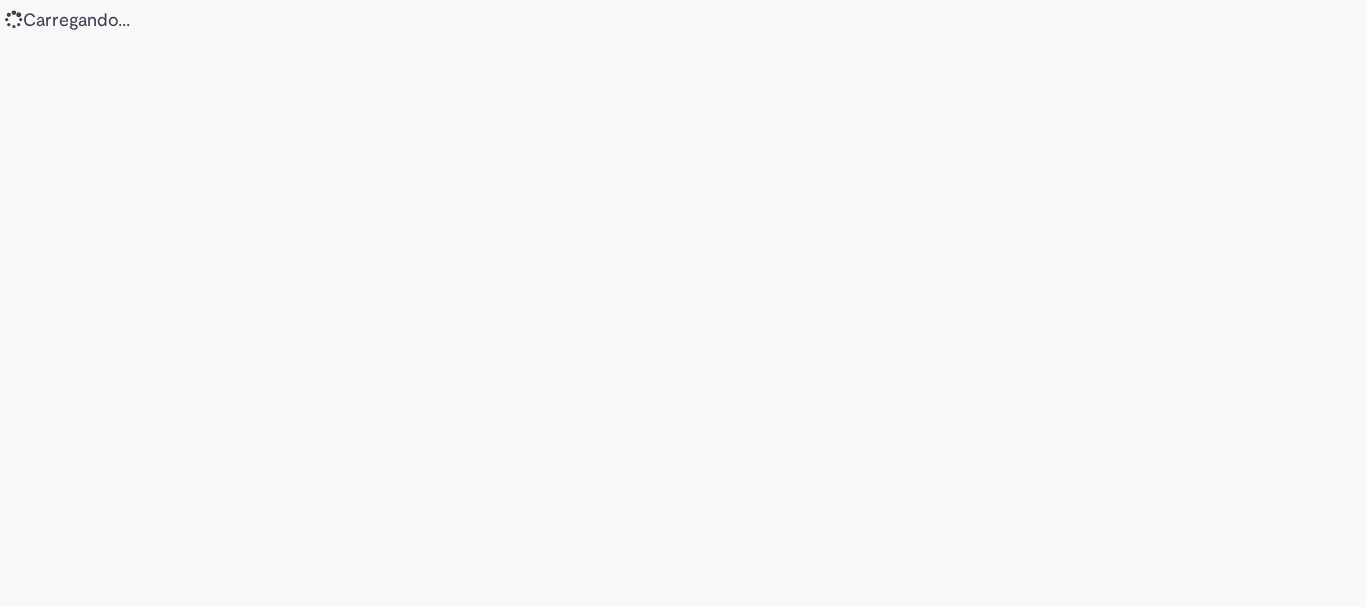 scroll, scrollTop: 0, scrollLeft: 0, axis: both 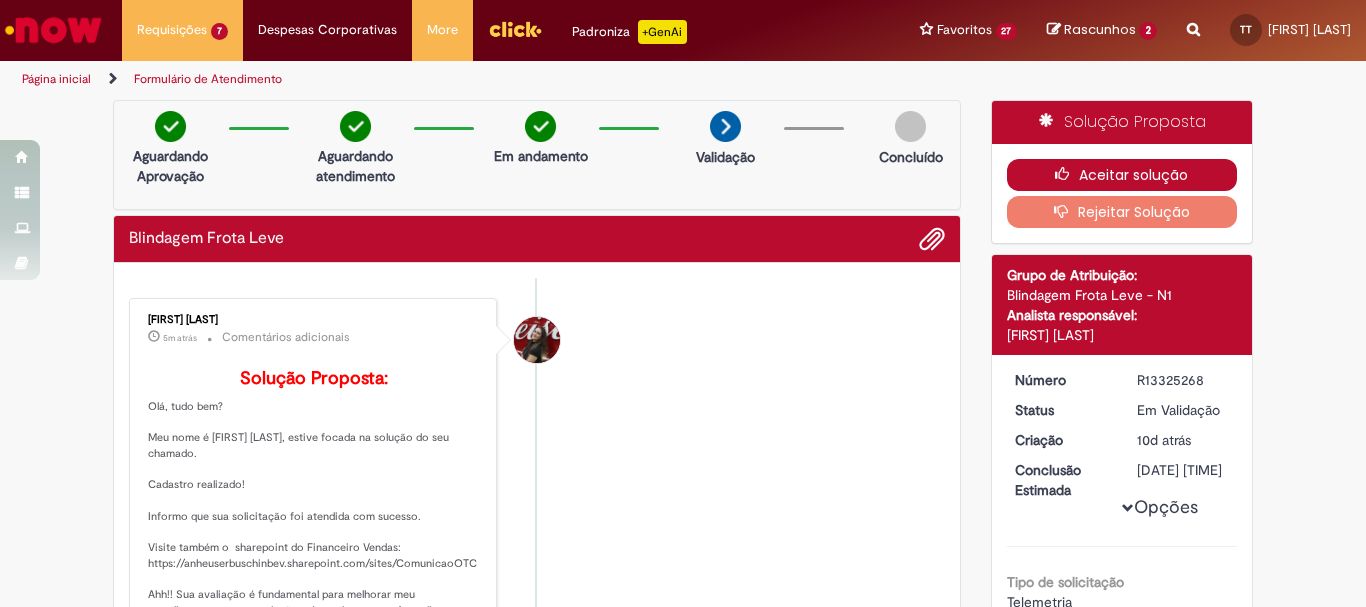 click on "Aceitar solução" at bounding box center (1122, 175) 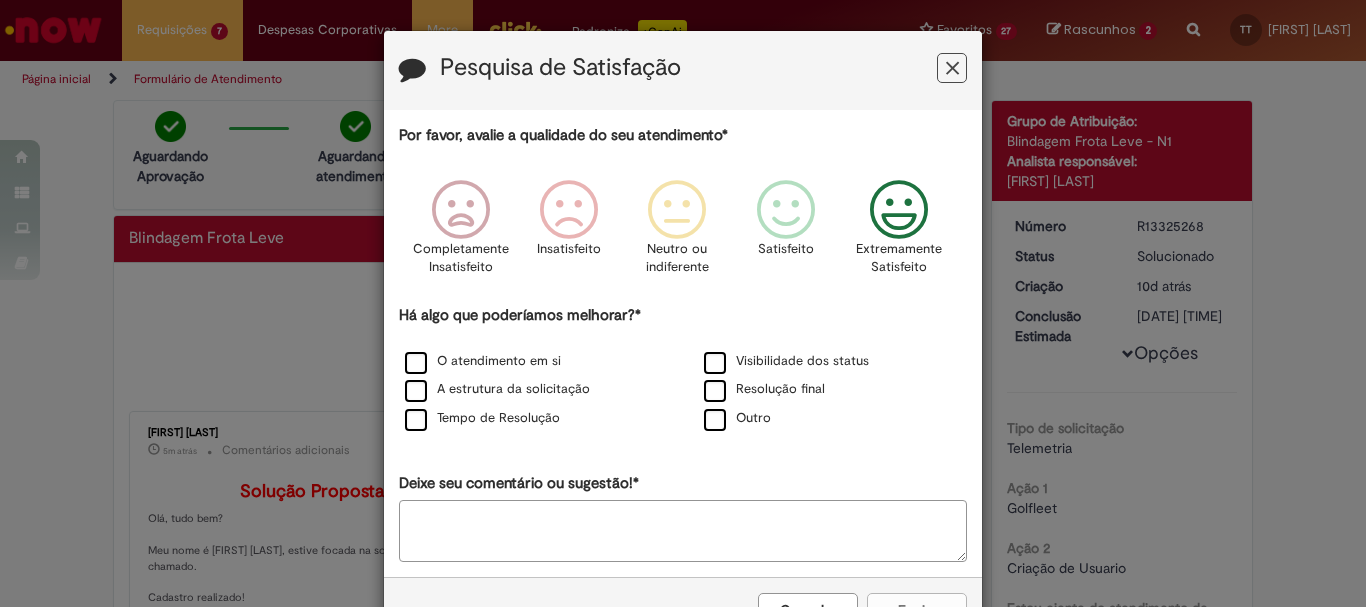 click at bounding box center [899, 210] 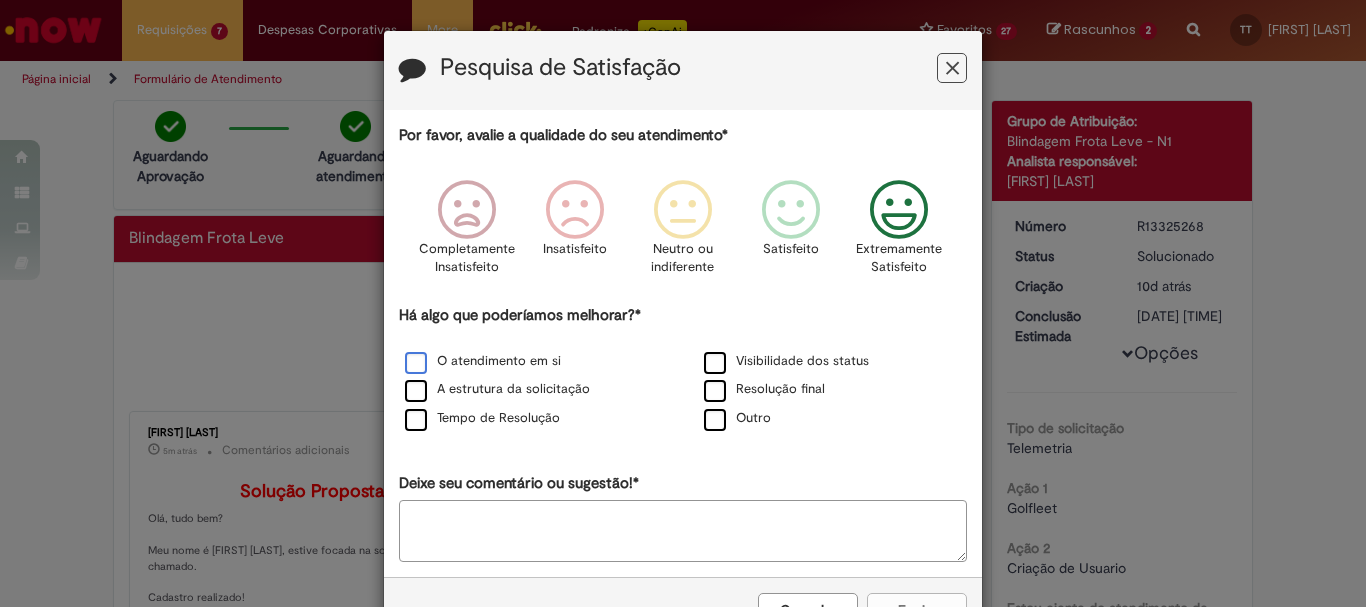 click on "O atendimento em si" at bounding box center (483, 361) 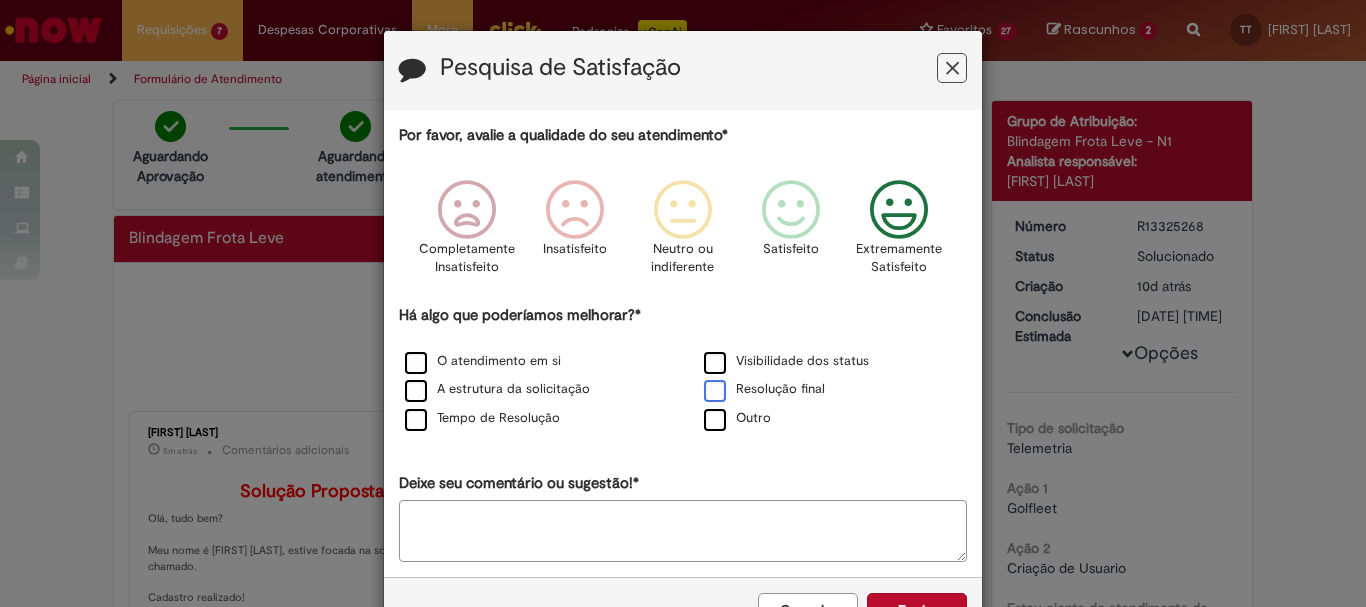 click on "Resolução final" at bounding box center [764, 389] 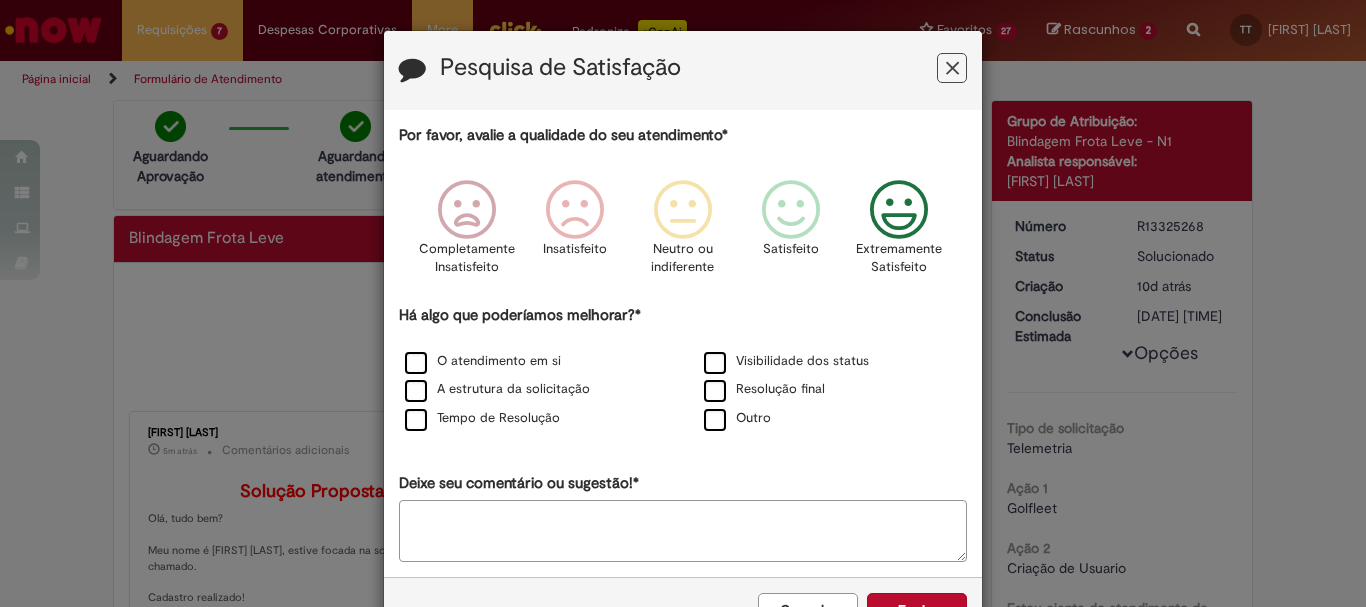 scroll, scrollTop: 66, scrollLeft: 0, axis: vertical 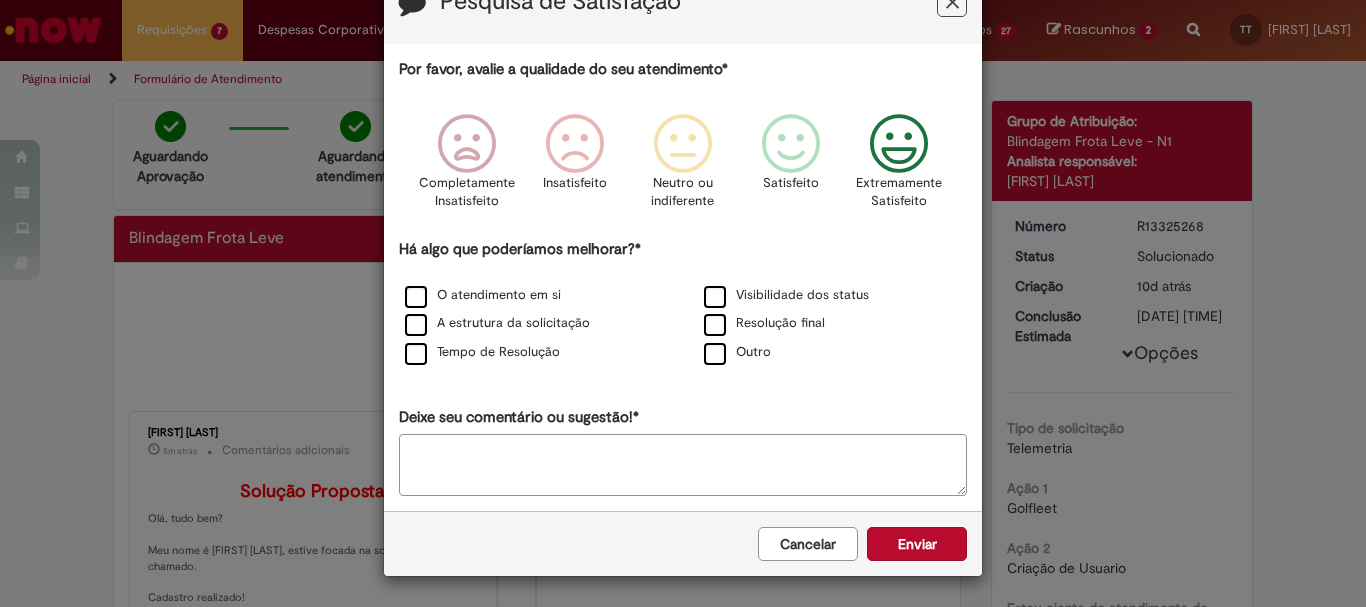 click on "Pesquisa de Satisfação
Por favor, avalie a qualidade do seu atendimento*
Completamente Insatisfeito
Insatisfeito
Neutro ou indiferente
Satisfeito
Extremamente Satisfeito
Há algo que poderíamos melhorar?*
O atendimento em si
Visibilidade dos status
A estrutura da solicitação
Resolução final
Tempo de Resolução
Outro
Deixe seu comentário ou sugestão!*
Cancelar   Enviar" at bounding box center (683, 303) 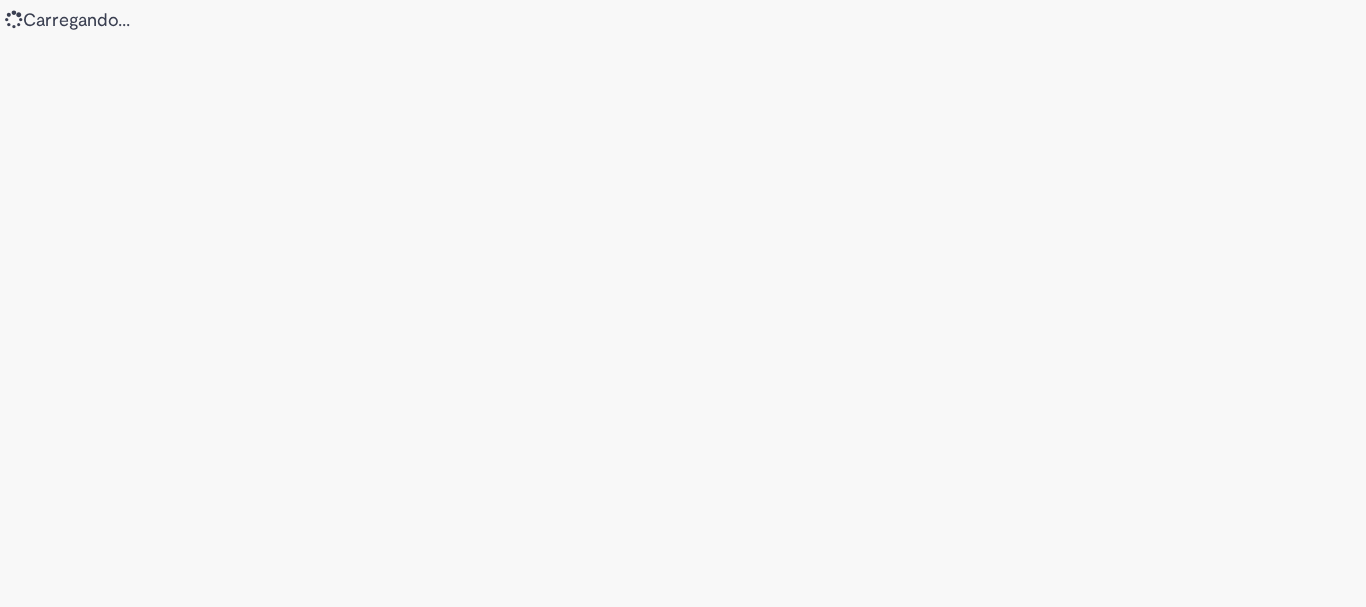 scroll, scrollTop: 0, scrollLeft: 0, axis: both 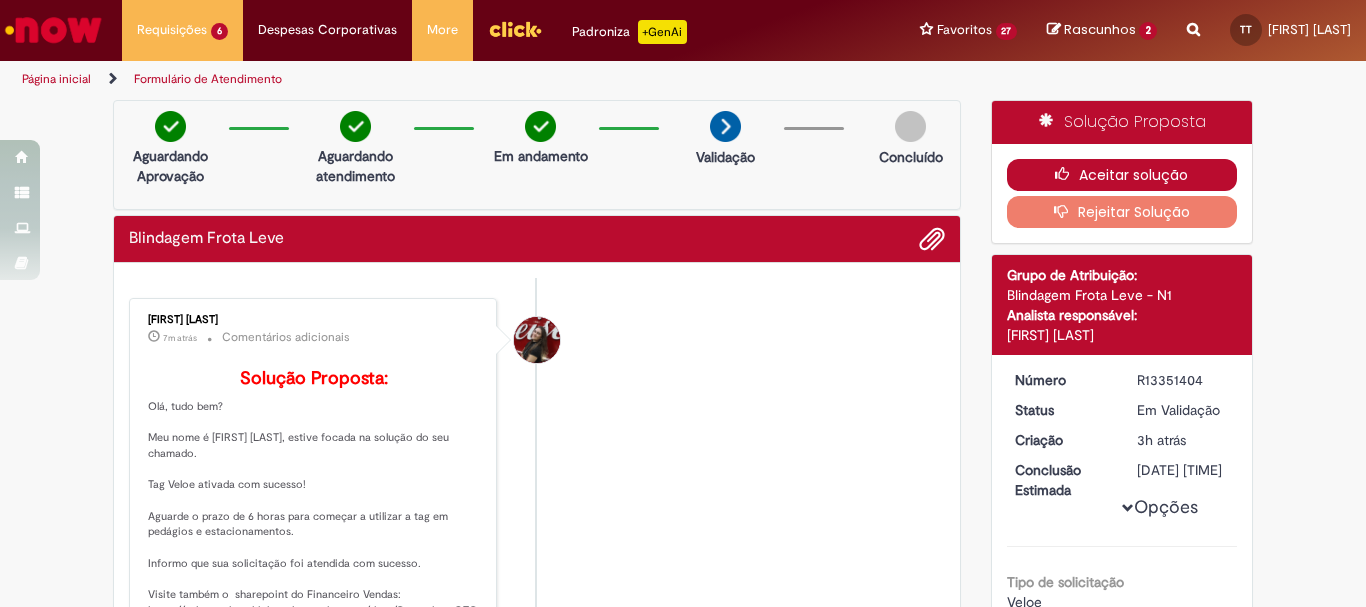 click on "Aceitar solução" at bounding box center [1122, 175] 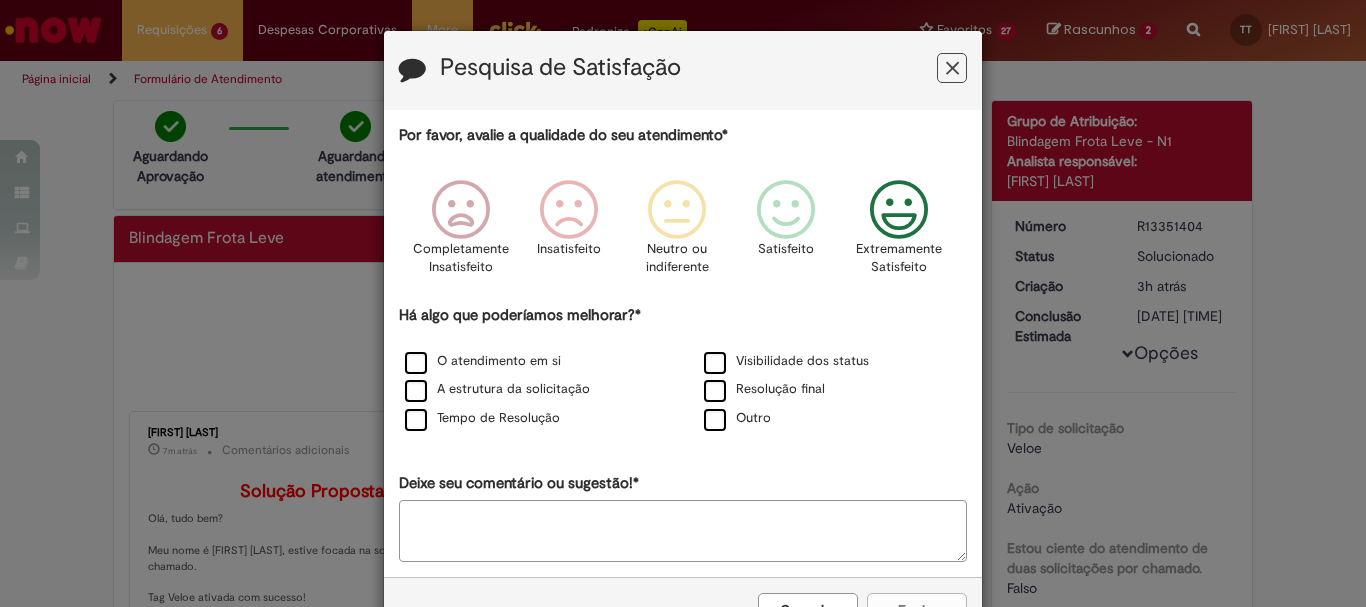 click at bounding box center (899, 210) 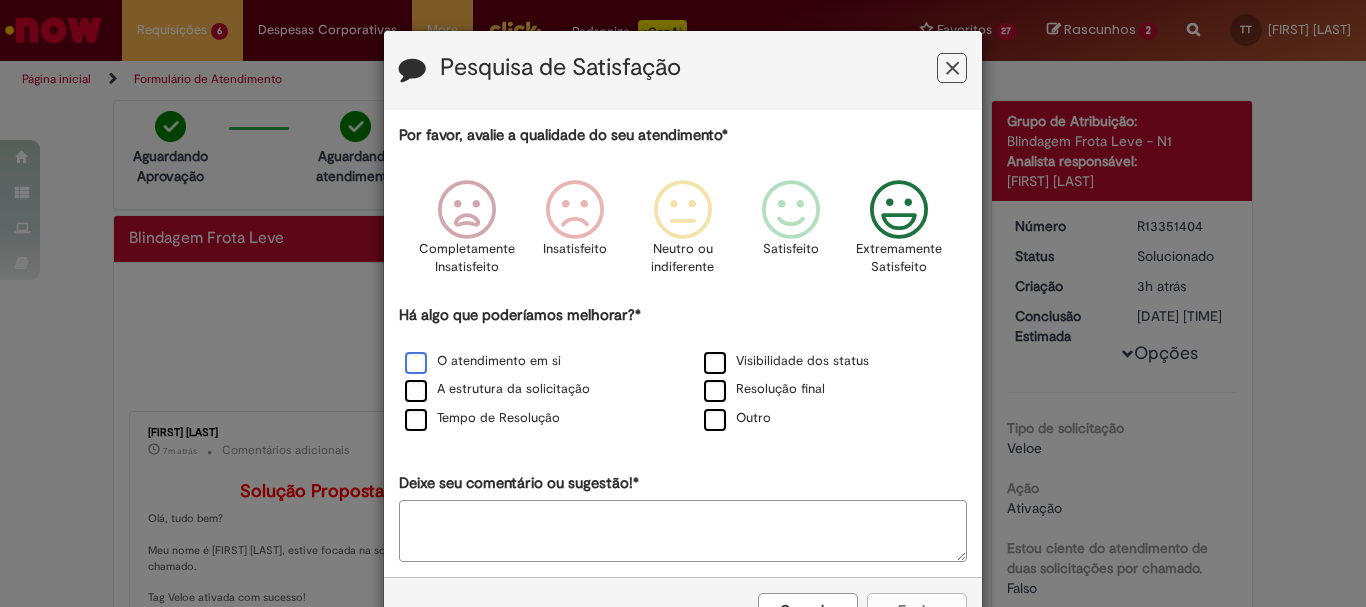 click on "O atendimento em si" at bounding box center (483, 361) 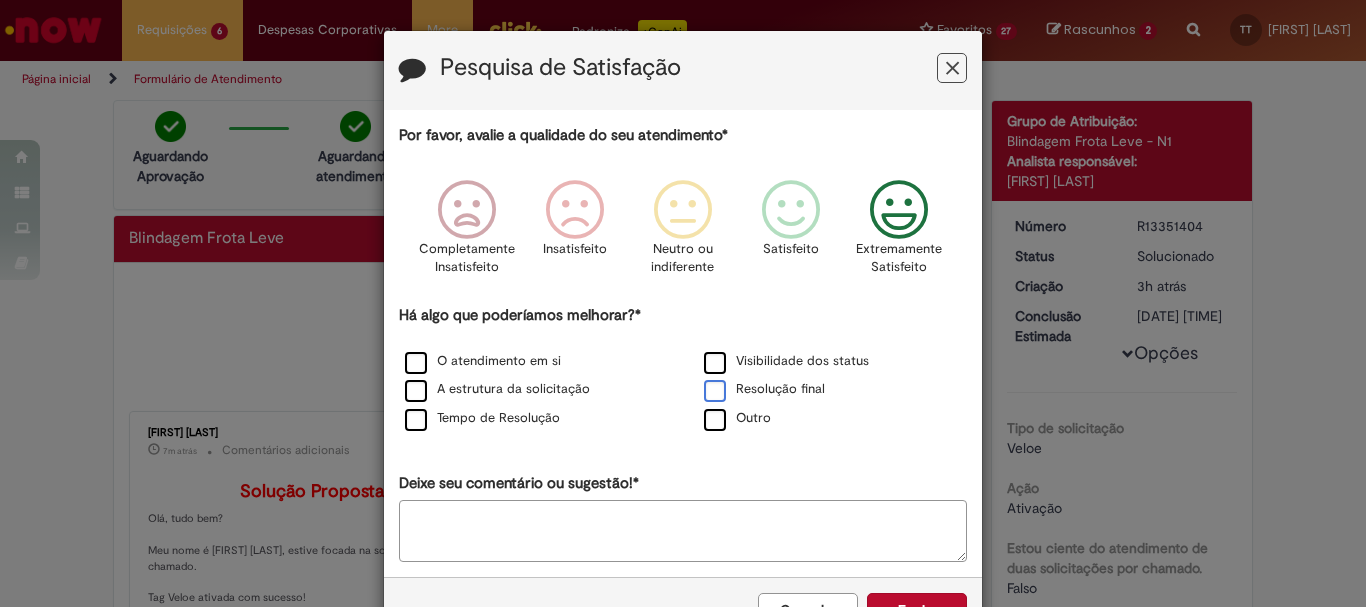 click on "Resolução final" at bounding box center [764, 389] 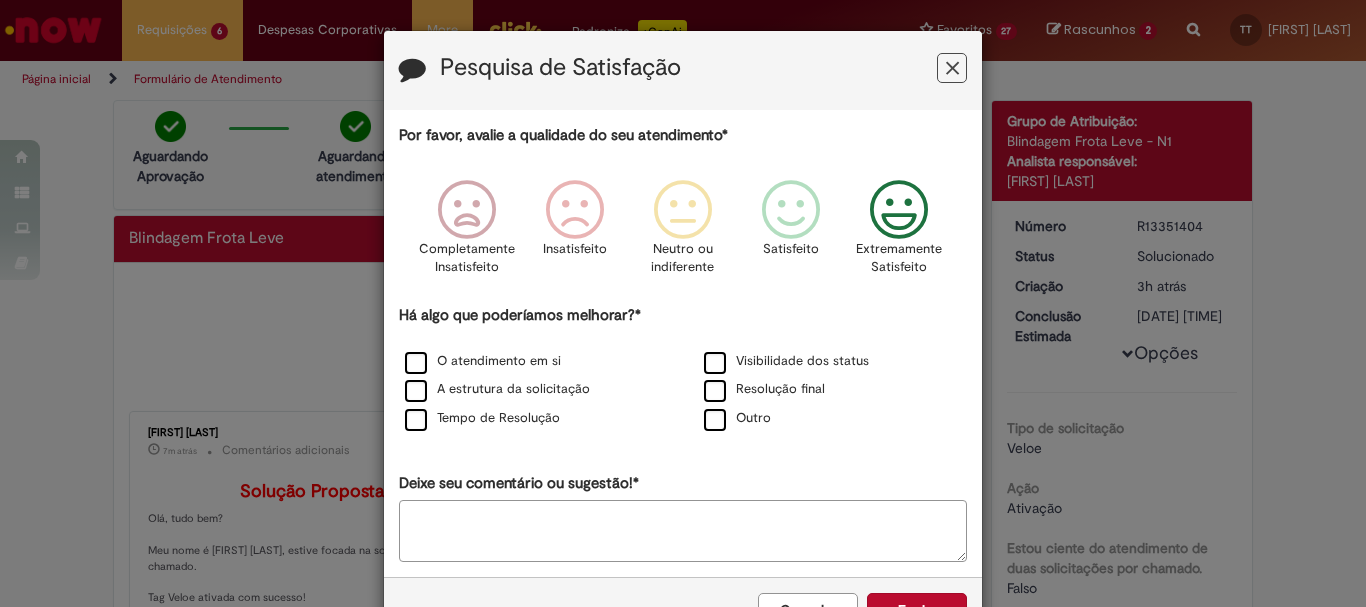 scroll, scrollTop: 66, scrollLeft: 0, axis: vertical 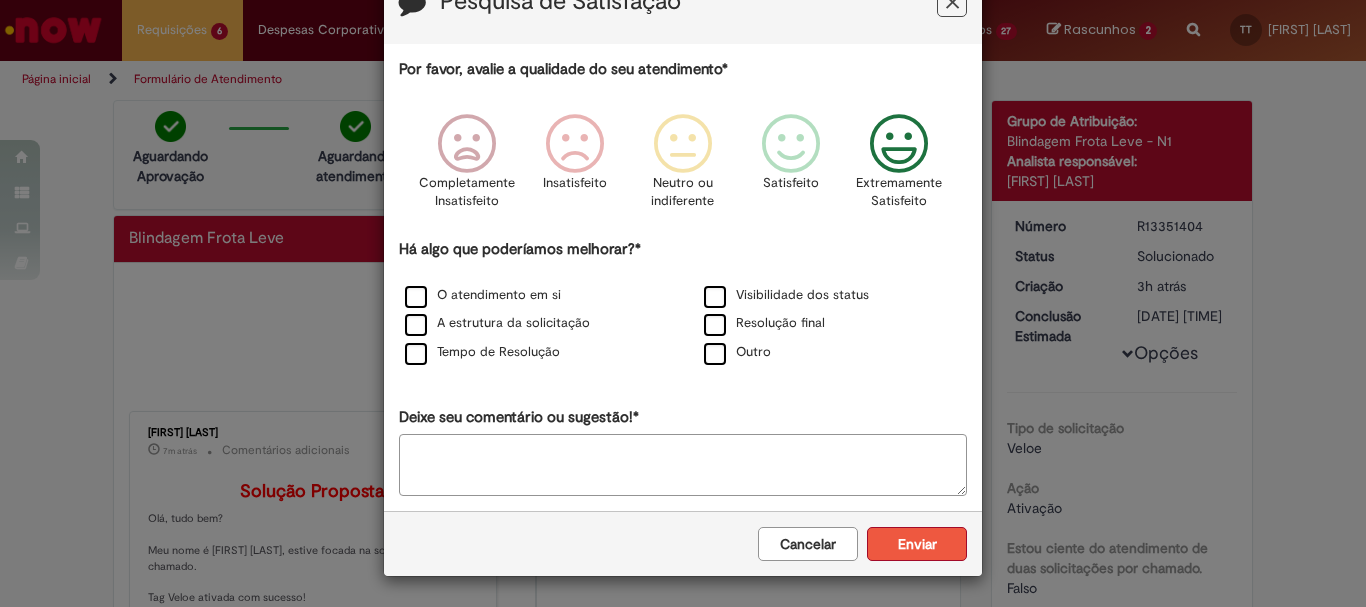 click on "Enviar" at bounding box center [917, 544] 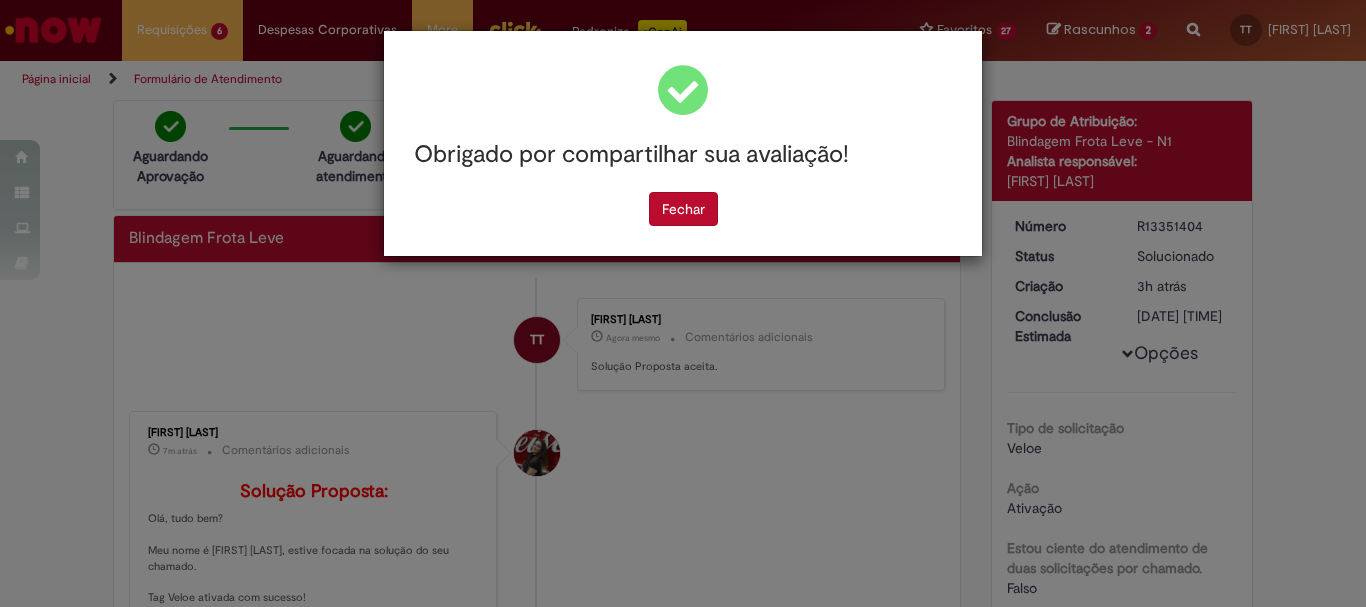 scroll, scrollTop: 0, scrollLeft: 0, axis: both 